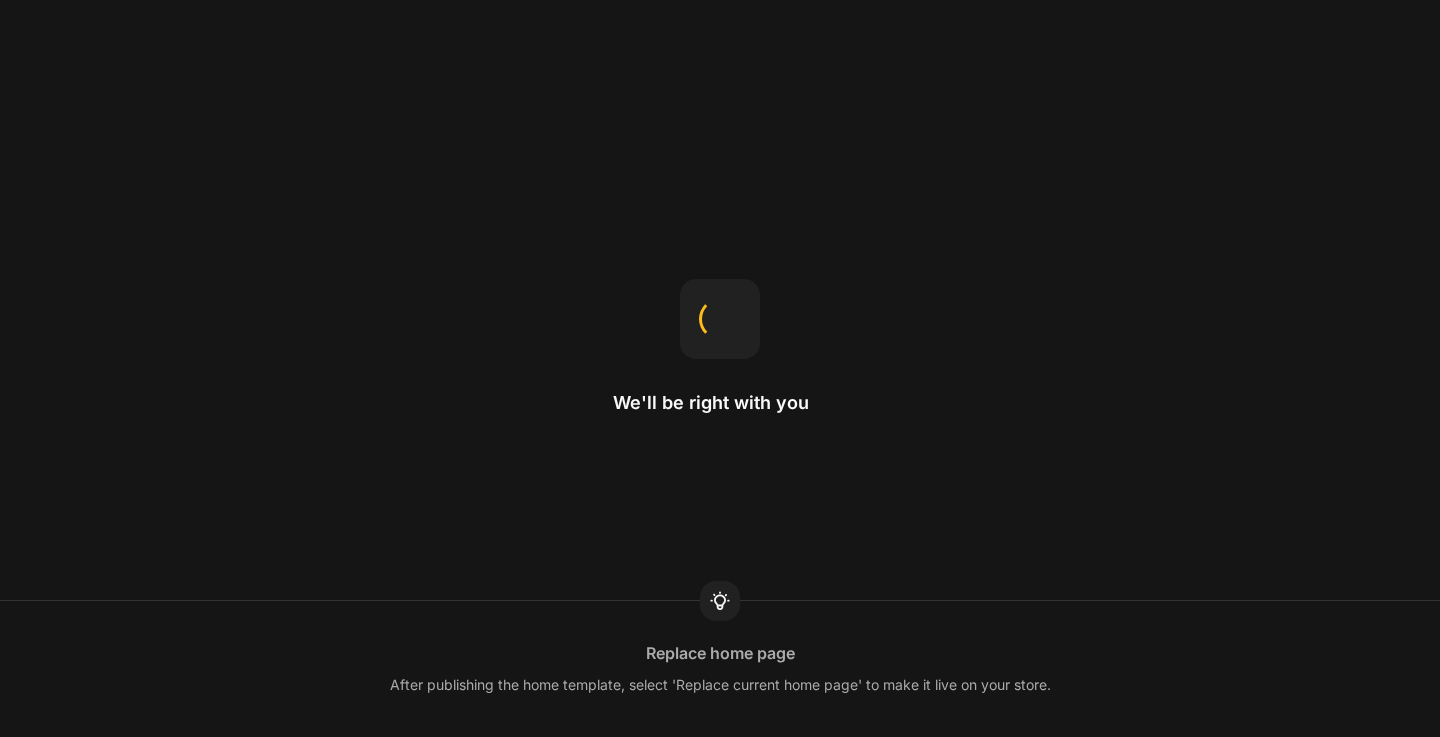scroll, scrollTop: 0, scrollLeft: 0, axis: both 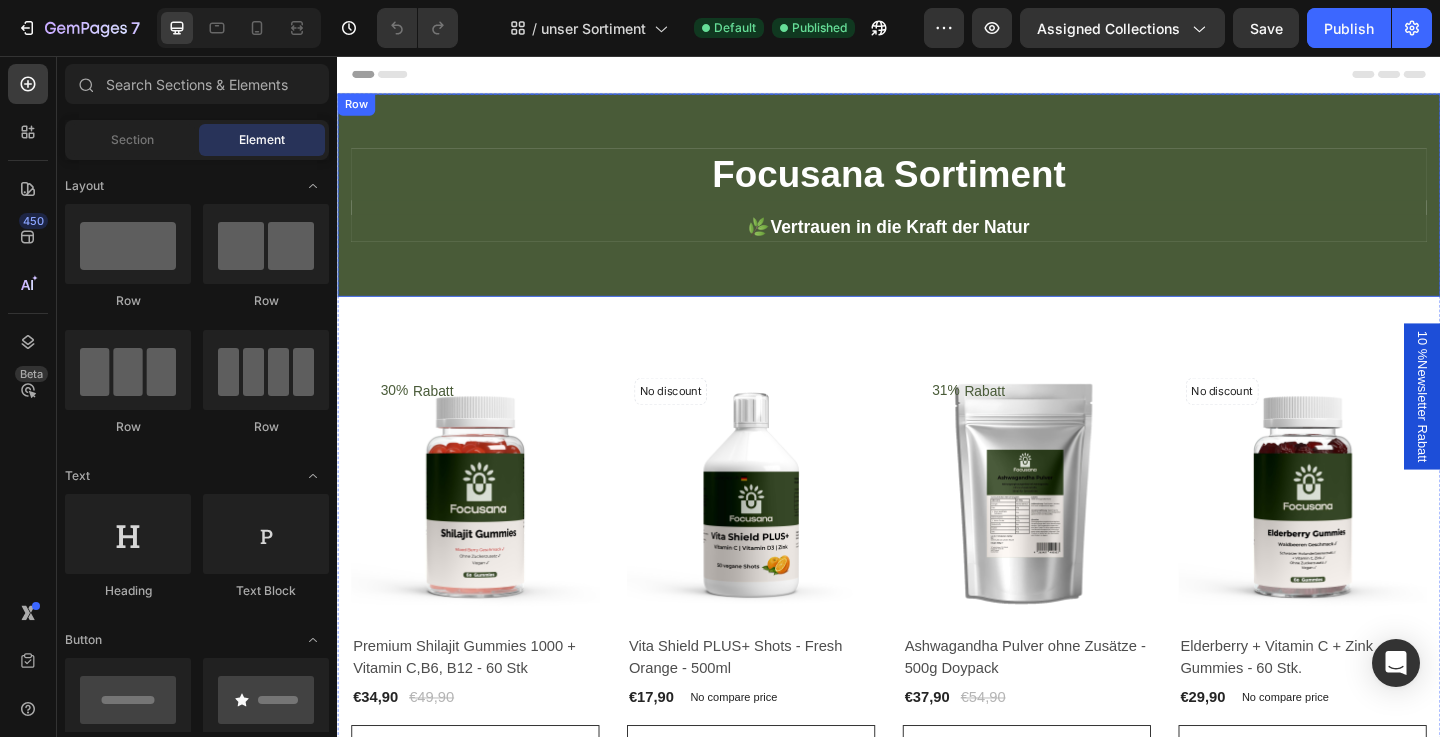 click on "Focusana Sortiment Heading 🌿  Vertrauen in die Kraft der Natur Text block Row Row Row" at bounding box center [937, 207] 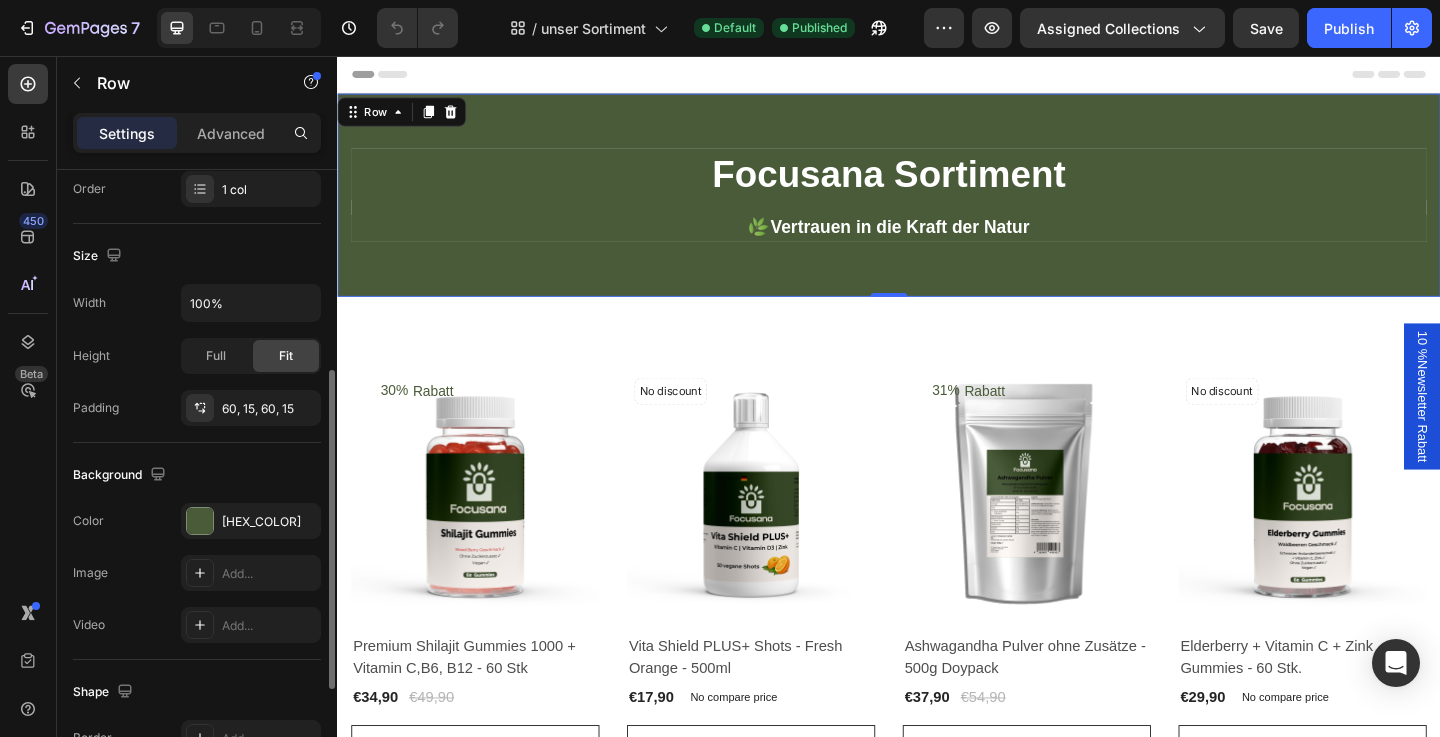 scroll, scrollTop: 364, scrollLeft: 0, axis: vertical 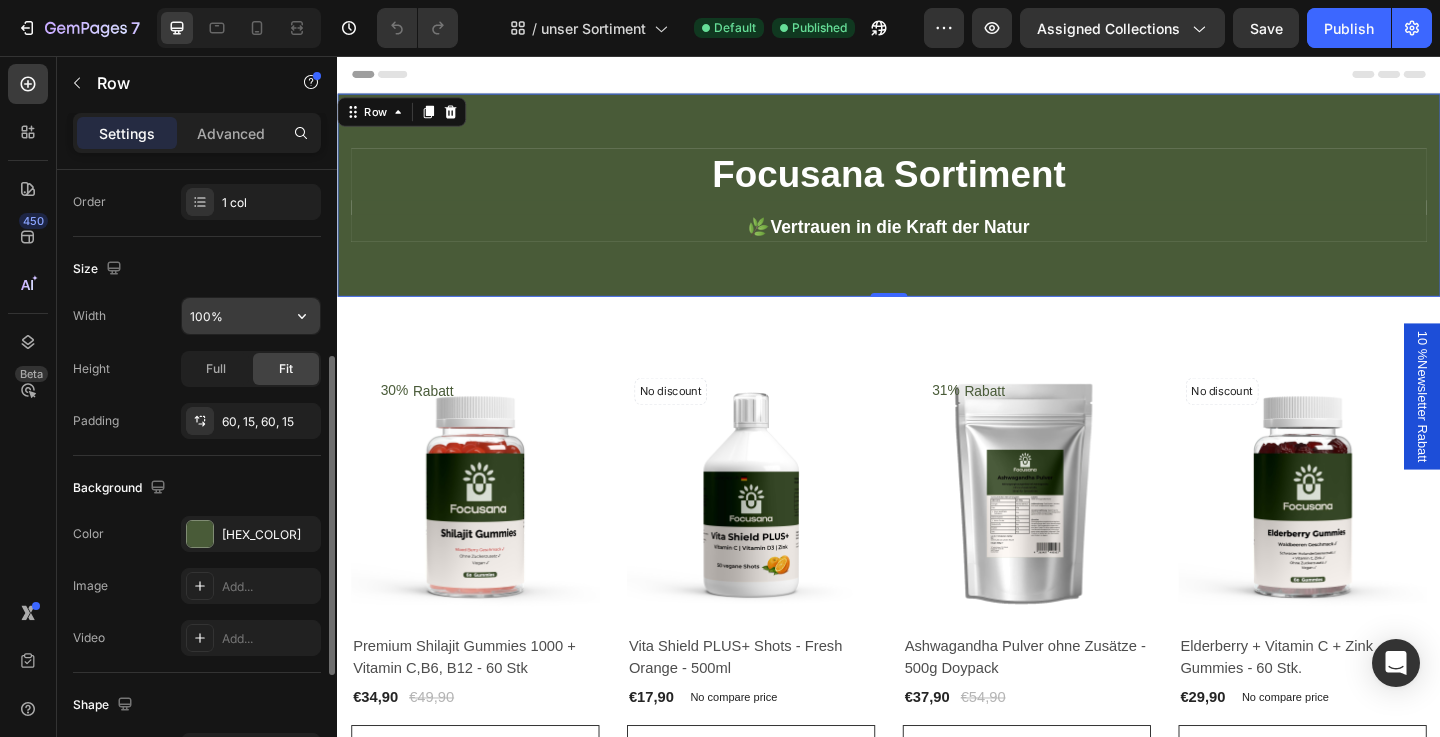 click on "100%" at bounding box center [251, 316] 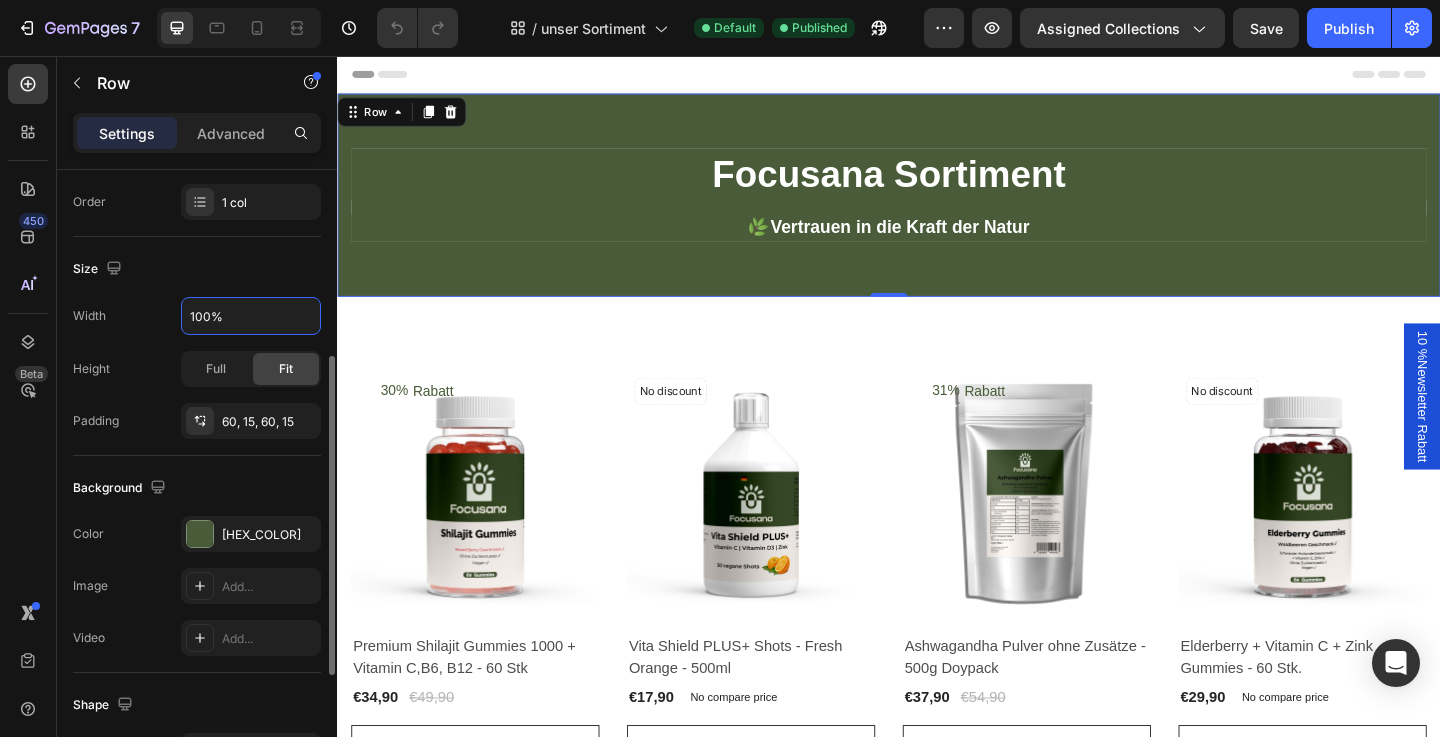 click on "Size" at bounding box center [197, 269] 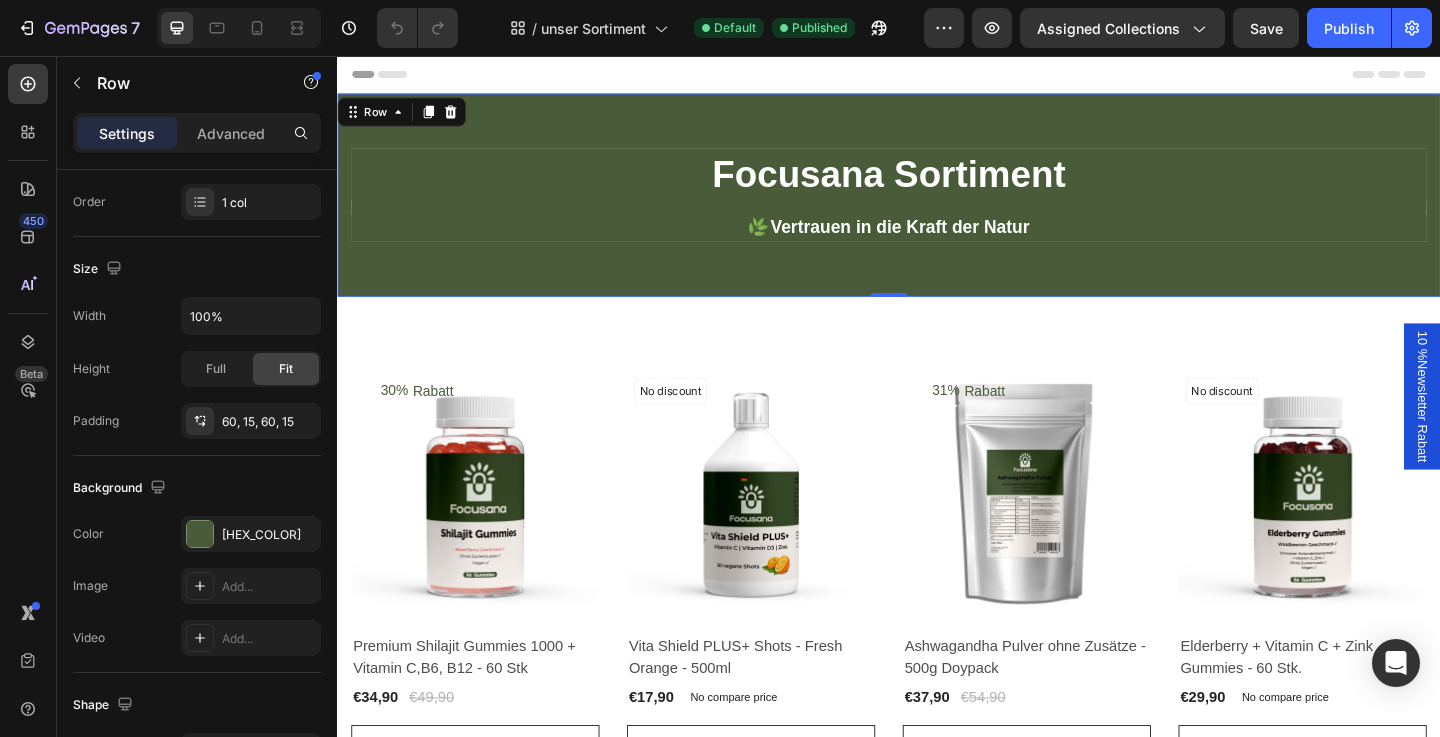 click on "Focusana Sortiment Heading 🌿  Vertrauen in die Kraft der Natur Text block Row Row Row   0" at bounding box center [937, 207] 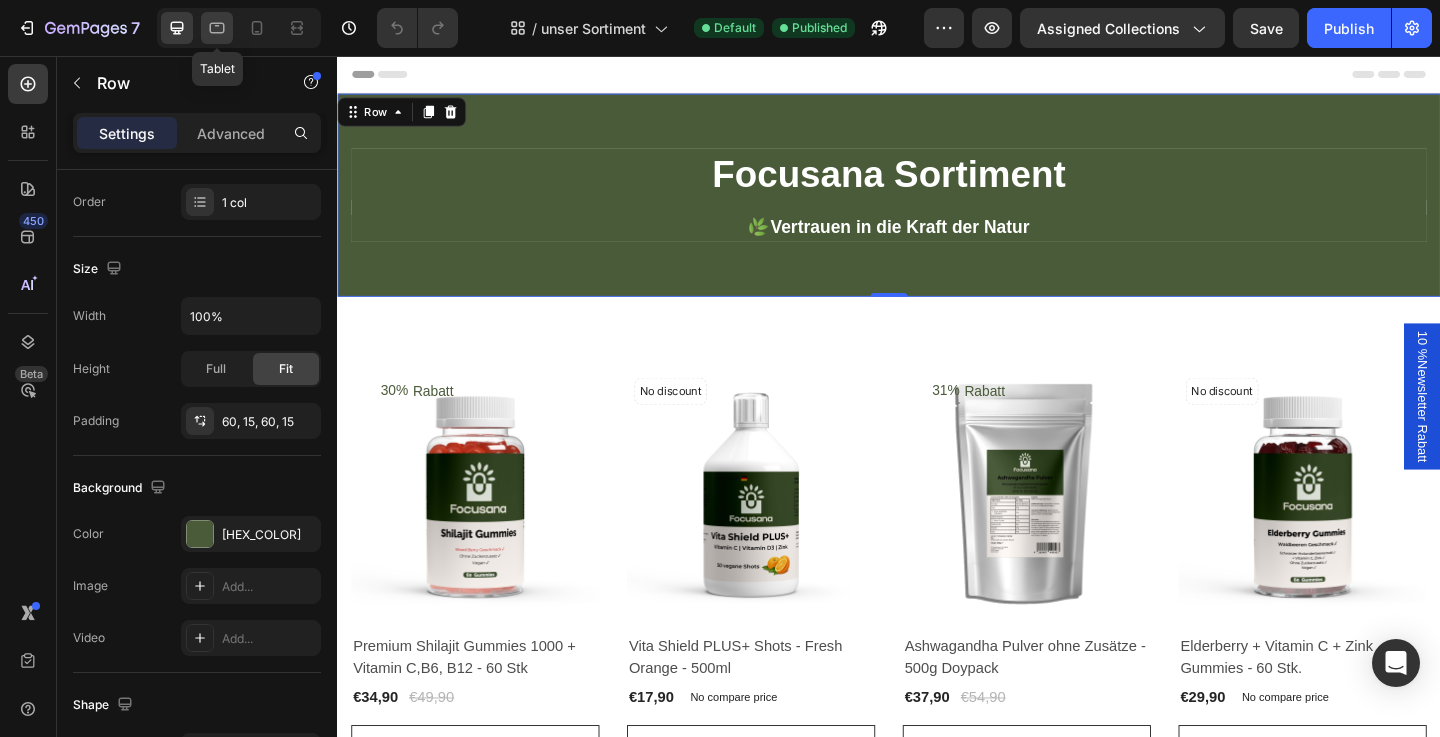click 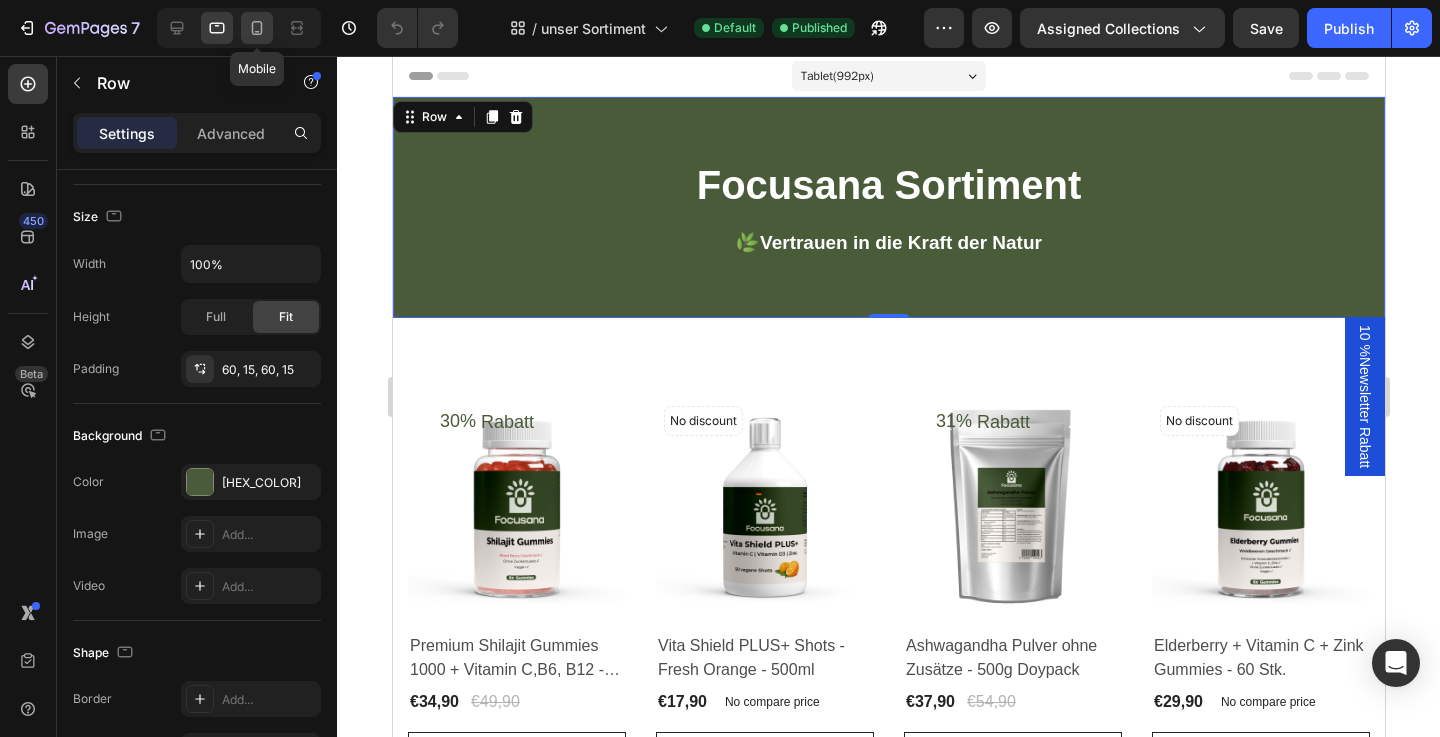 click 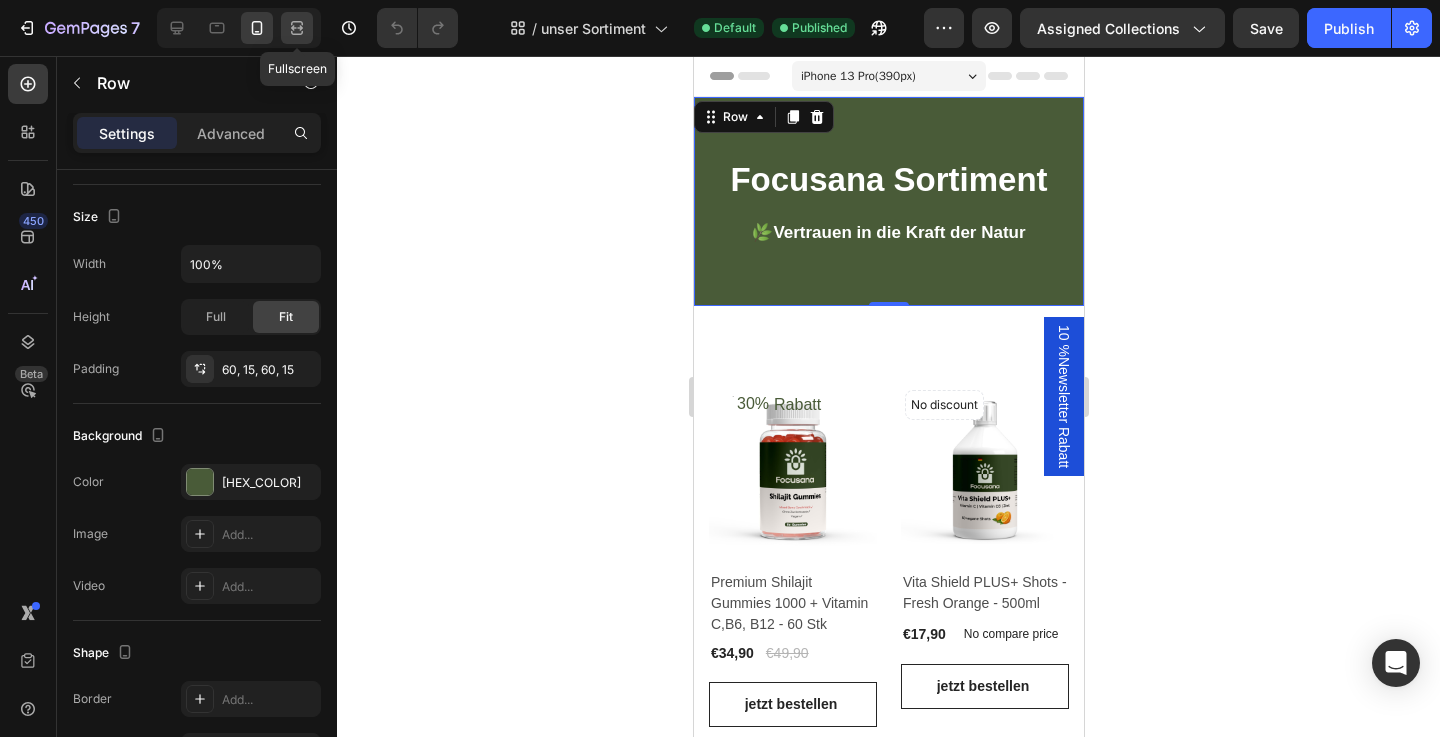 click 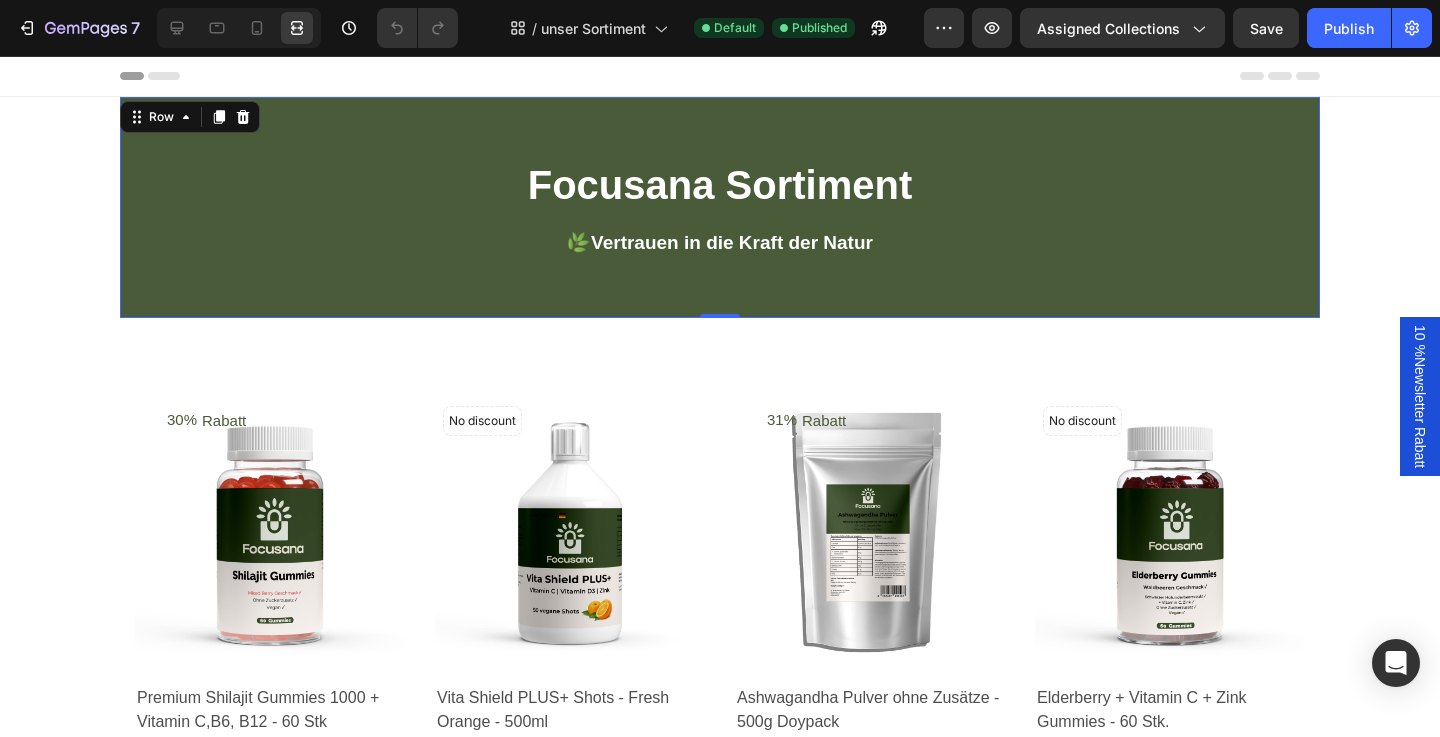 click on "Focusana Sortiment Heading 🌿  Vertrauen in die Kraft der Natur Text block Row Row Row   0" at bounding box center [720, 207] 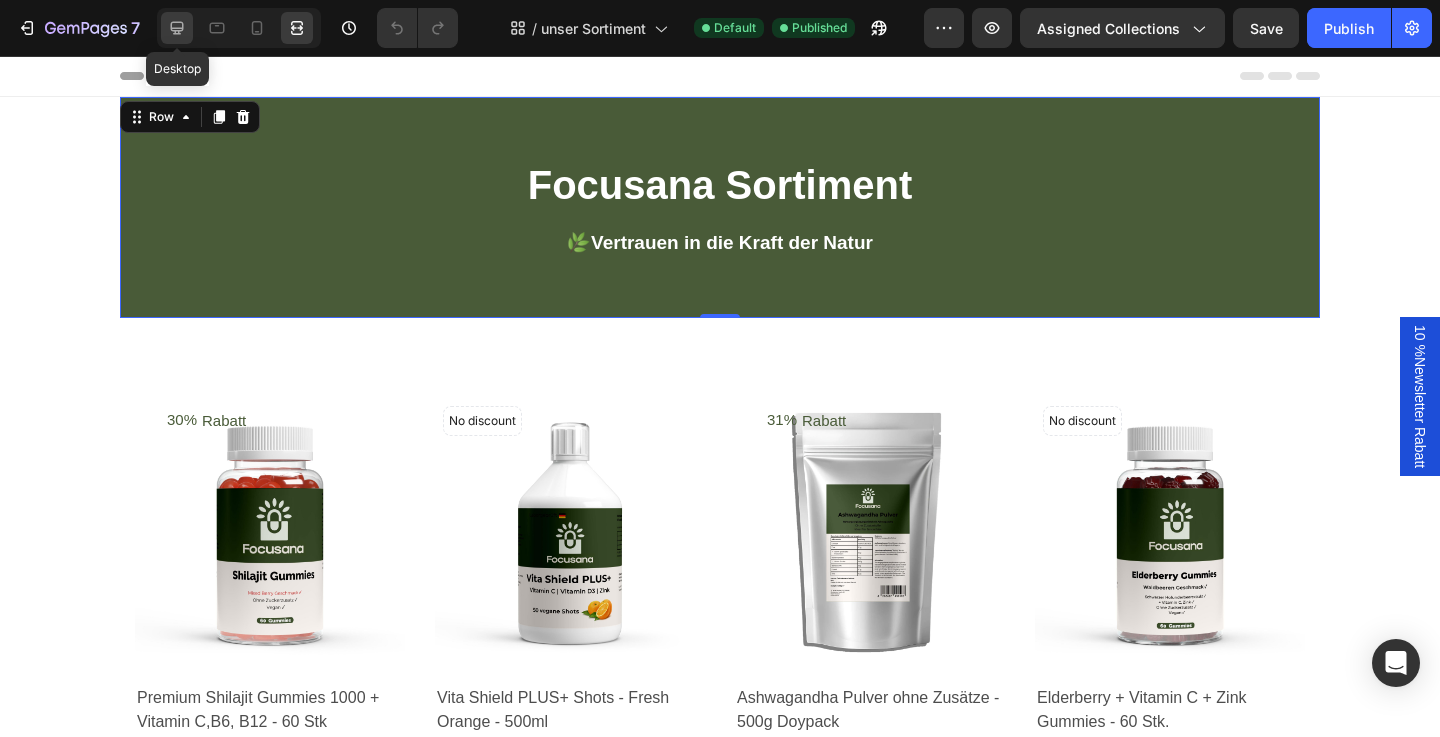 click 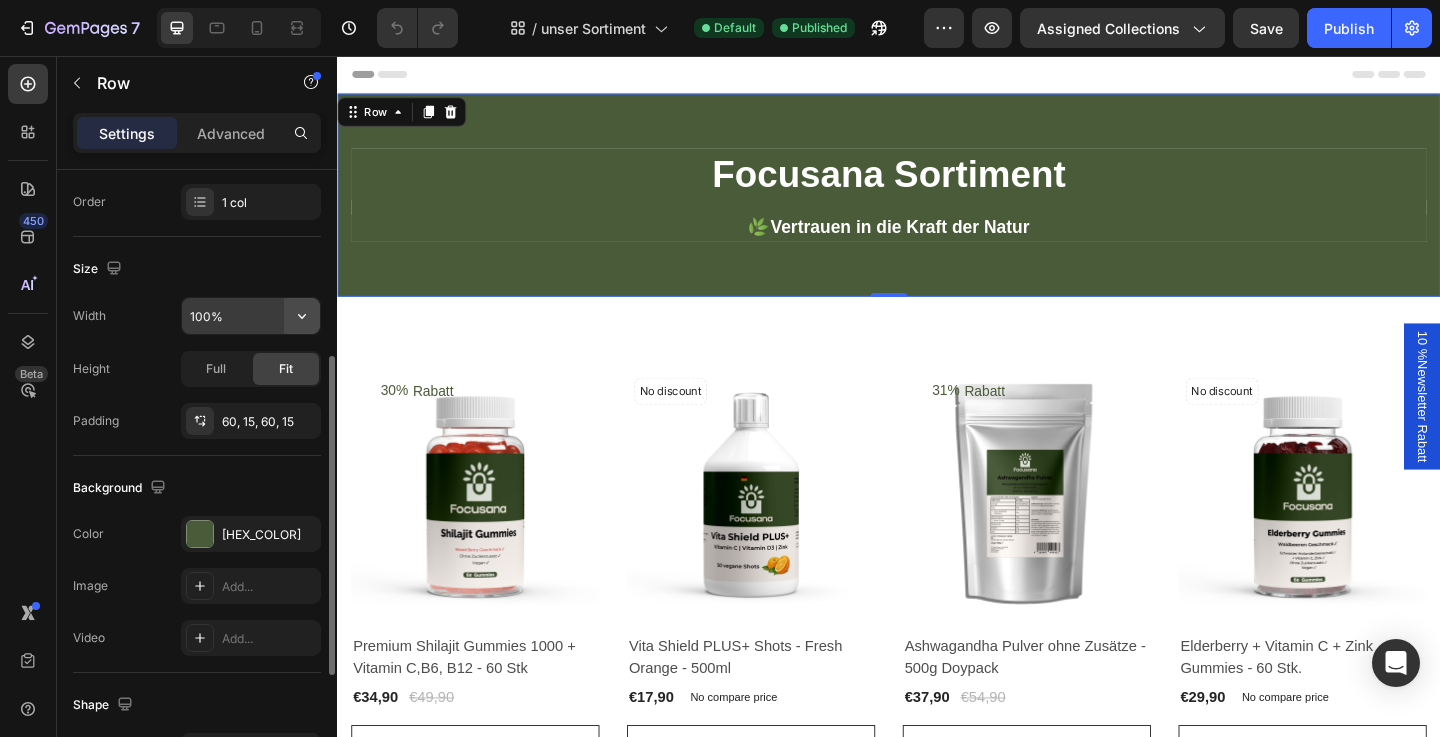 click 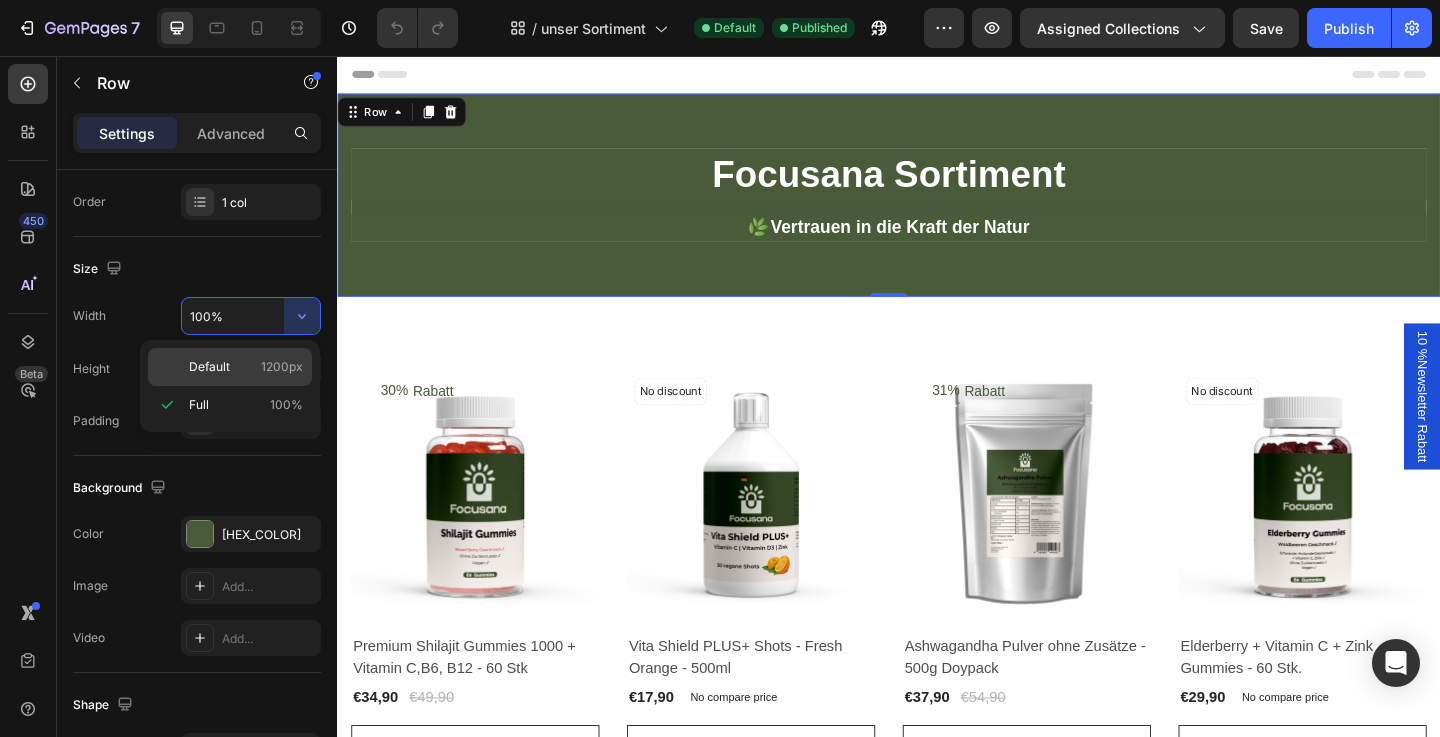 click on "Default 1200px" at bounding box center [246, 367] 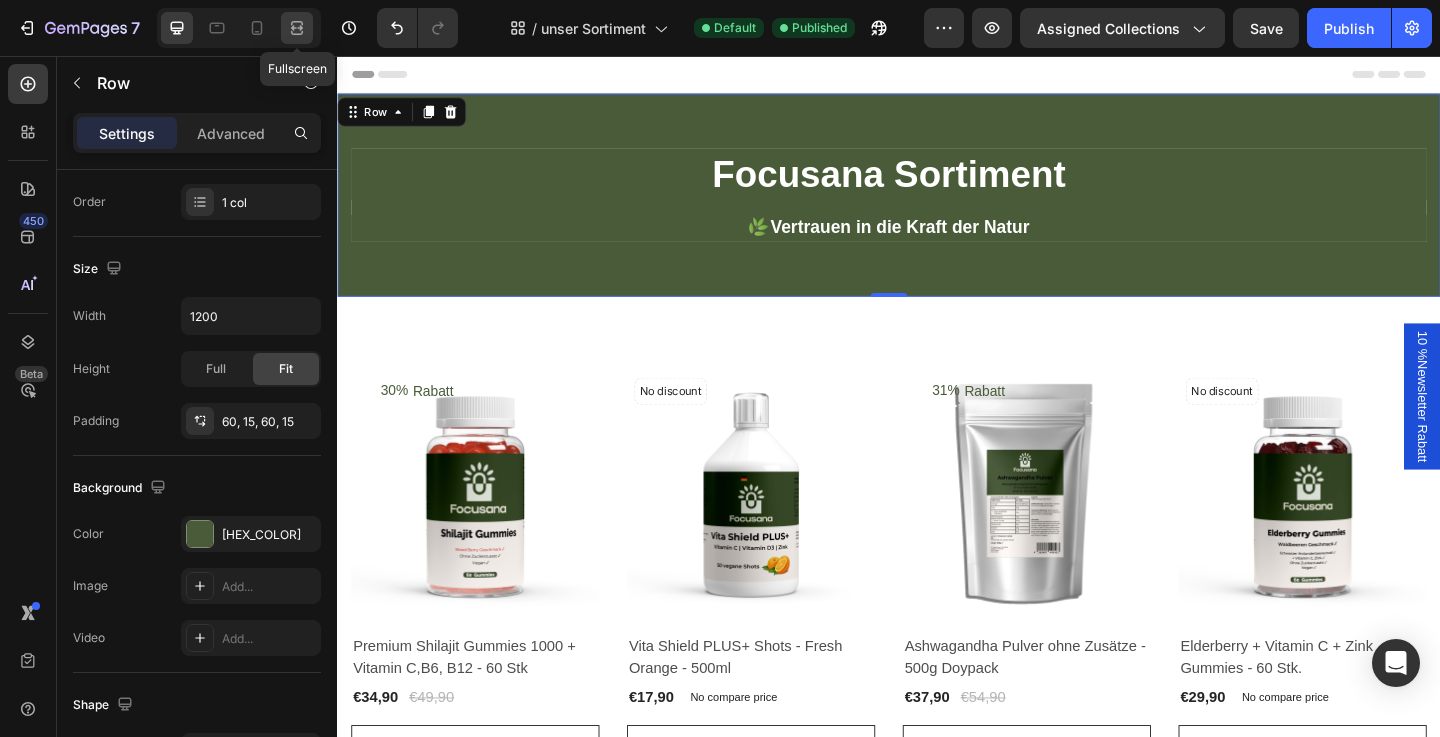 click 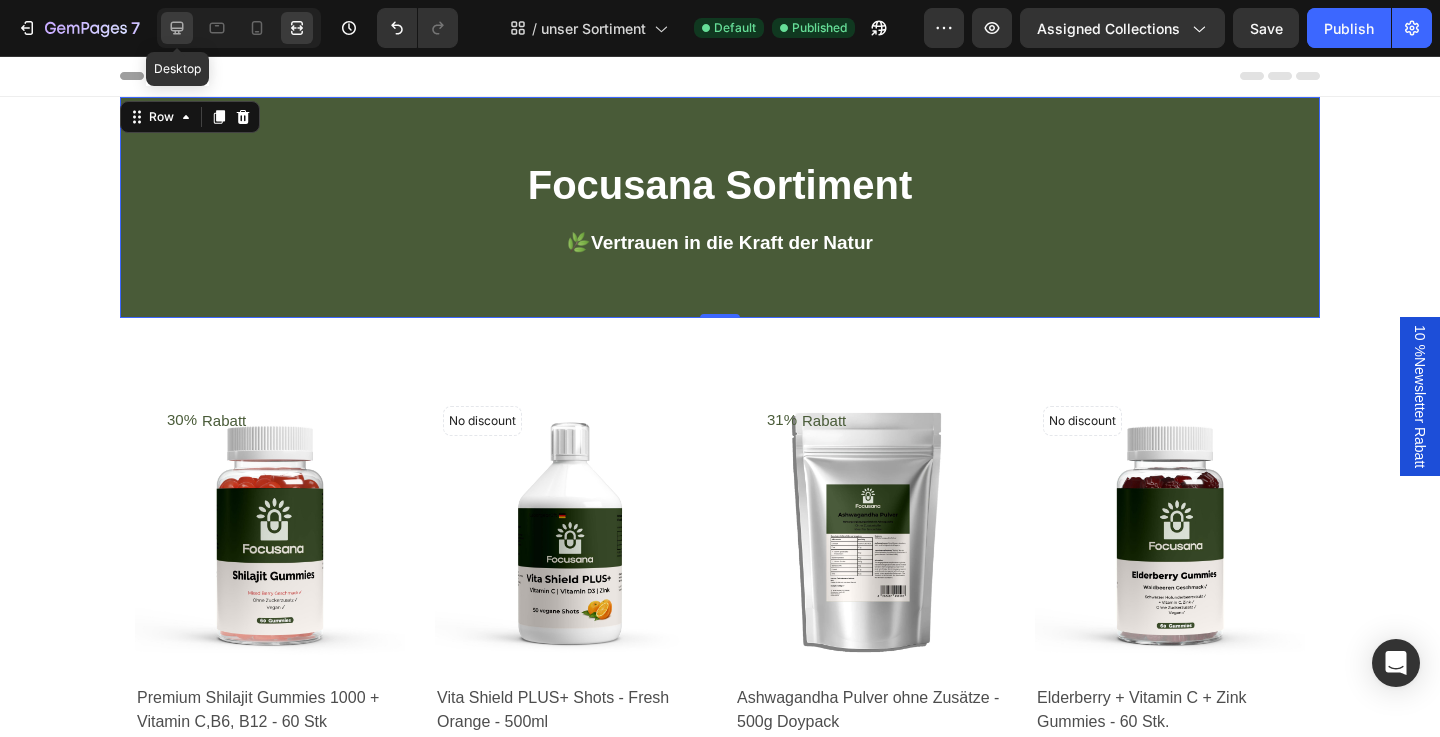 click 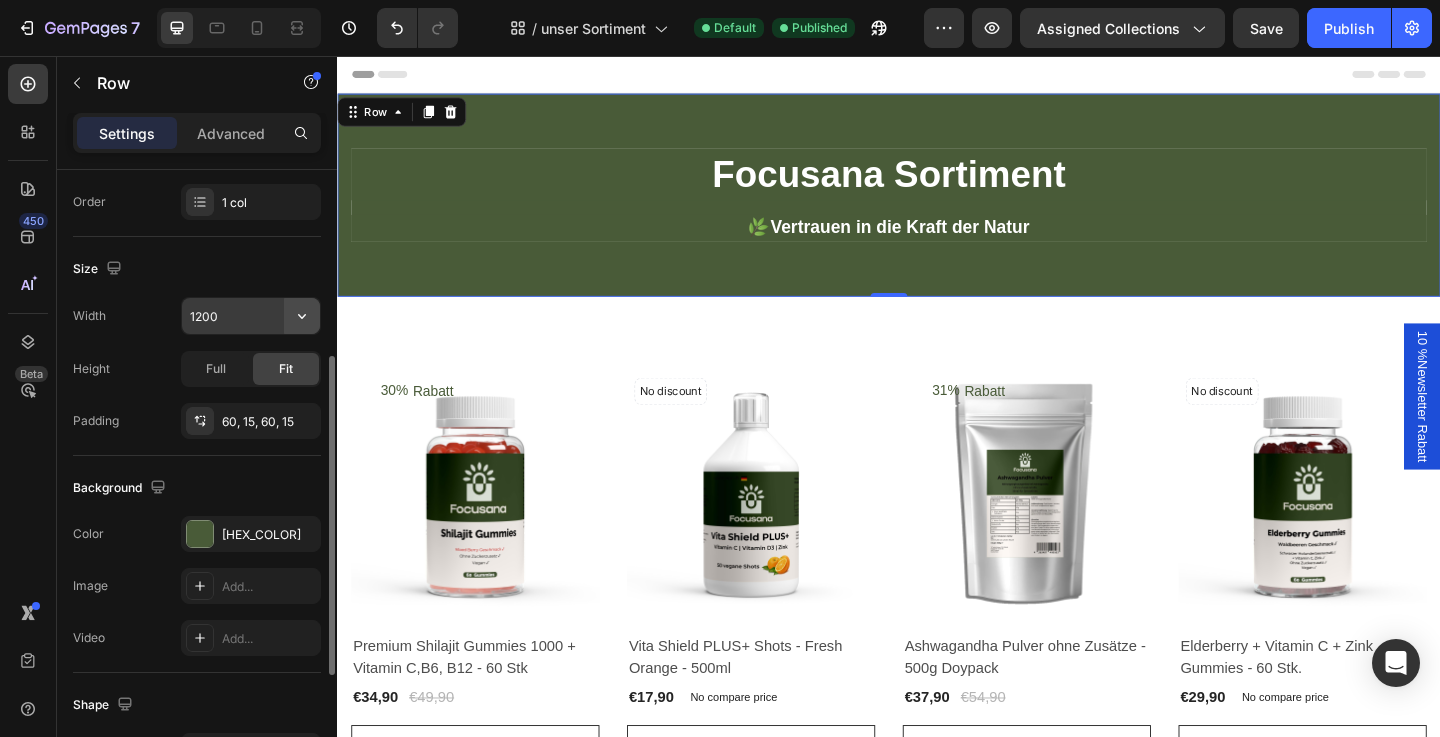 click 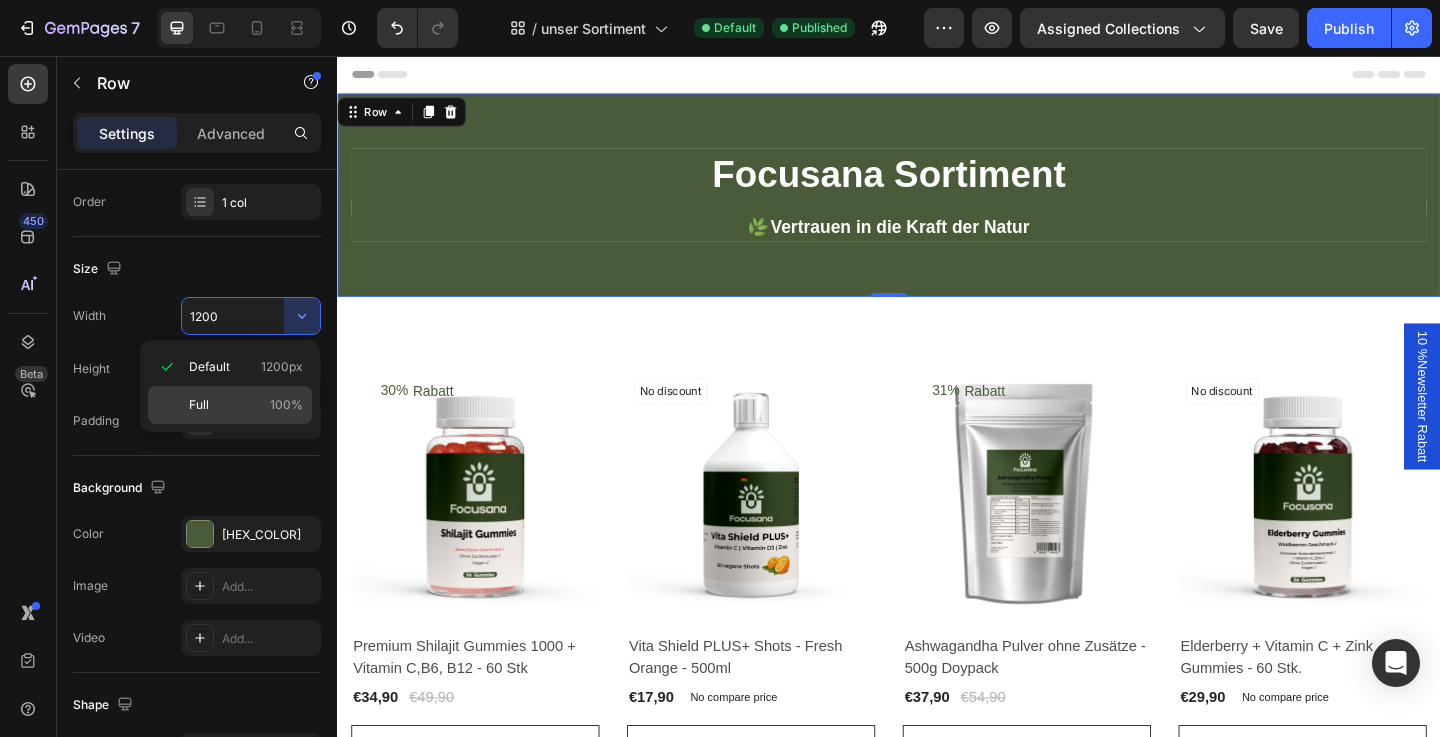 click on "Full 100%" 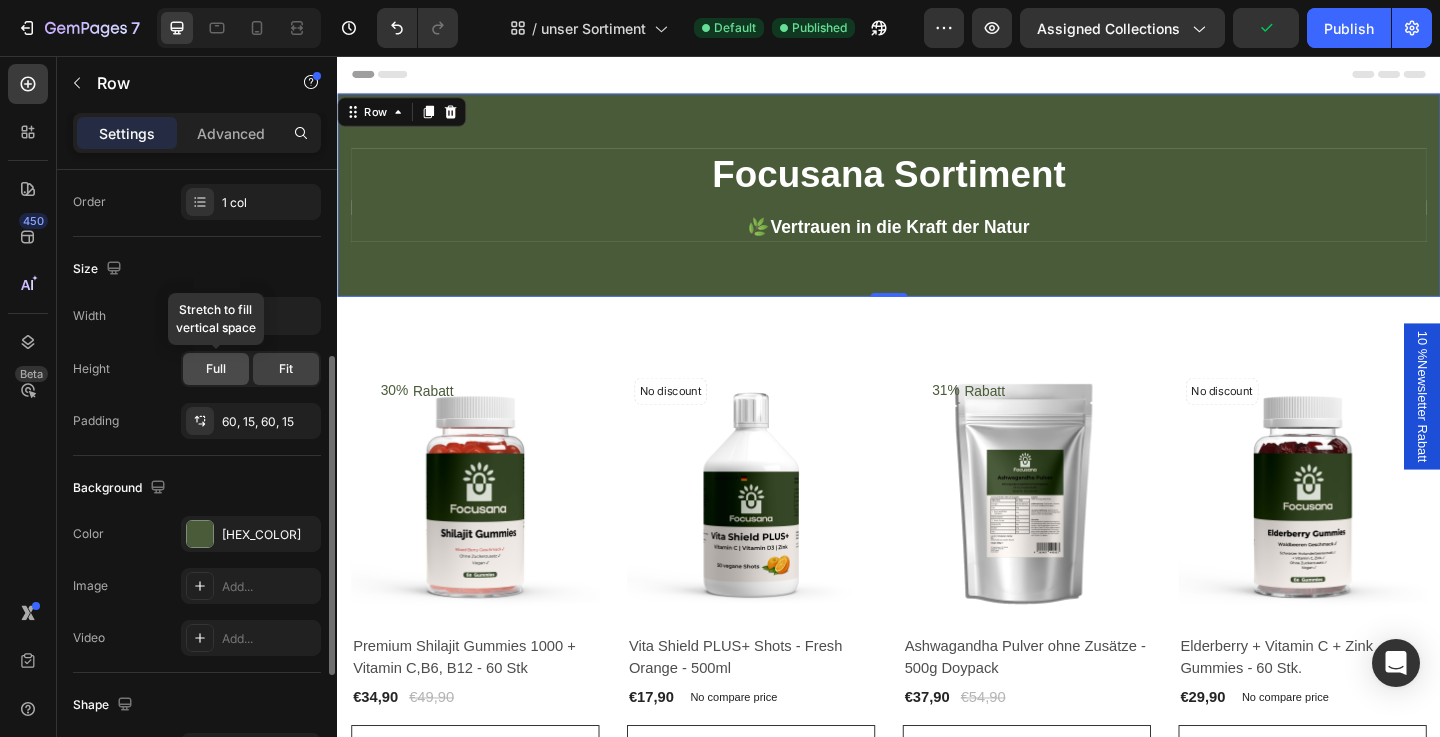 click on "Full" 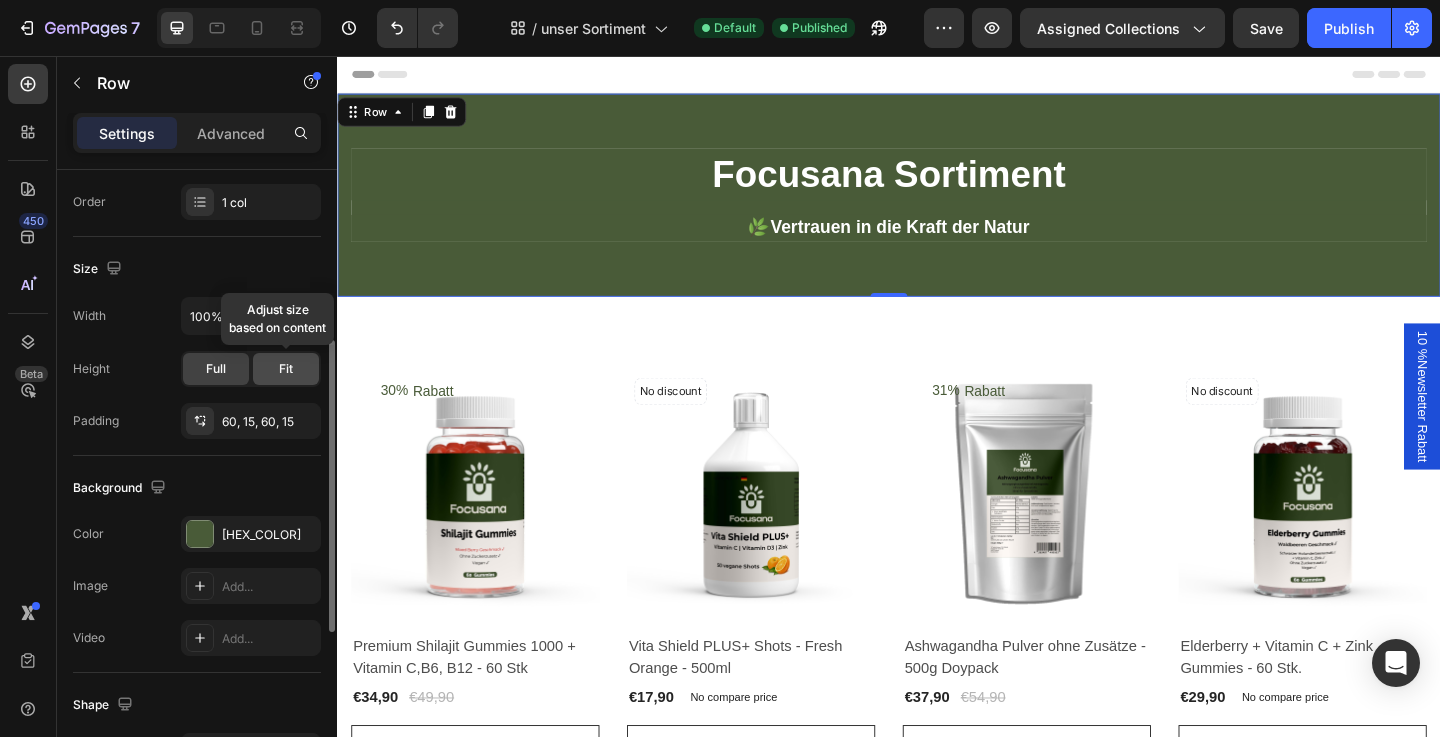 click on "Fit" 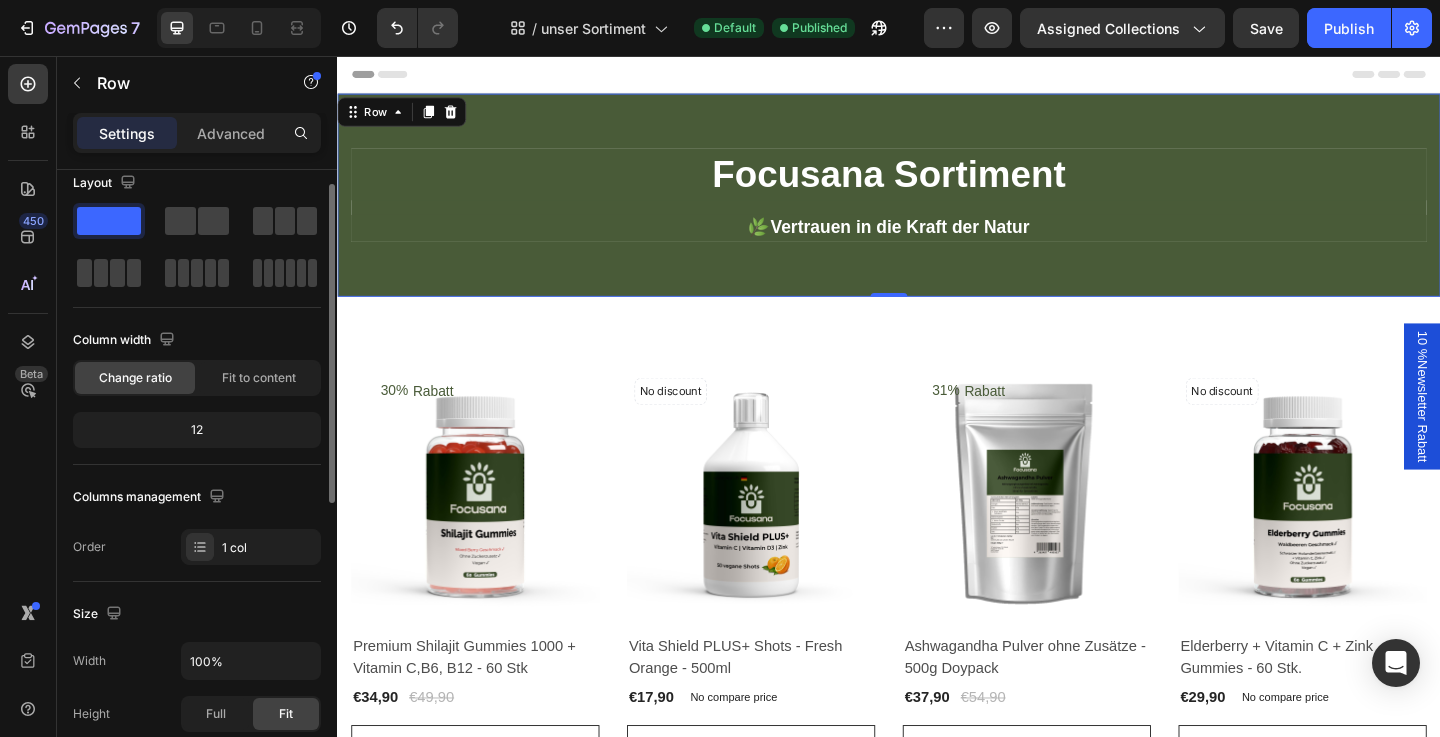 scroll, scrollTop: 23, scrollLeft: 0, axis: vertical 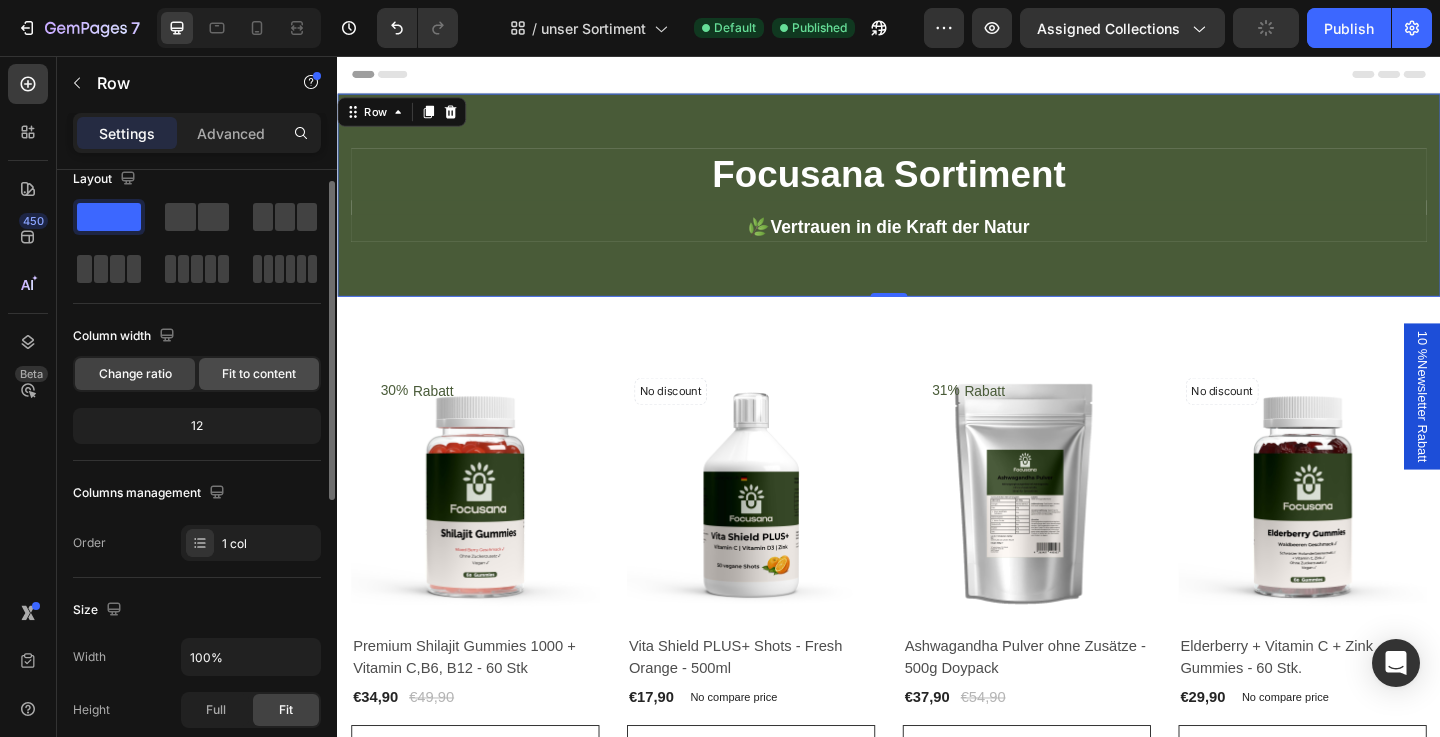 click on "Fit to content" 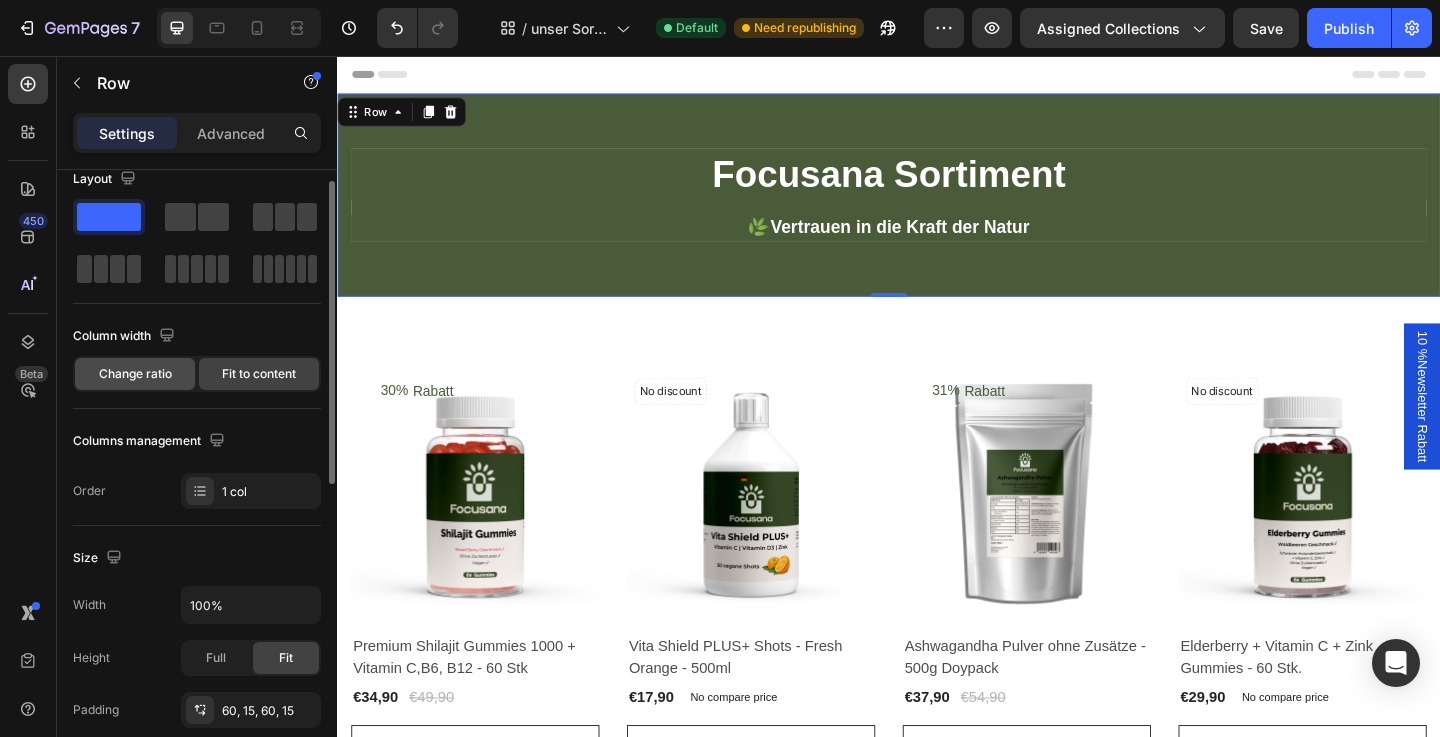 click on "Change ratio" 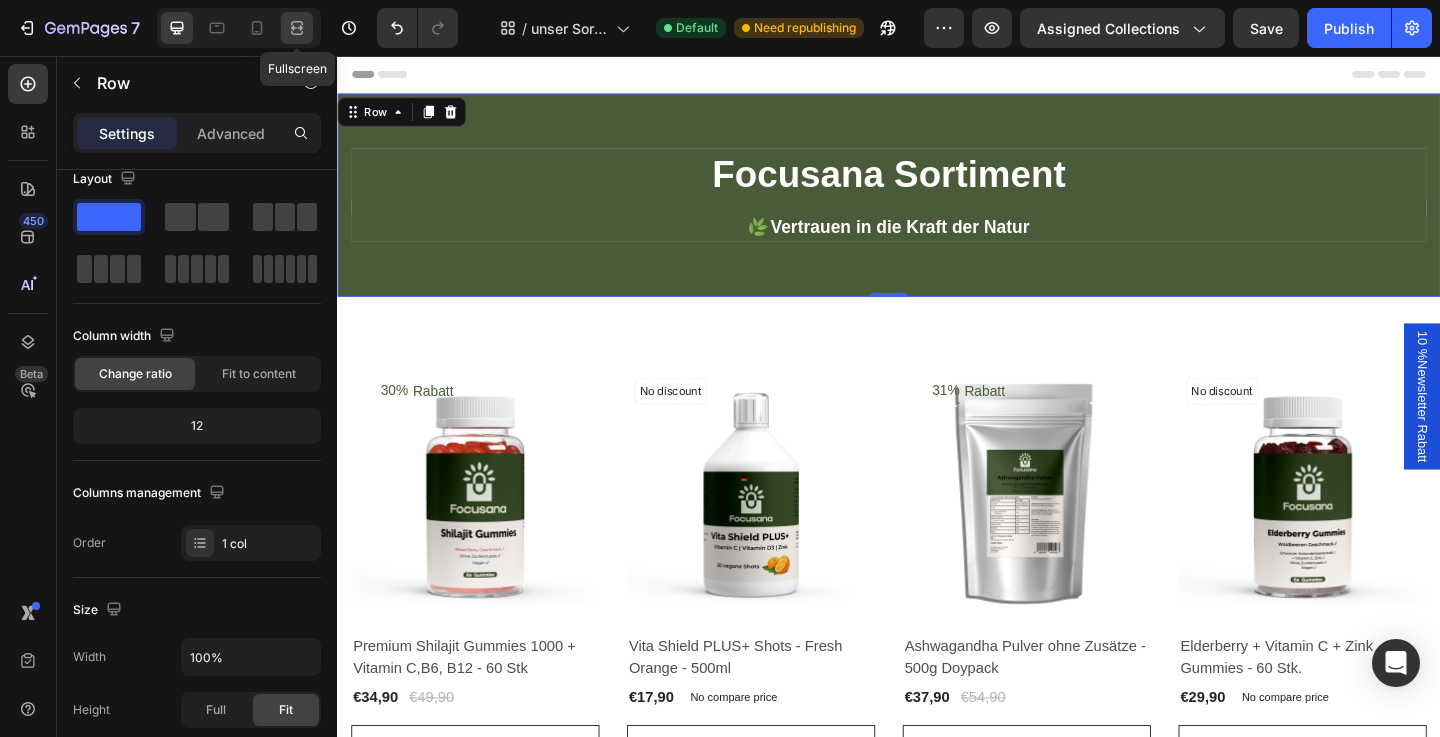 click 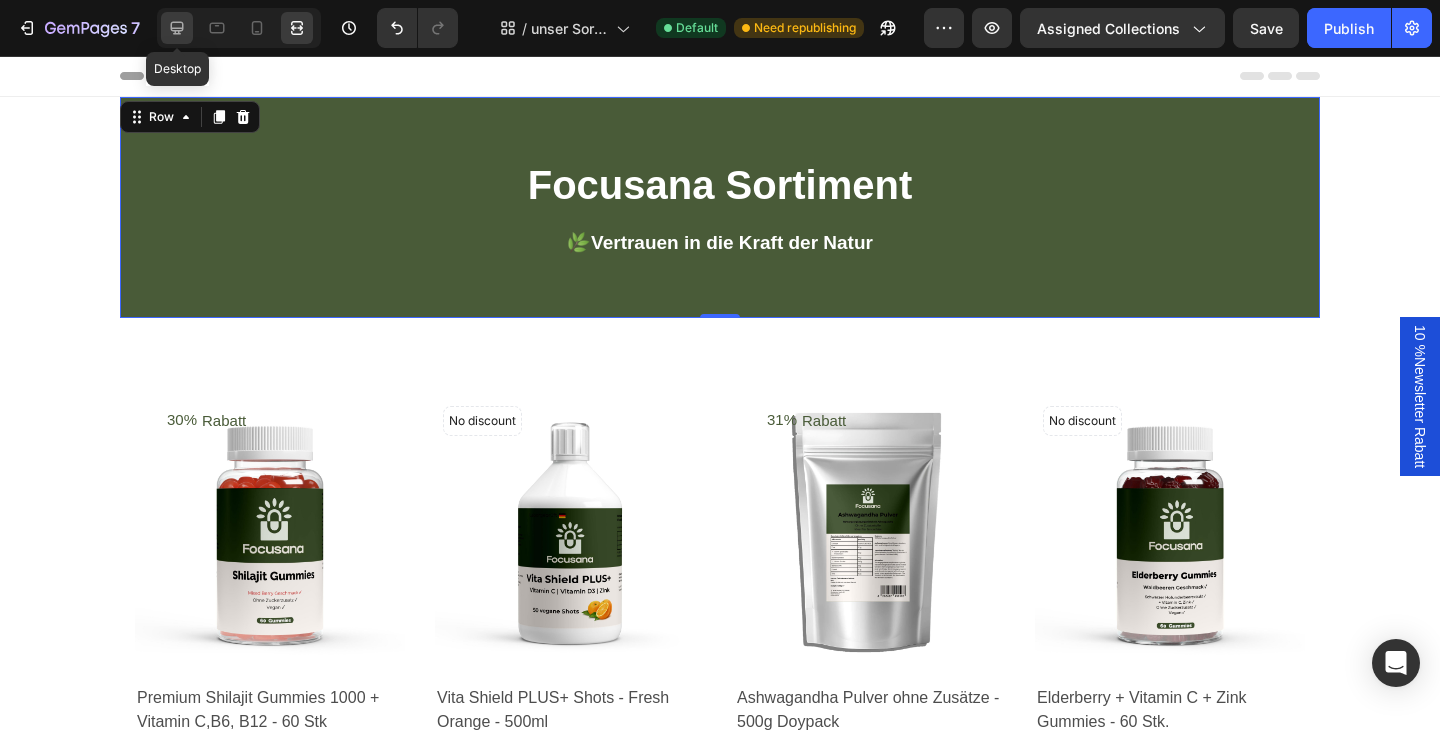 click 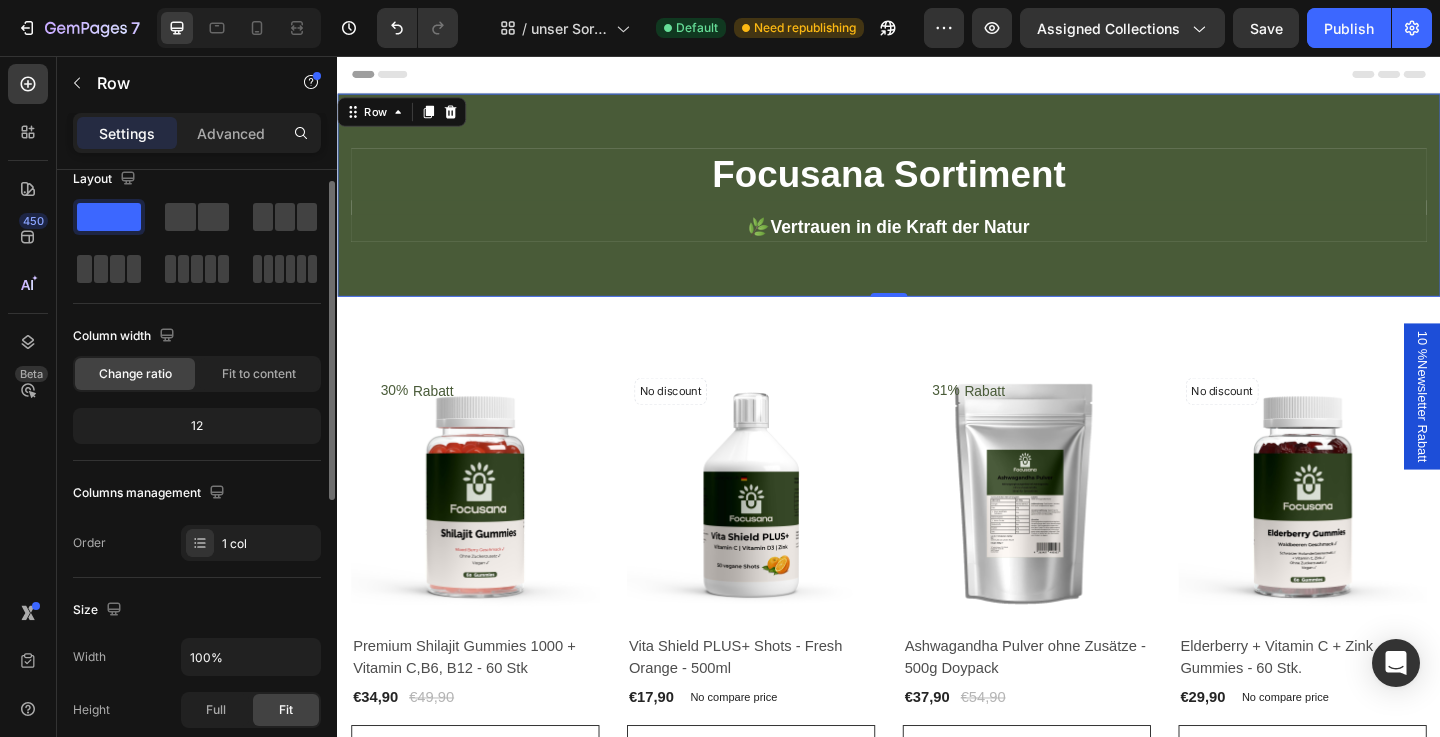 click on "Change ratio Fit to content" 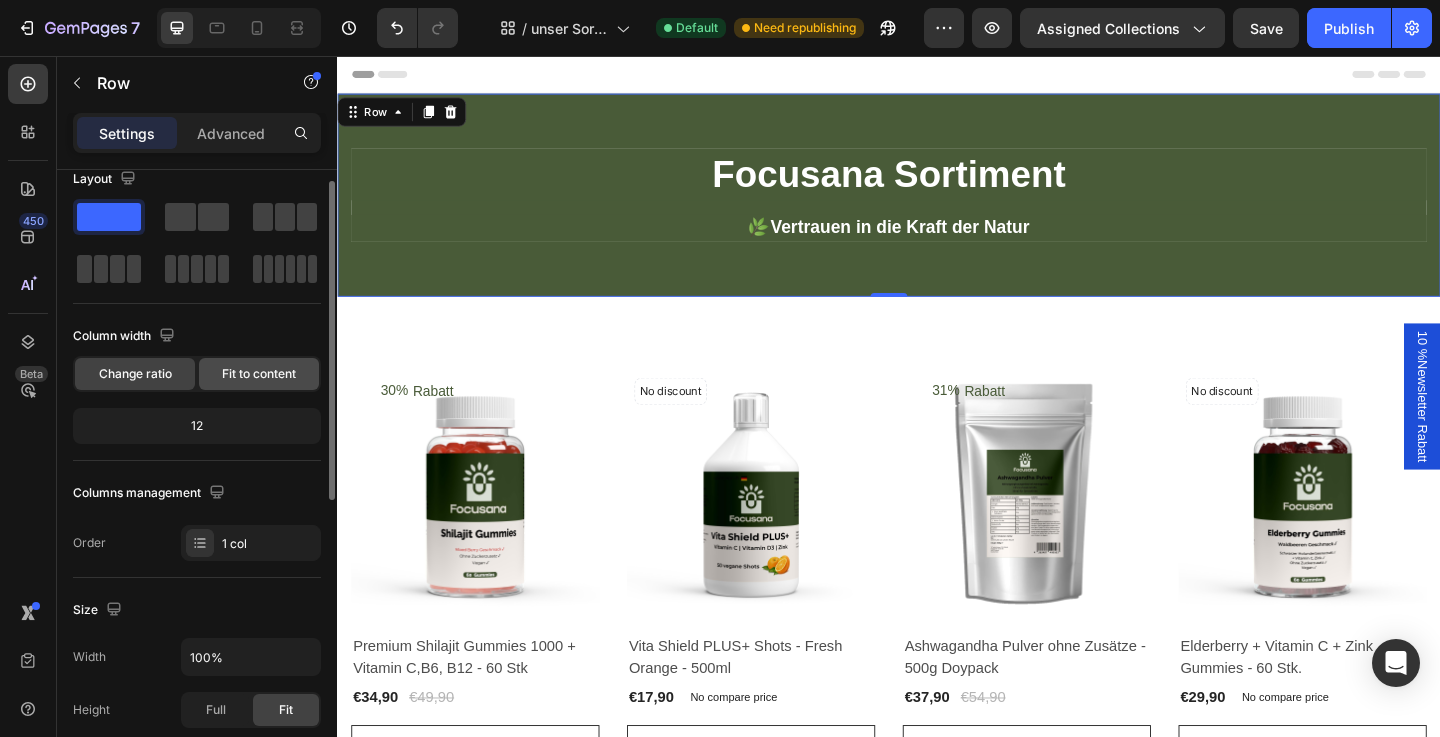 click on "Fit to content" 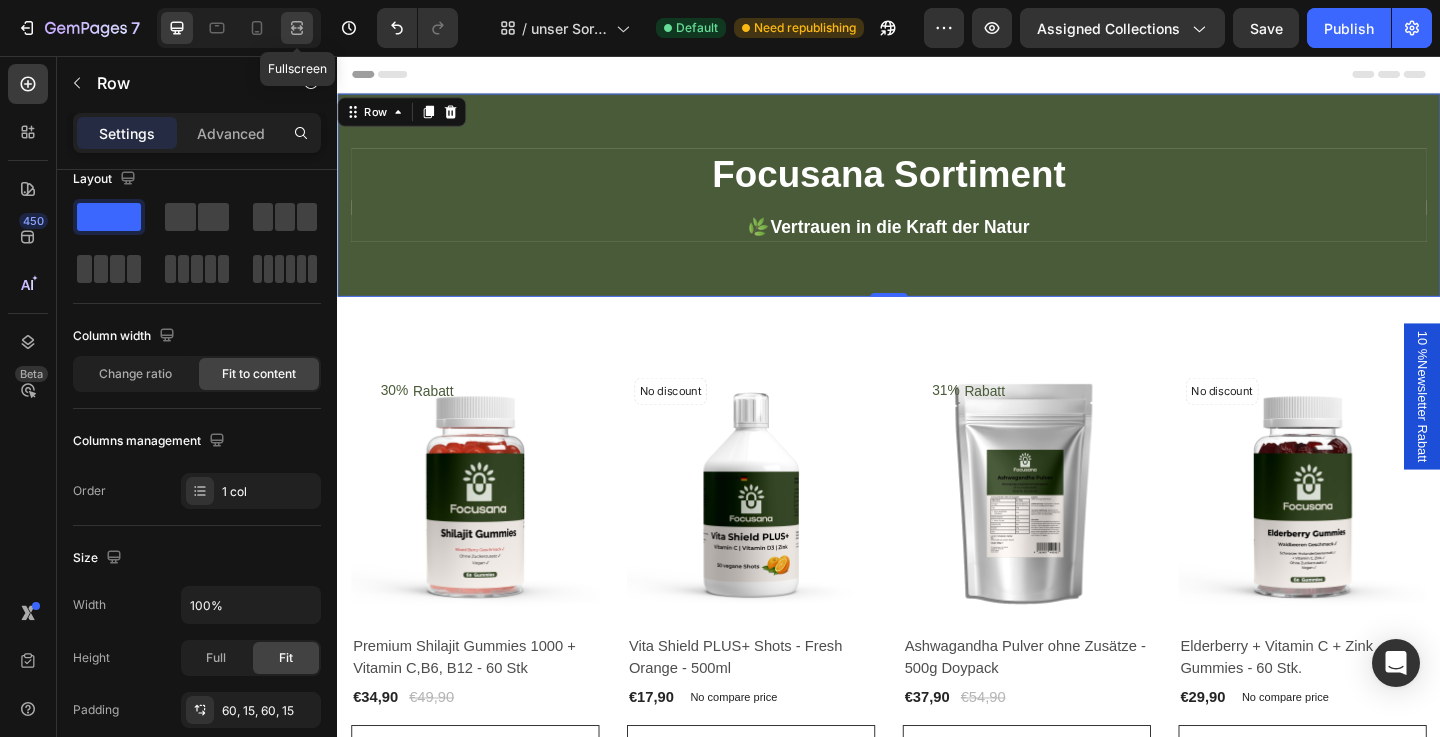 click 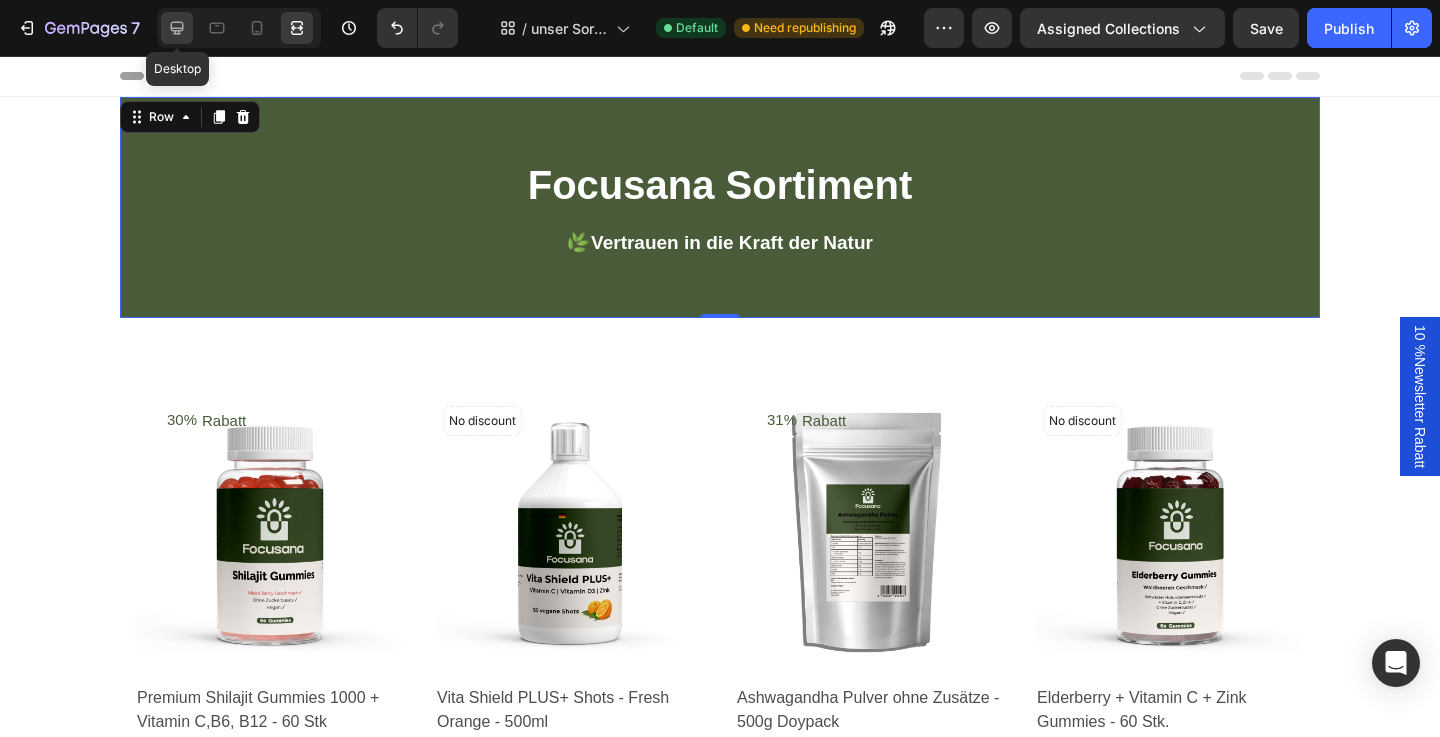 click 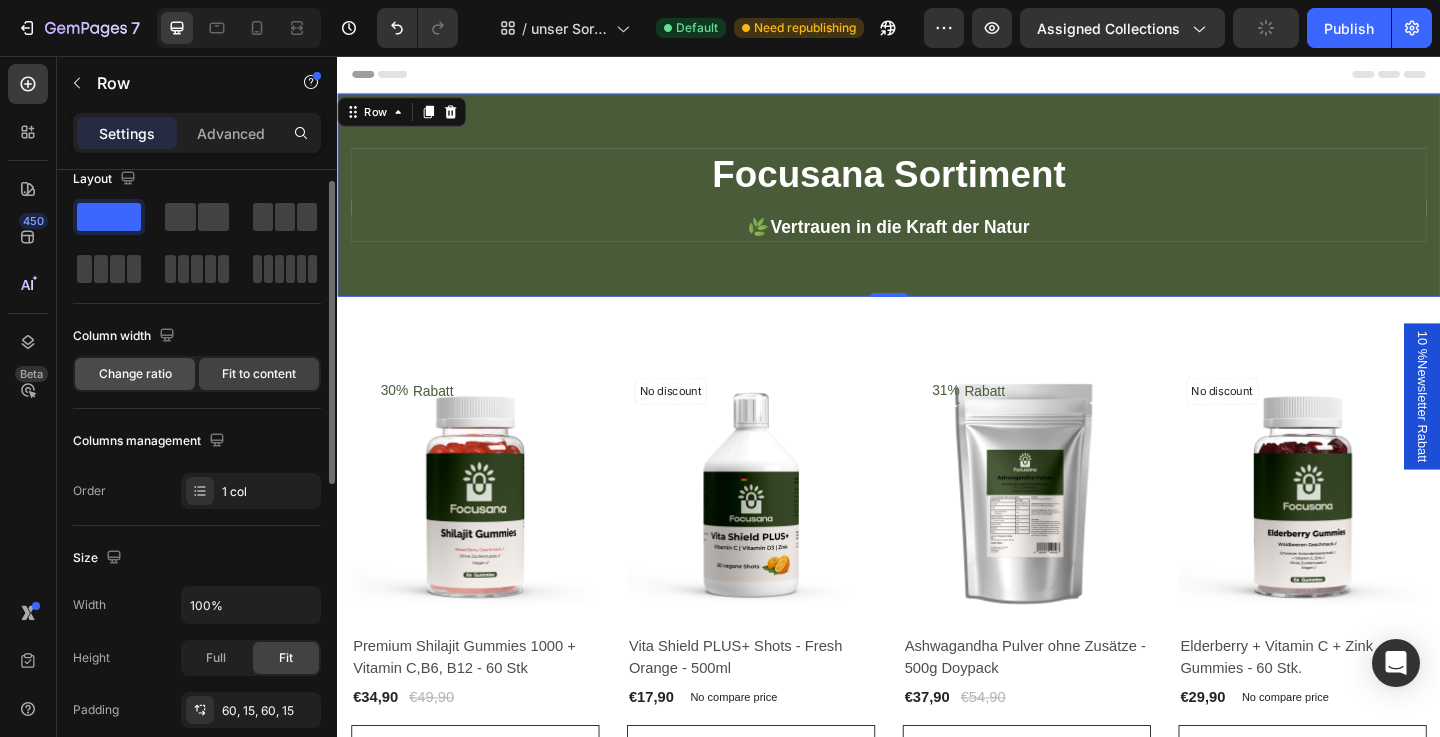 click on "Change ratio" 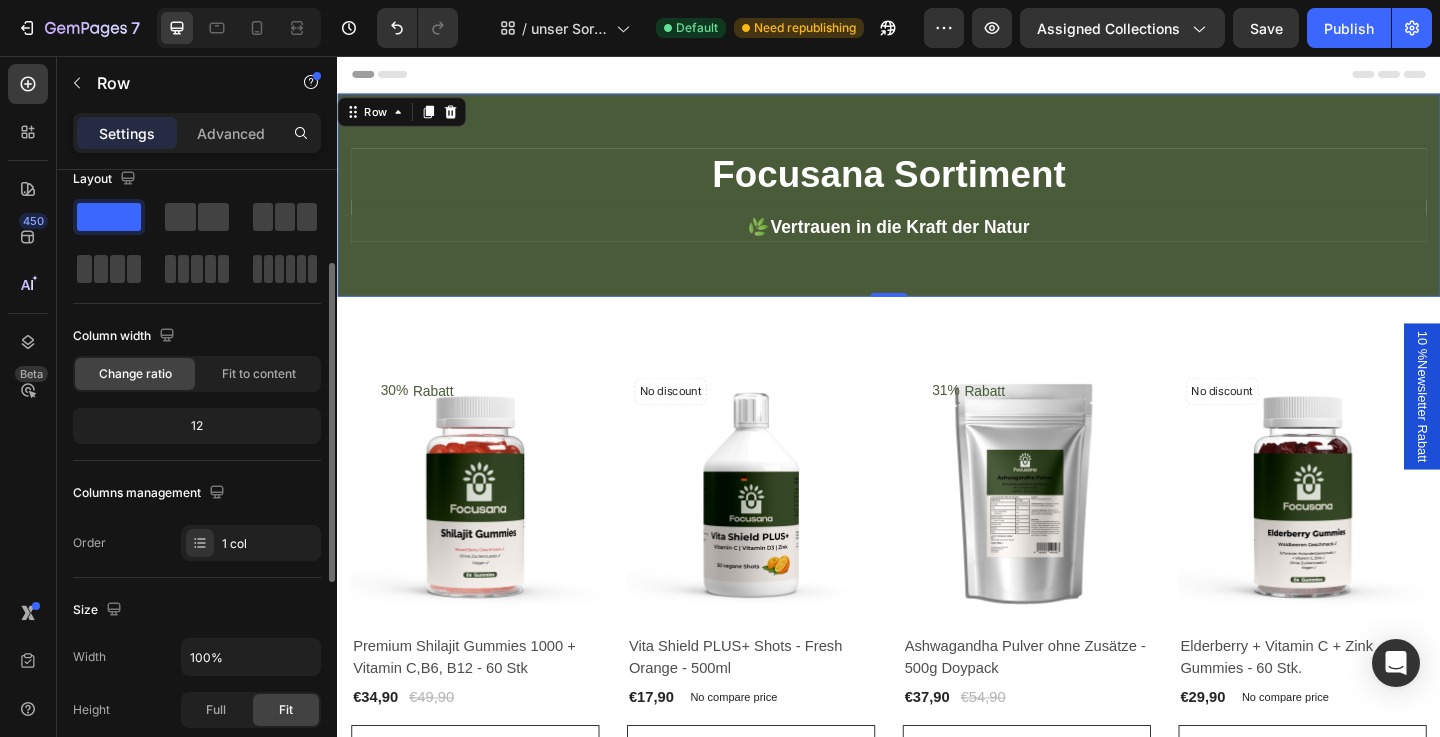 scroll, scrollTop: 163, scrollLeft: 0, axis: vertical 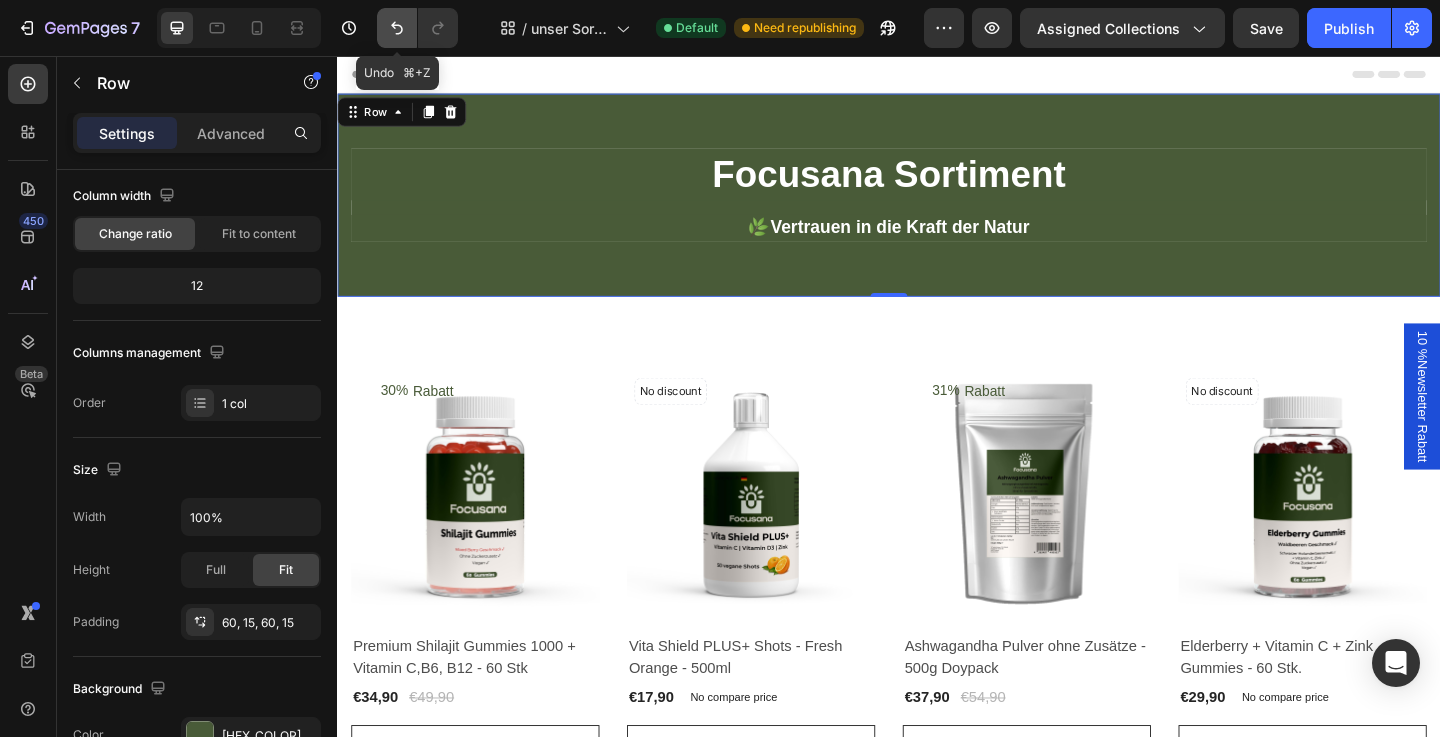 click 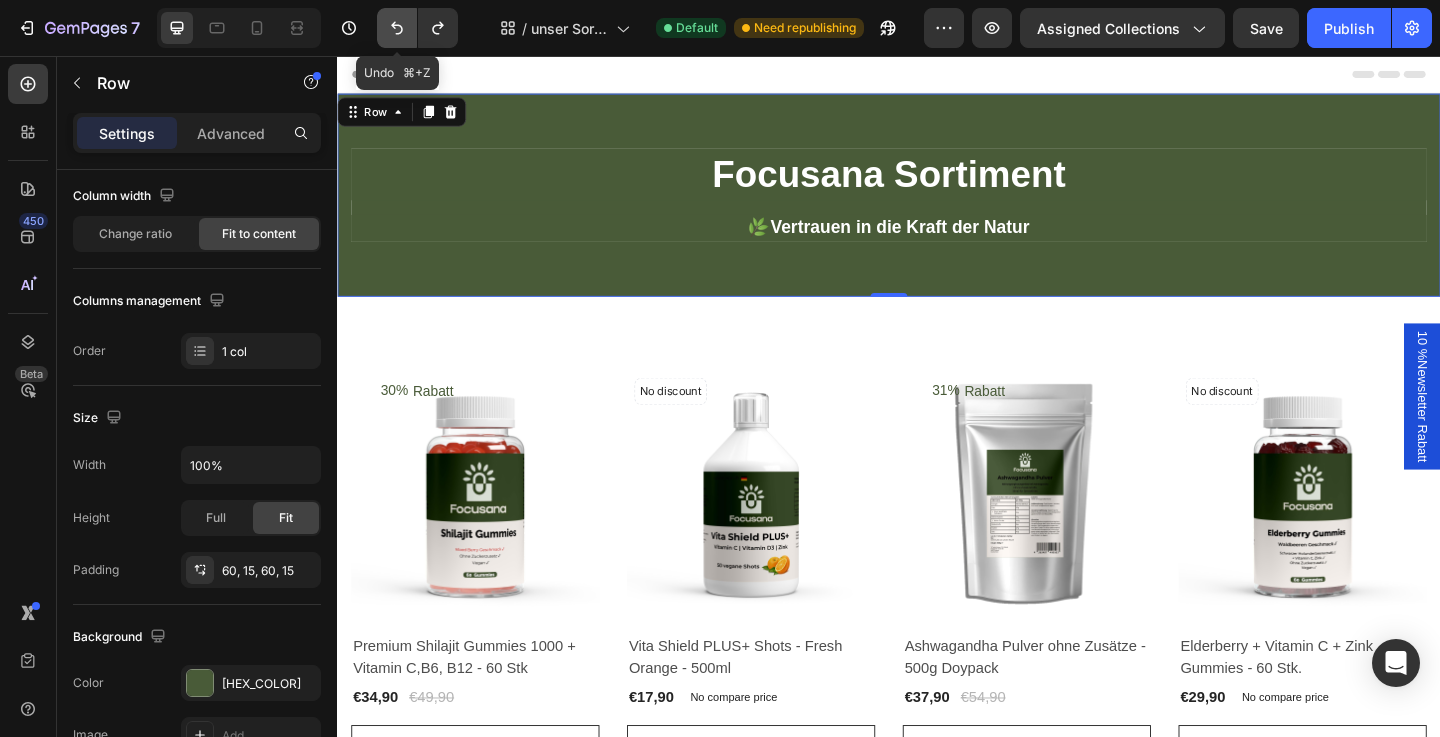 click 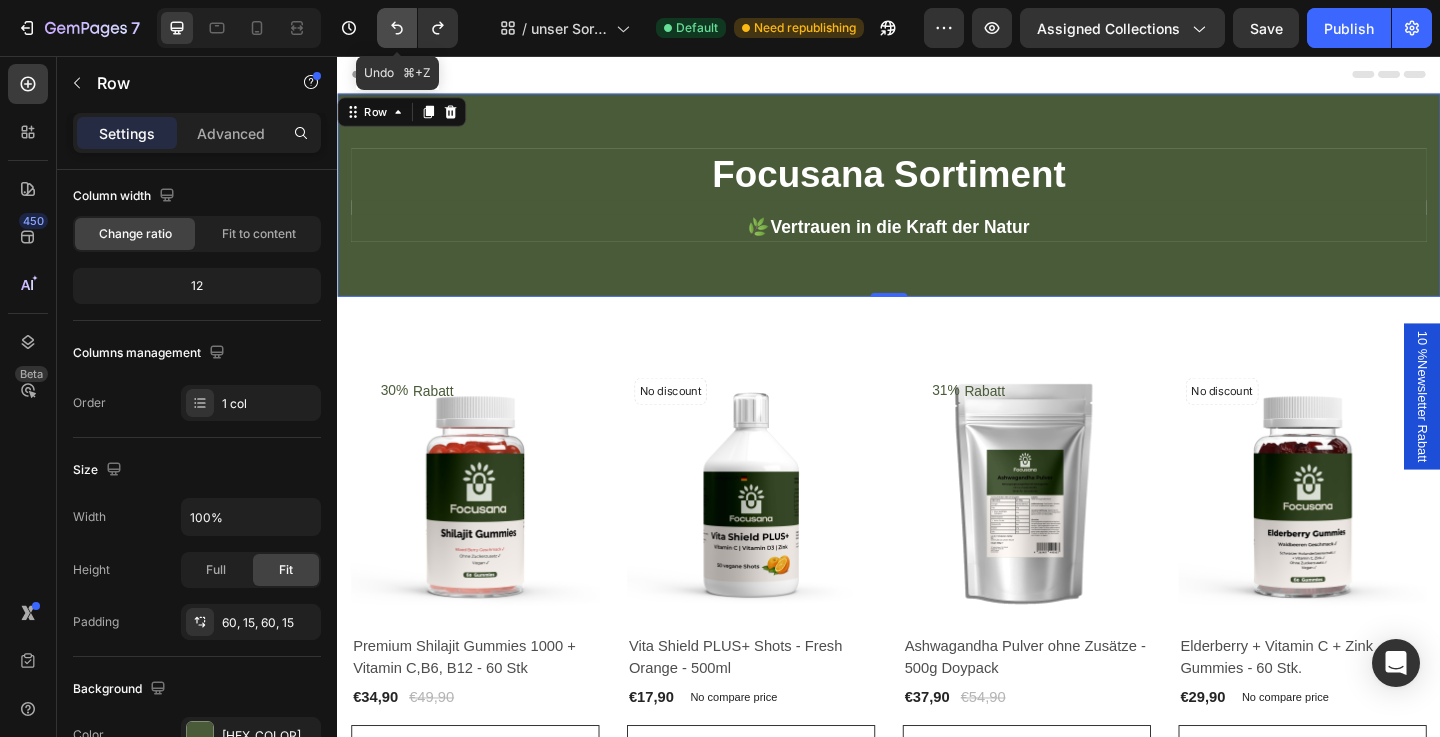 click 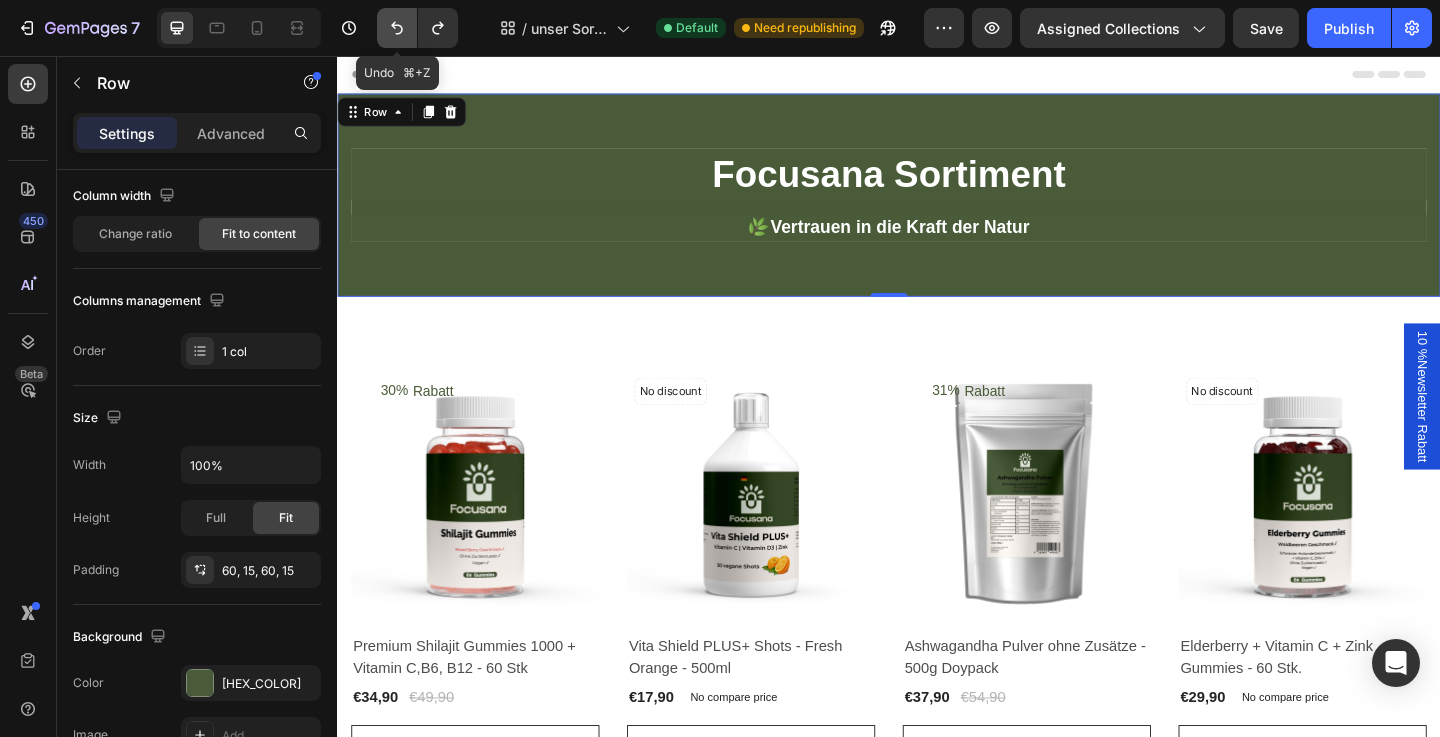 click 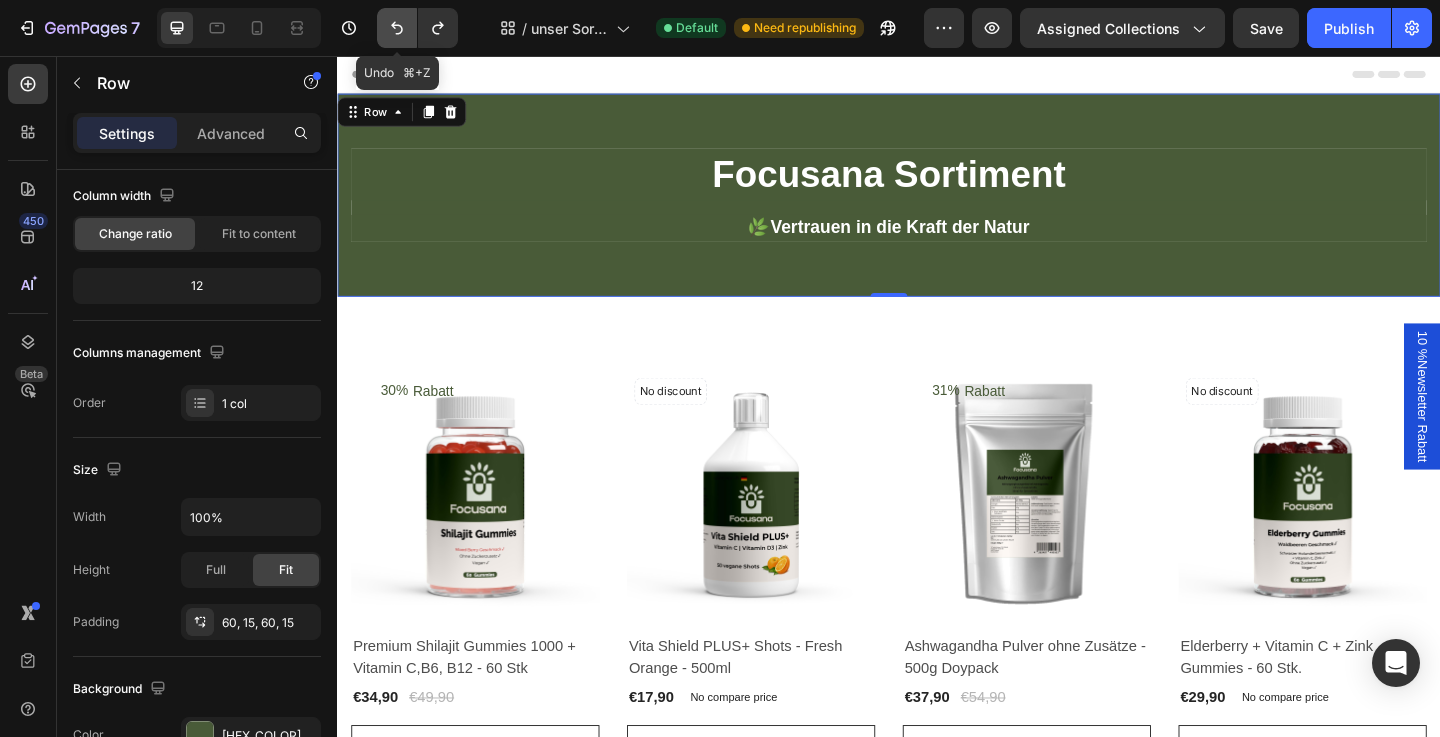 click 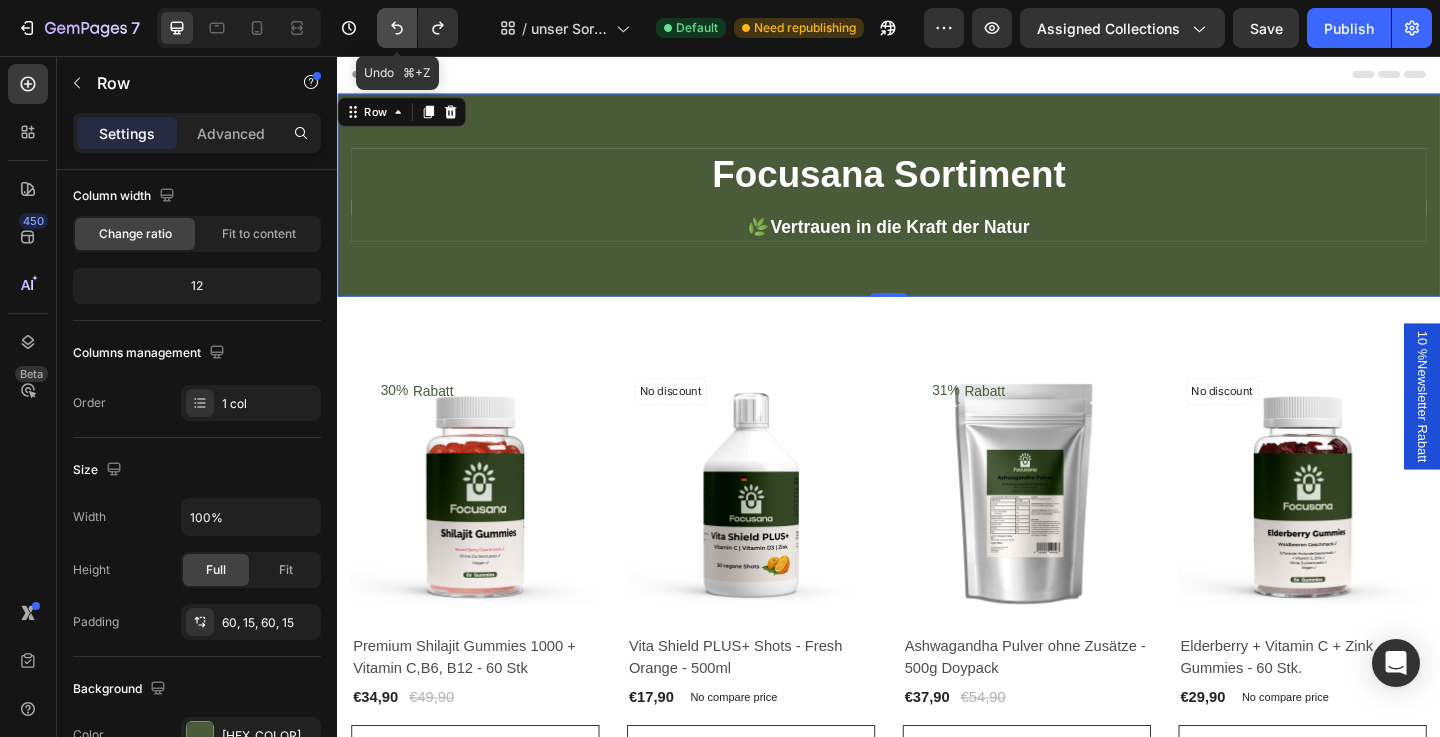 click 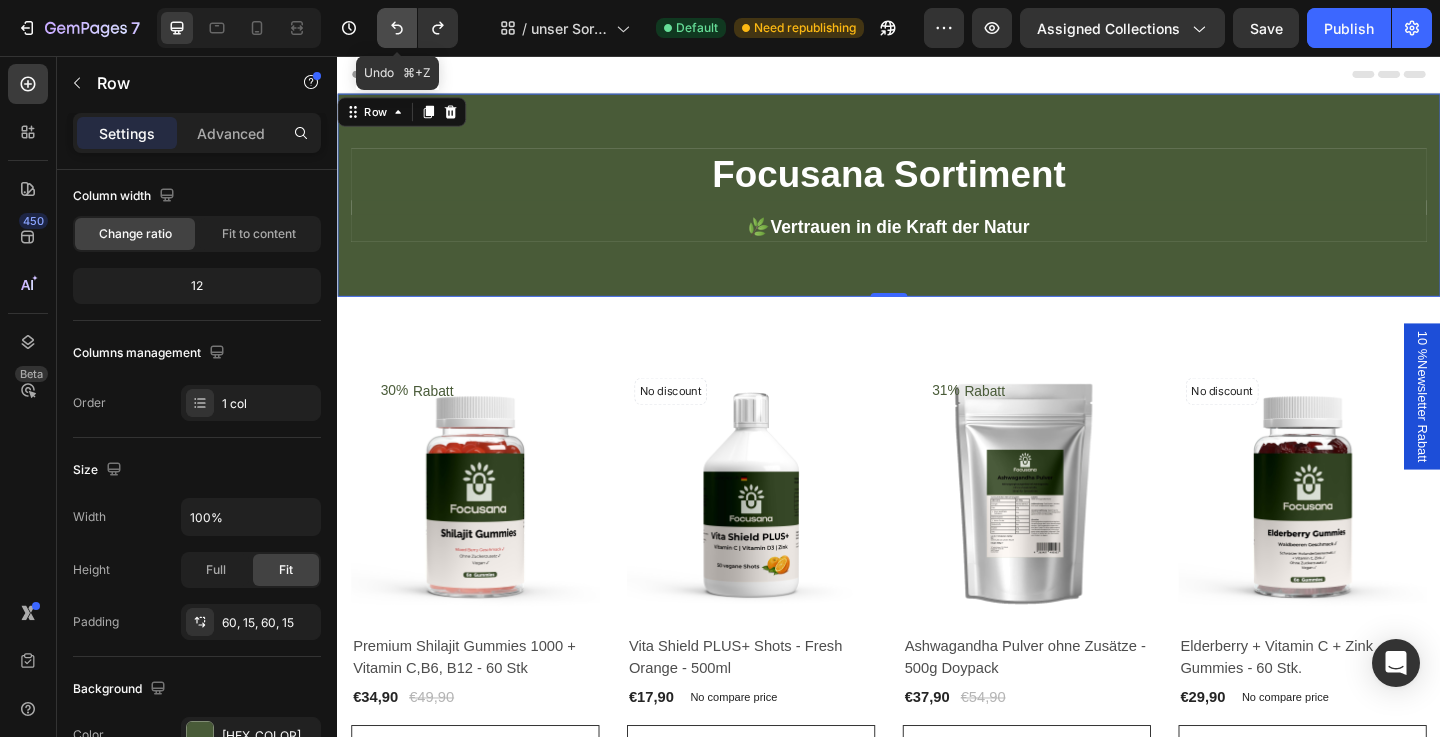 click 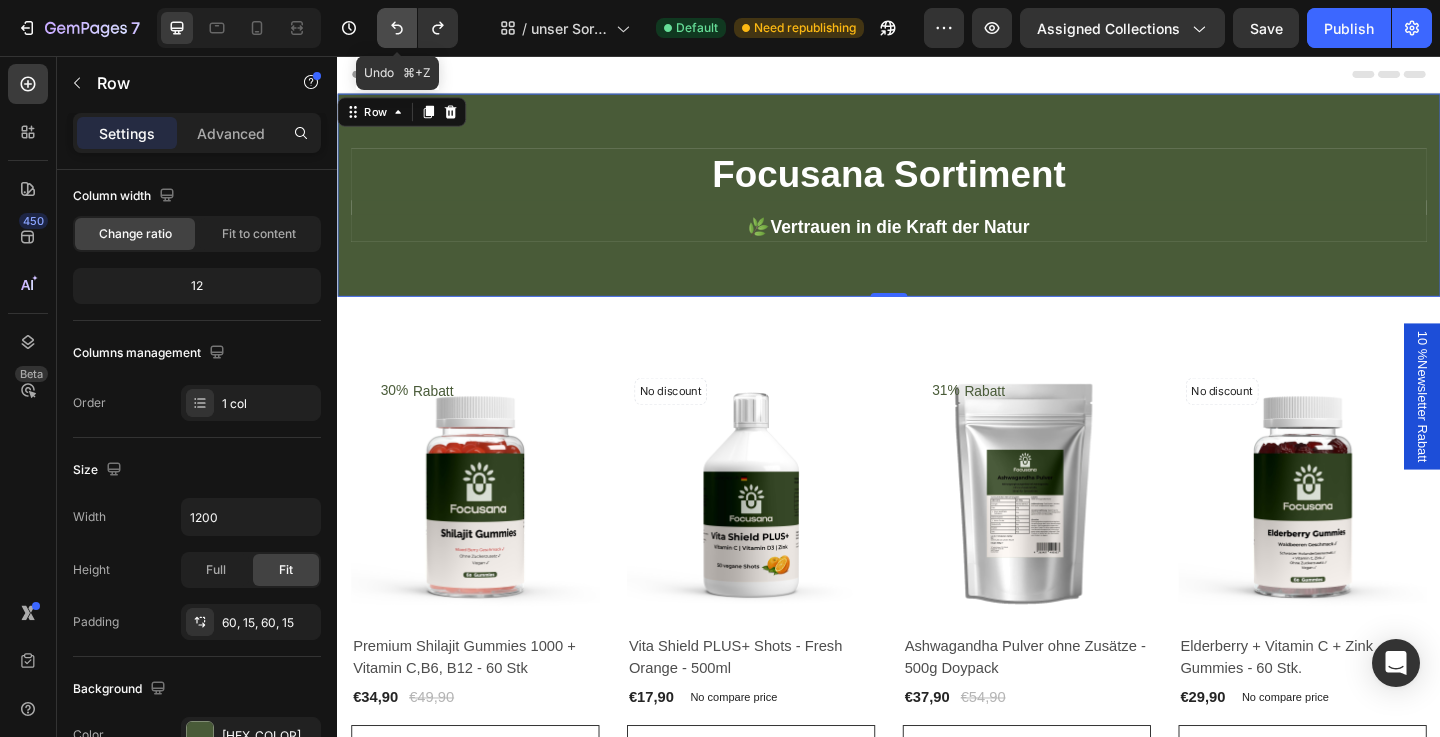 click 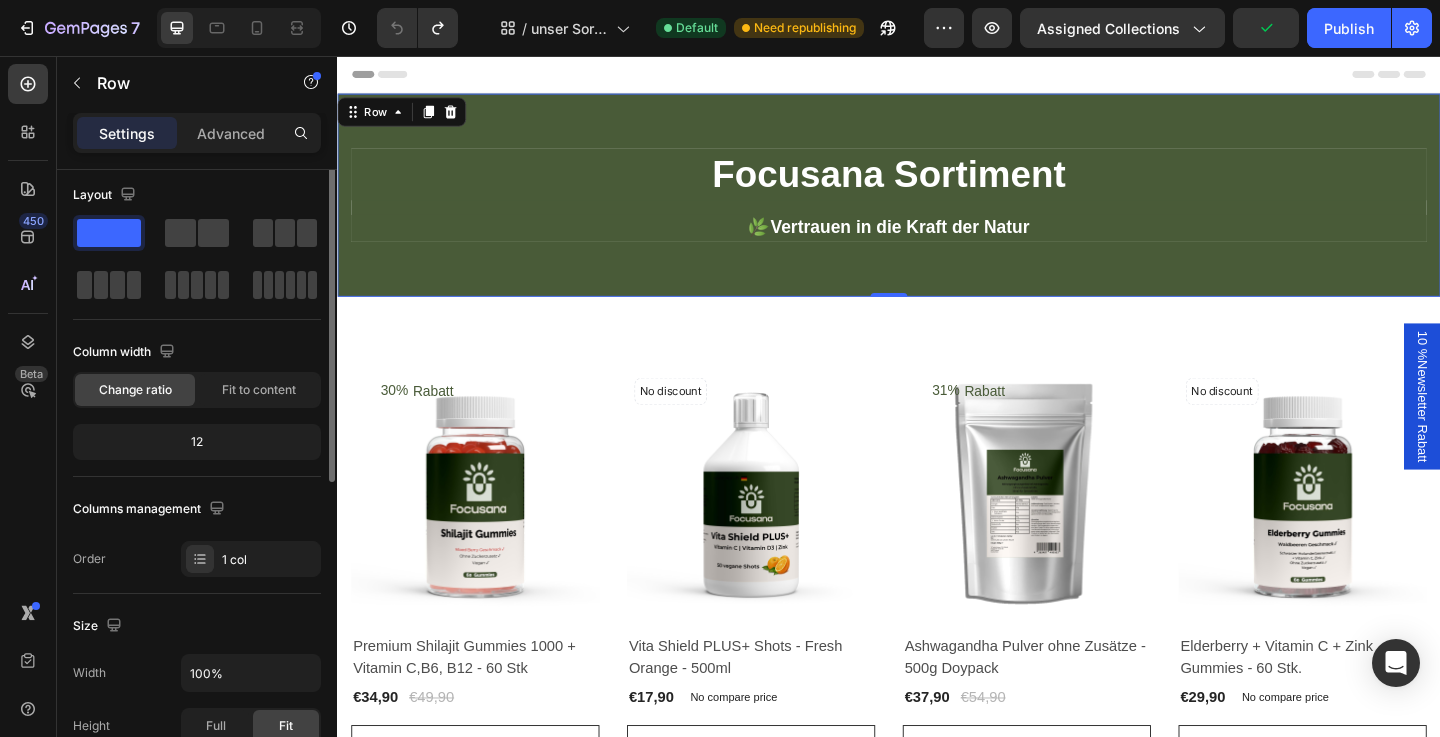 scroll, scrollTop: 0, scrollLeft: 0, axis: both 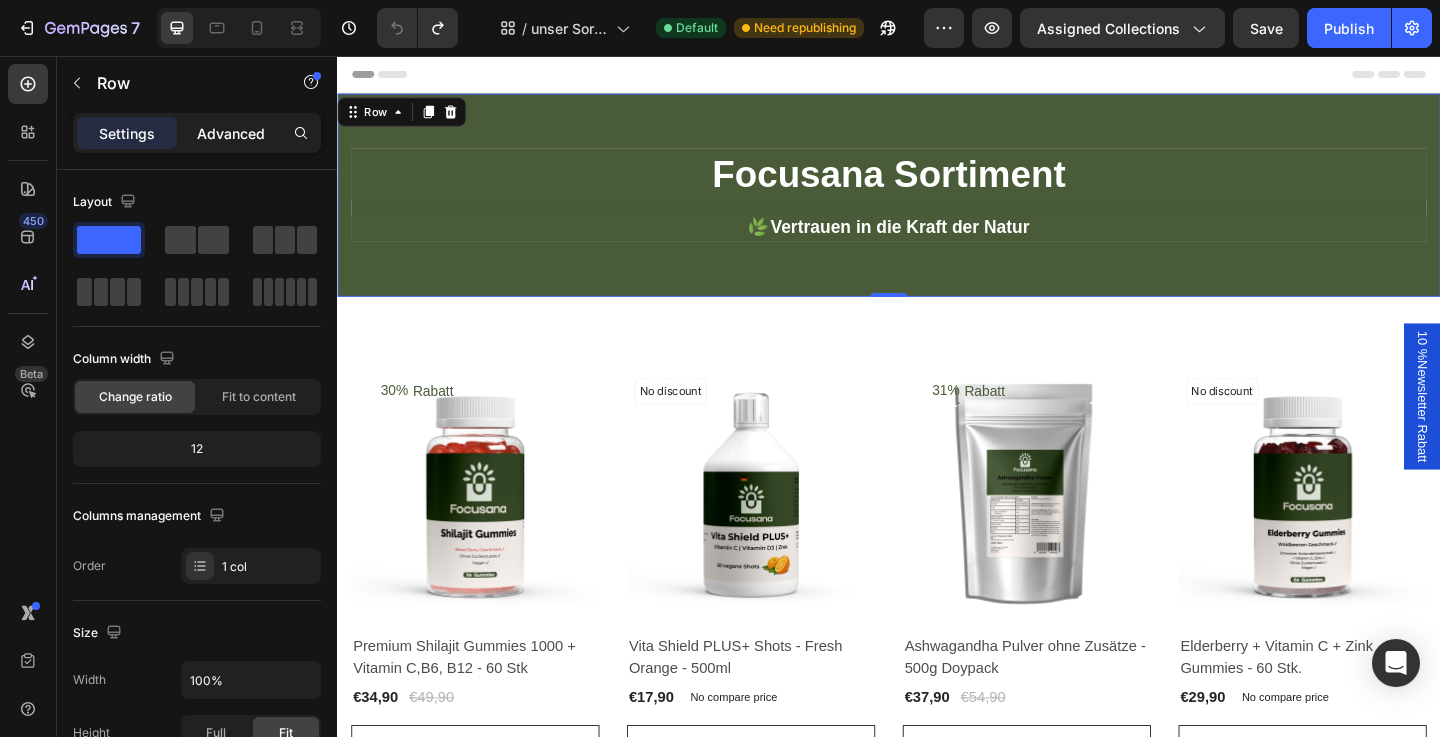 click on "Advanced" 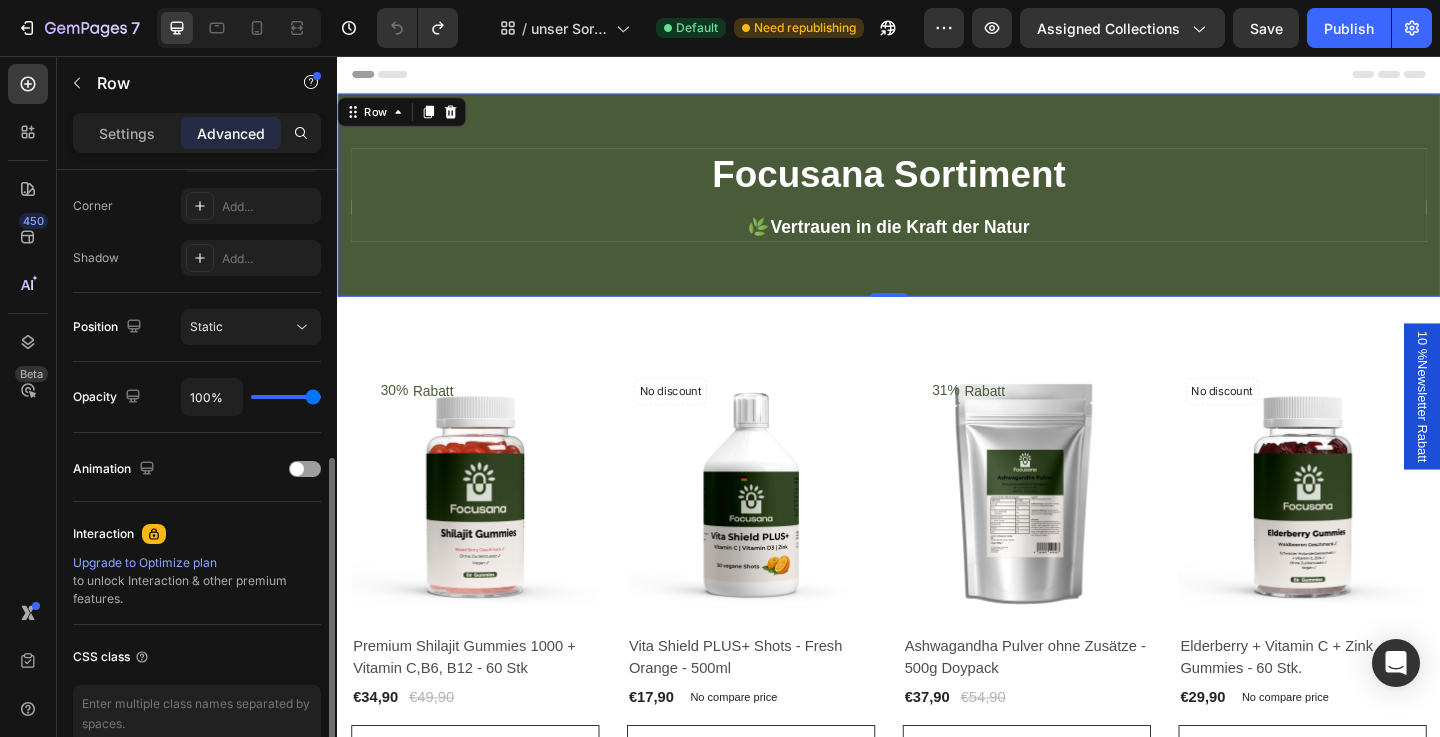 scroll, scrollTop: 687, scrollLeft: 0, axis: vertical 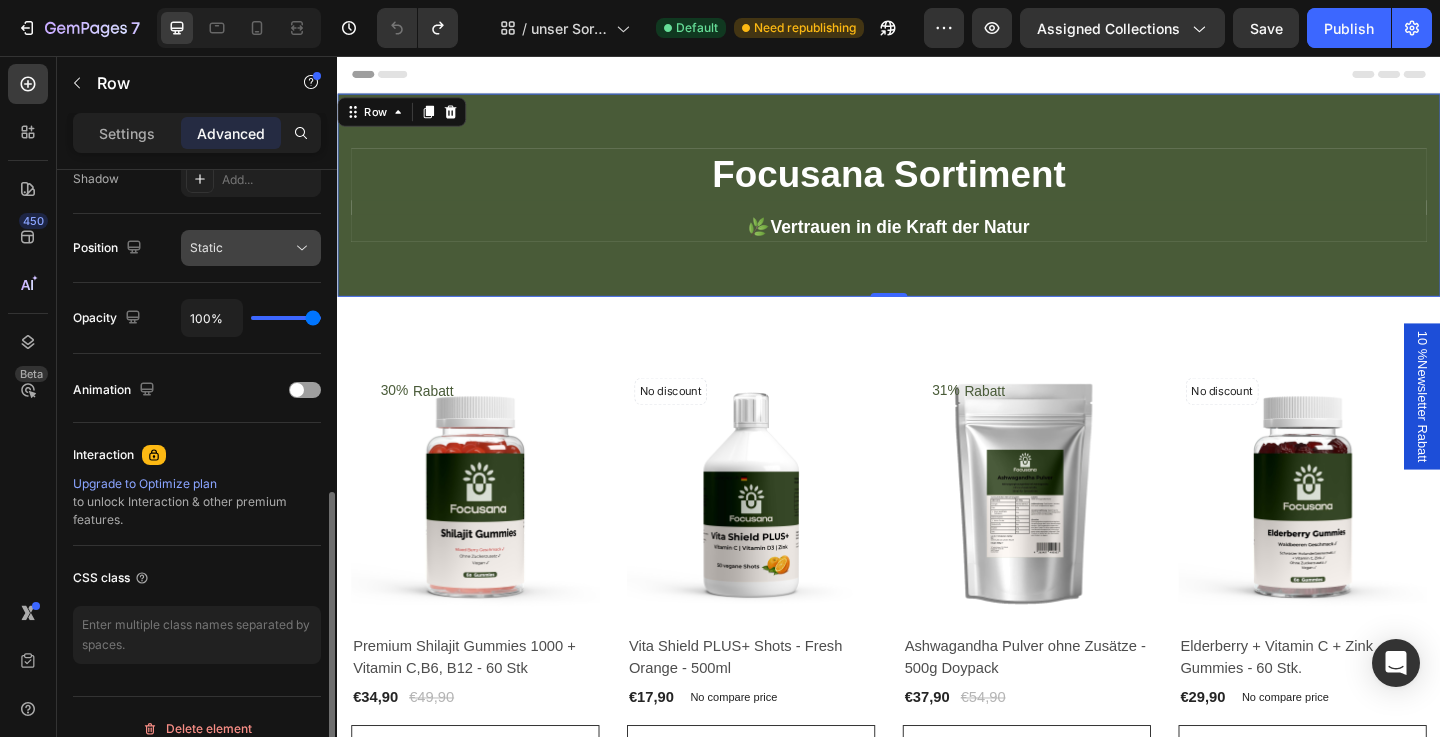 click on "Static" at bounding box center [241, 248] 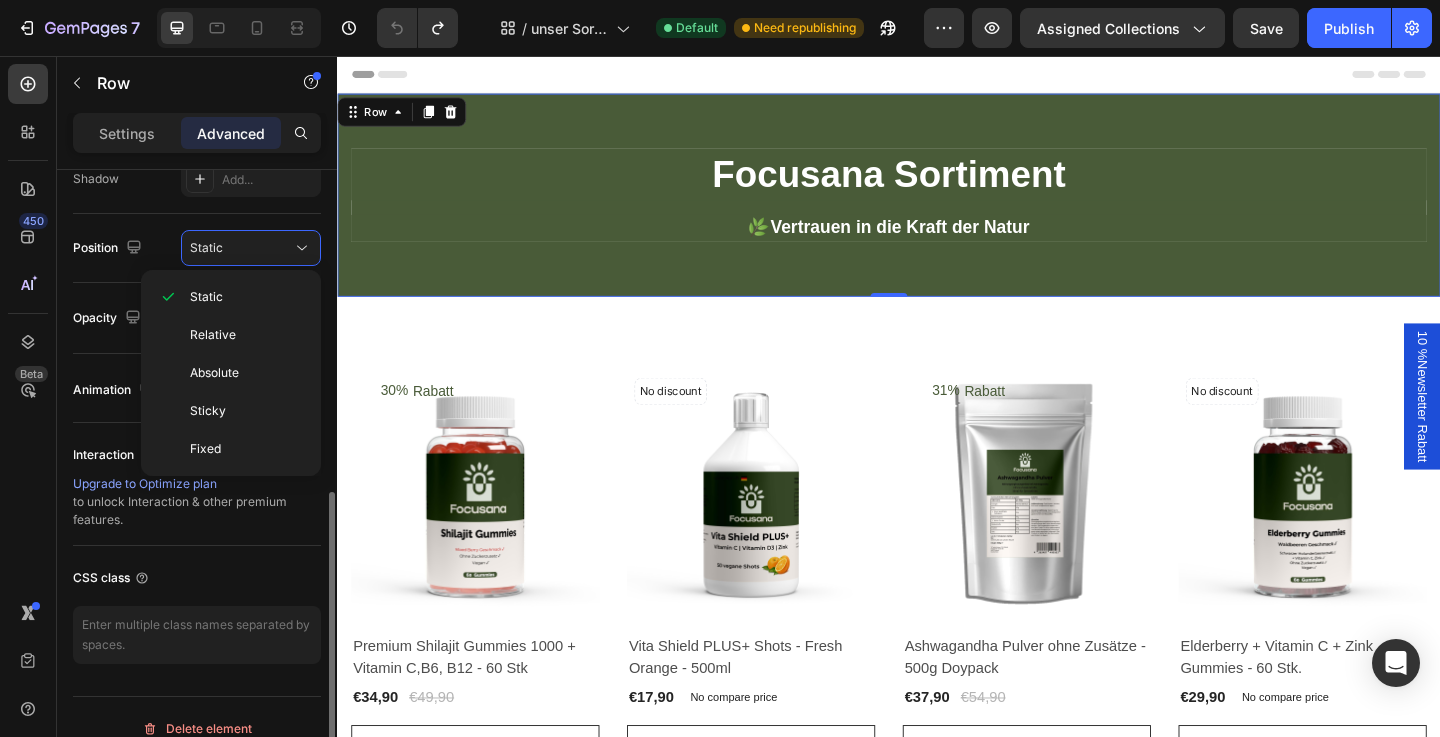 click on "Position Static" 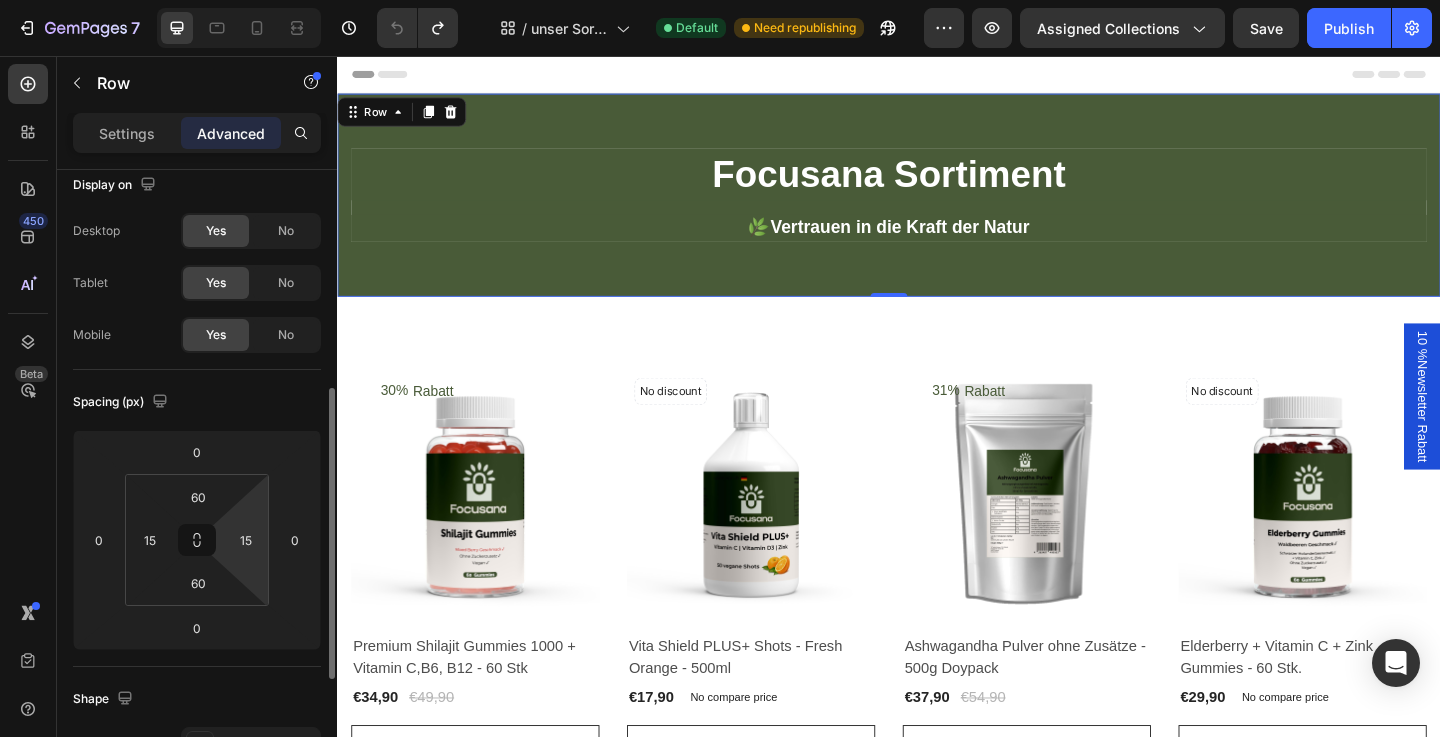 scroll, scrollTop: 0, scrollLeft: 0, axis: both 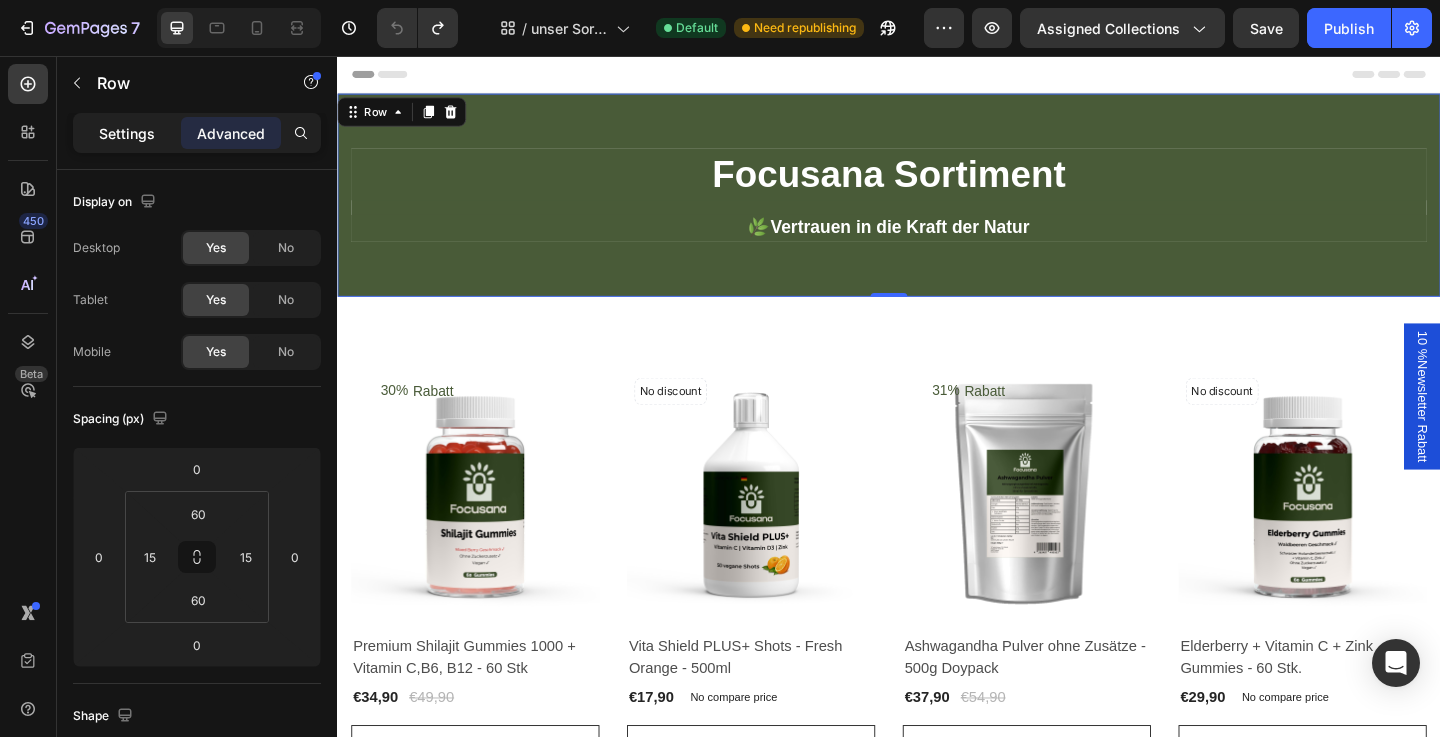 click on "Settings" at bounding box center (127, 133) 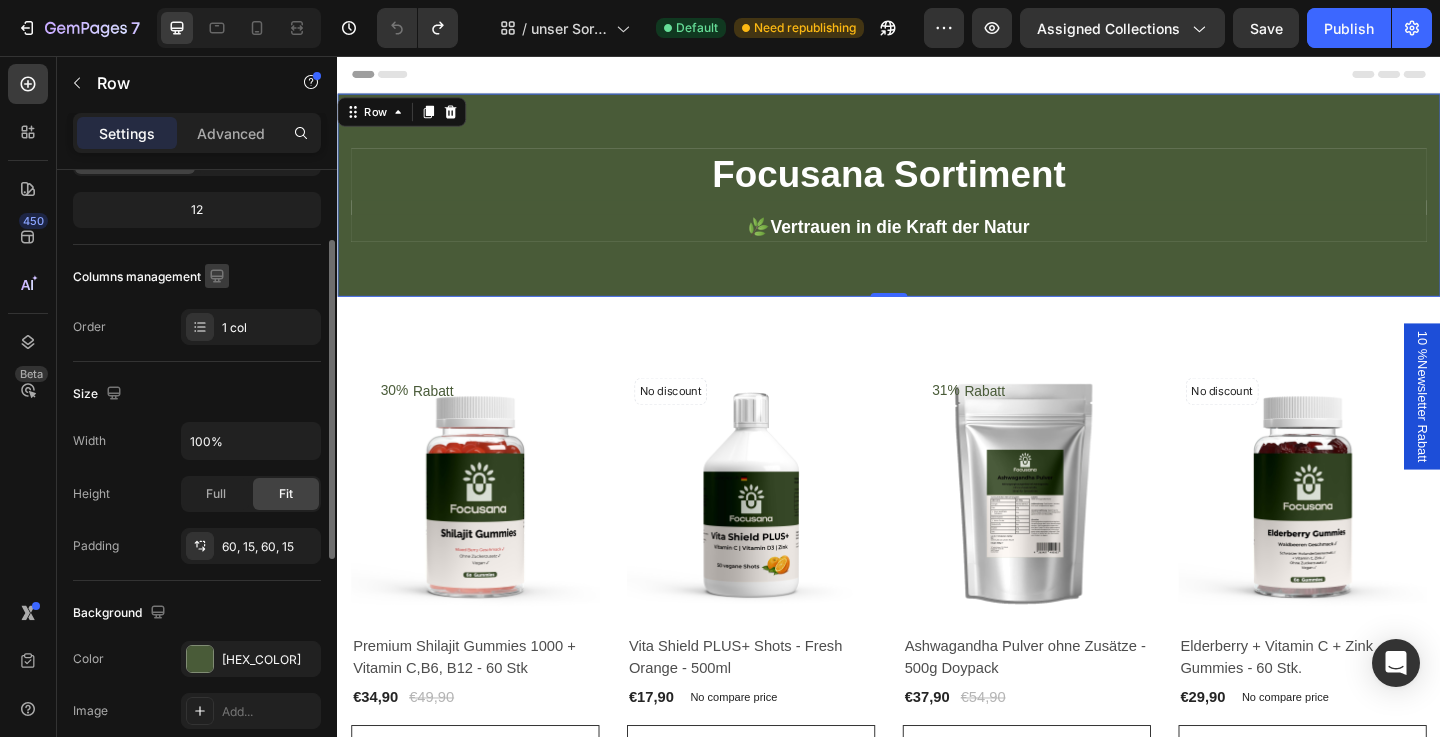 scroll, scrollTop: 247, scrollLeft: 0, axis: vertical 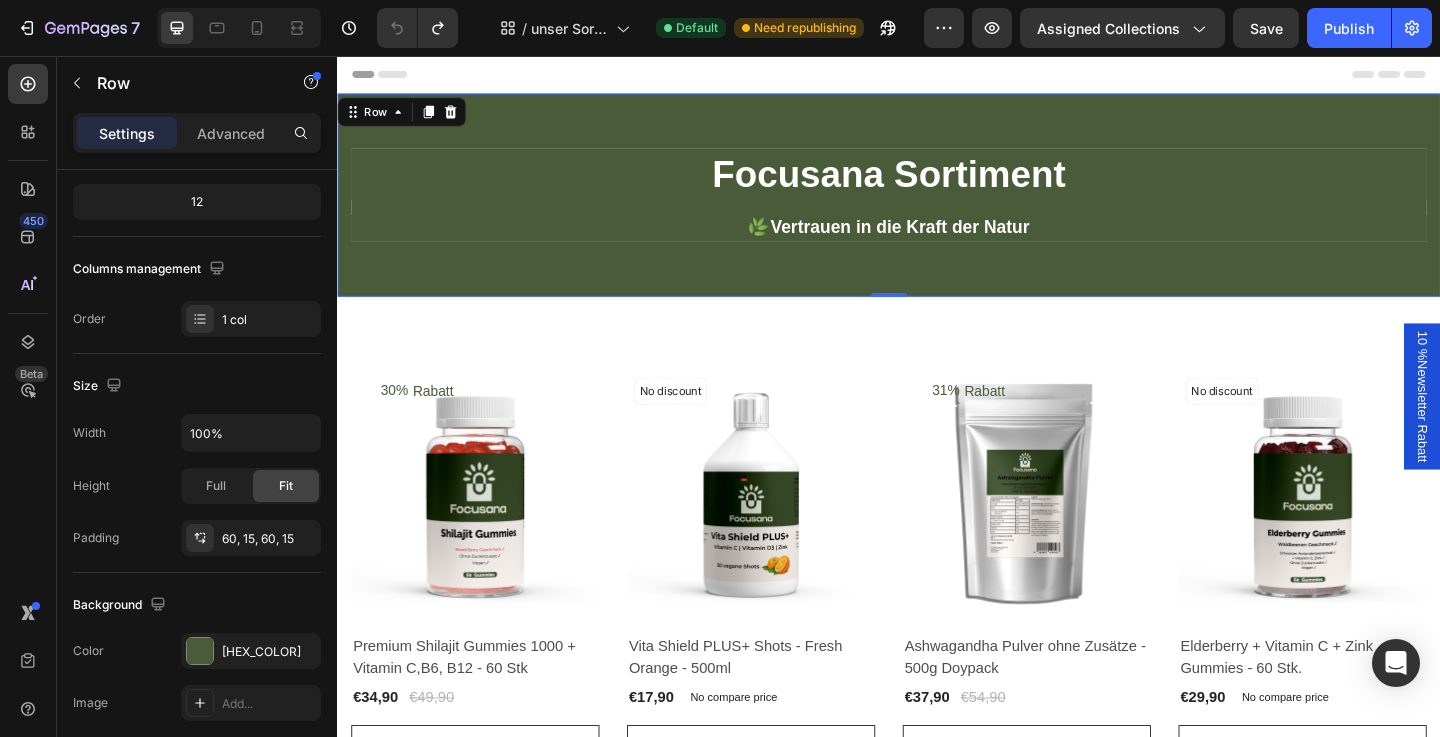 click on "Focusana Sortiment Heading 🌿  Vertrauen in die Kraft der Natur Text block Row Row Row   0" at bounding box center (937, 207) 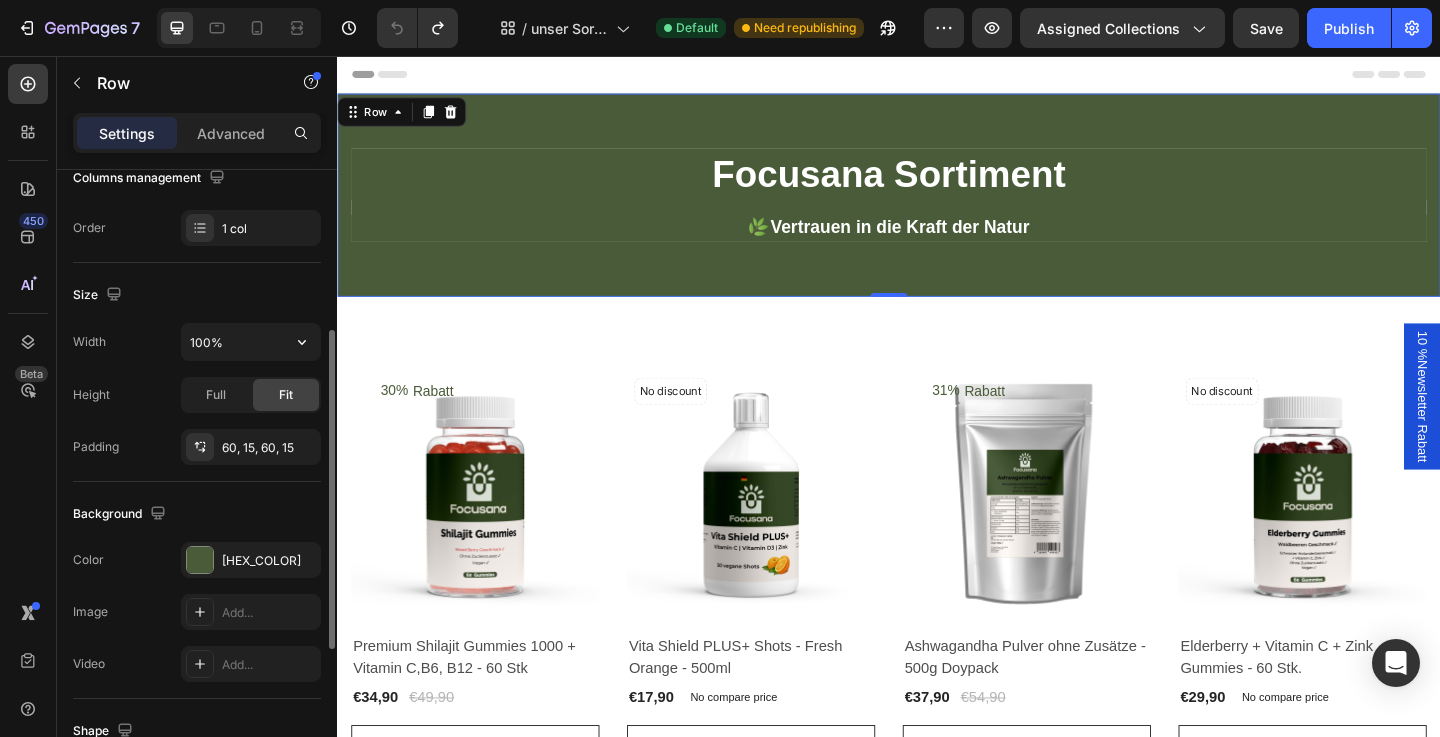 scroll, scrollTop: 337, scrollLeft: 0, axis: vertical 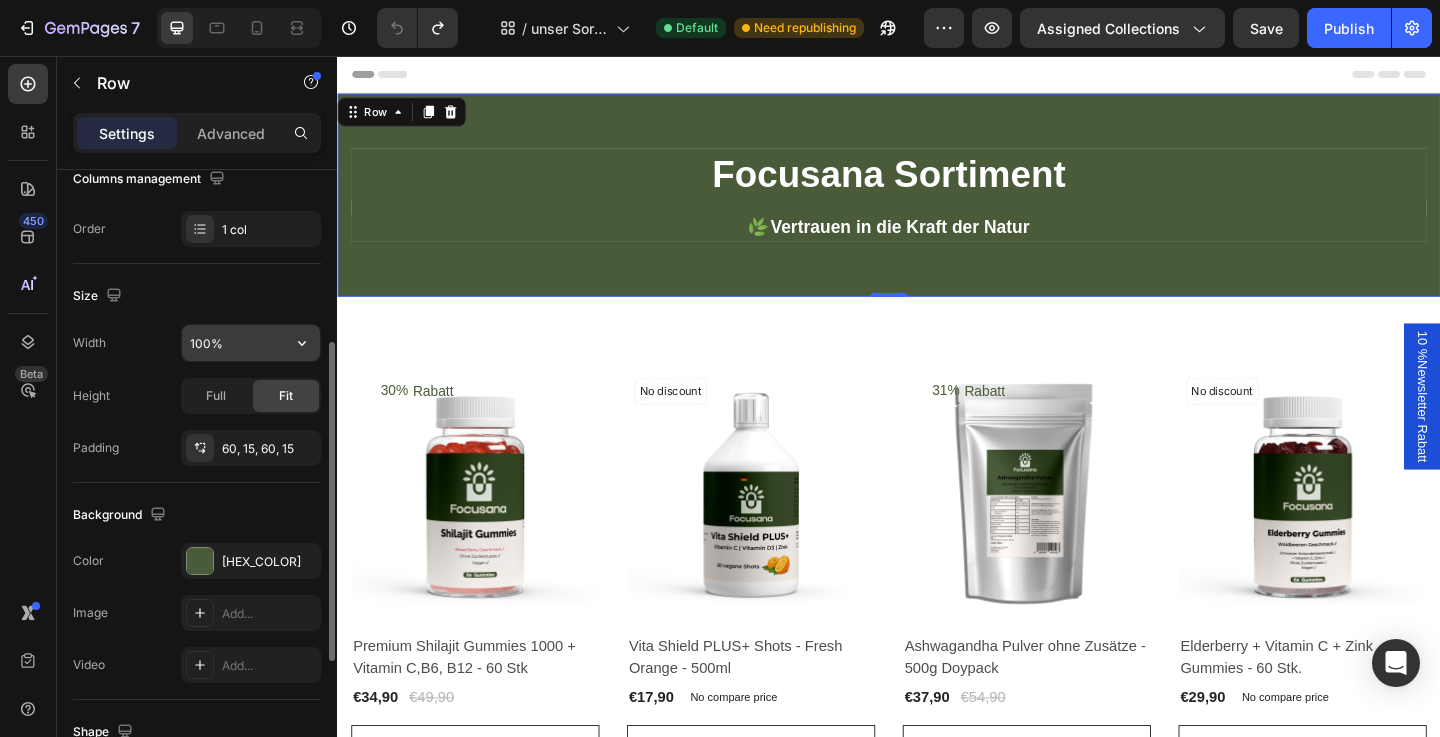 click on "100%" at bounding box center (251, 343) 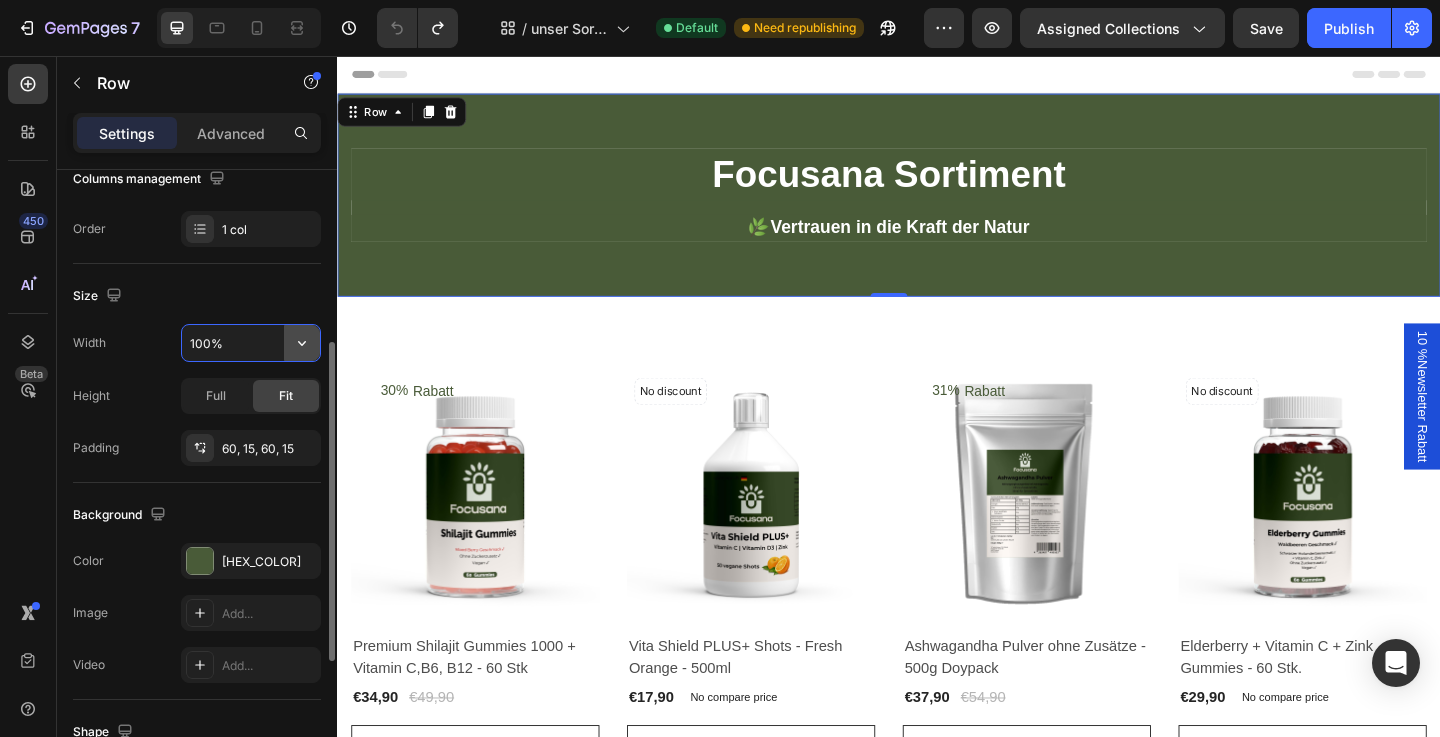 click 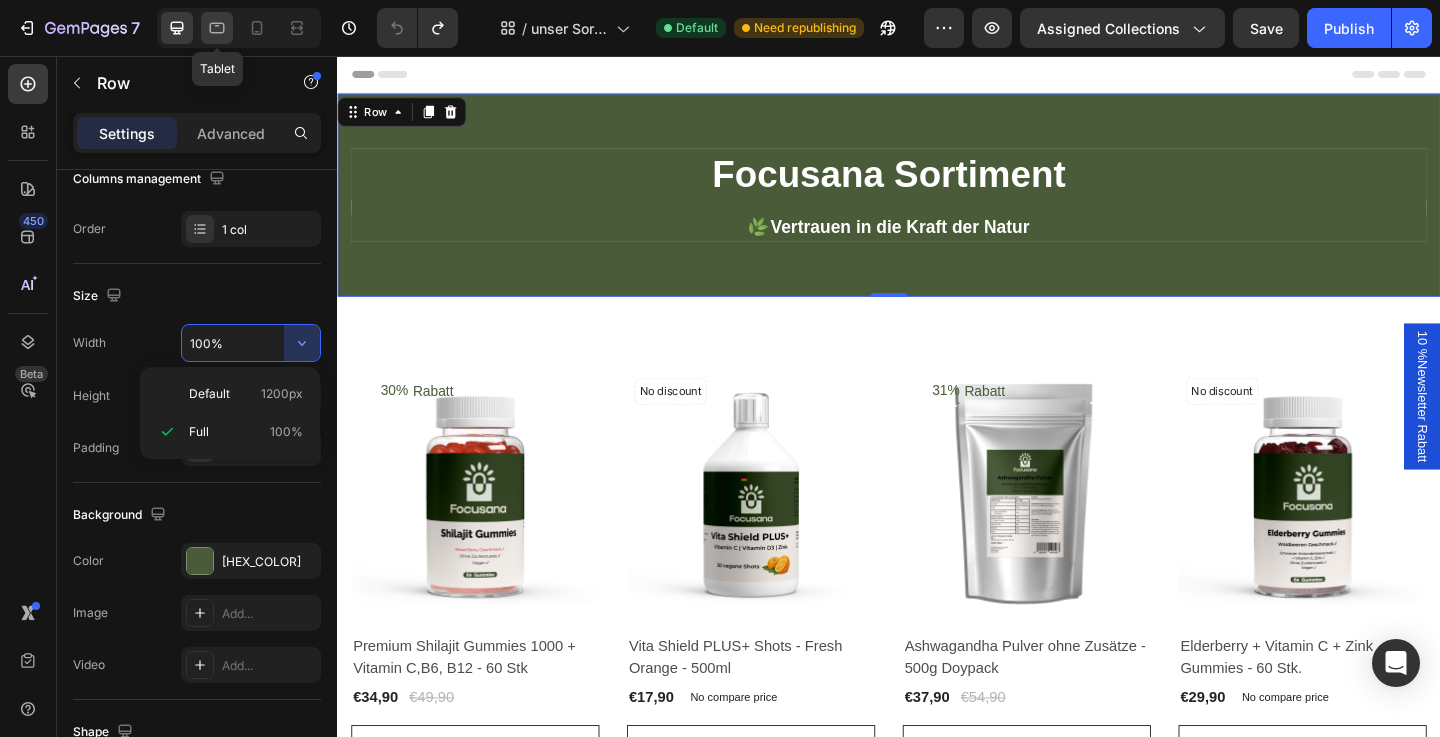 click 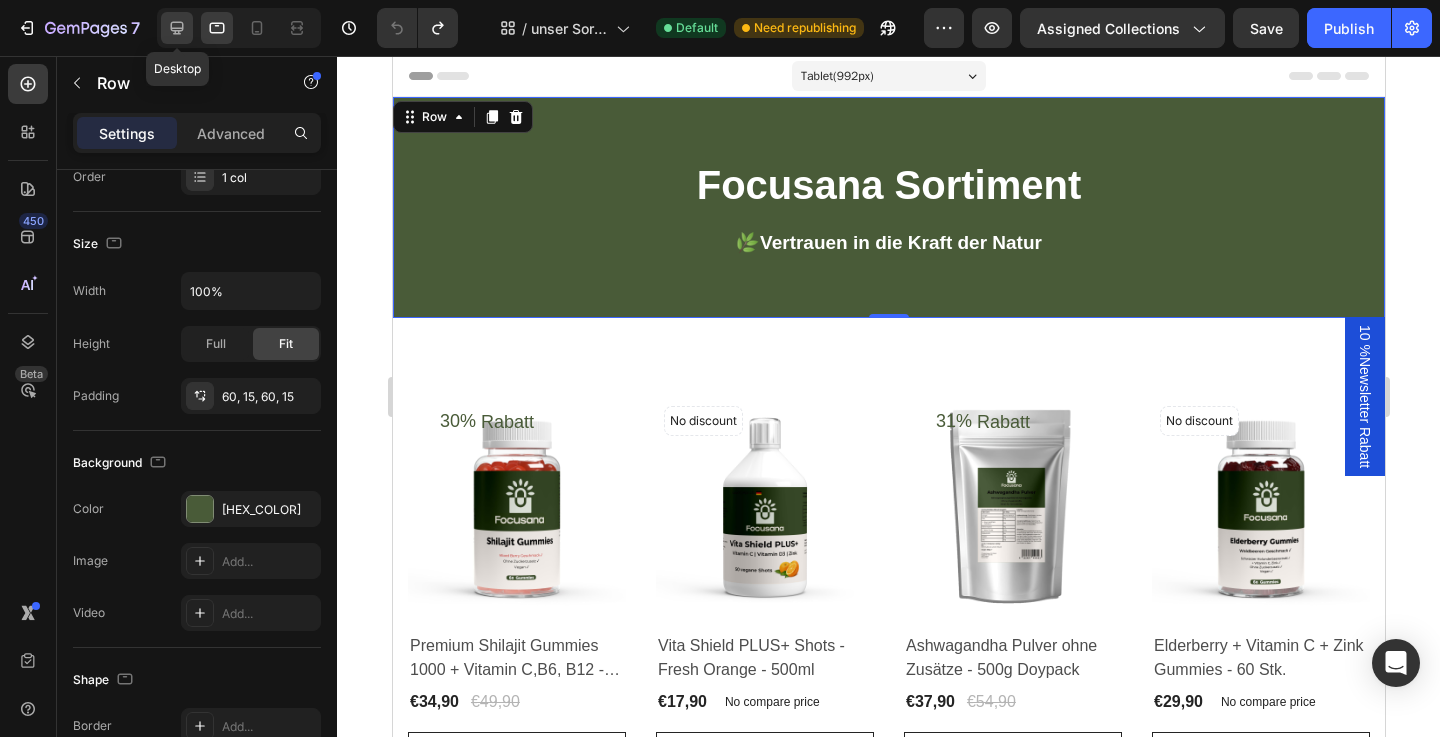 click 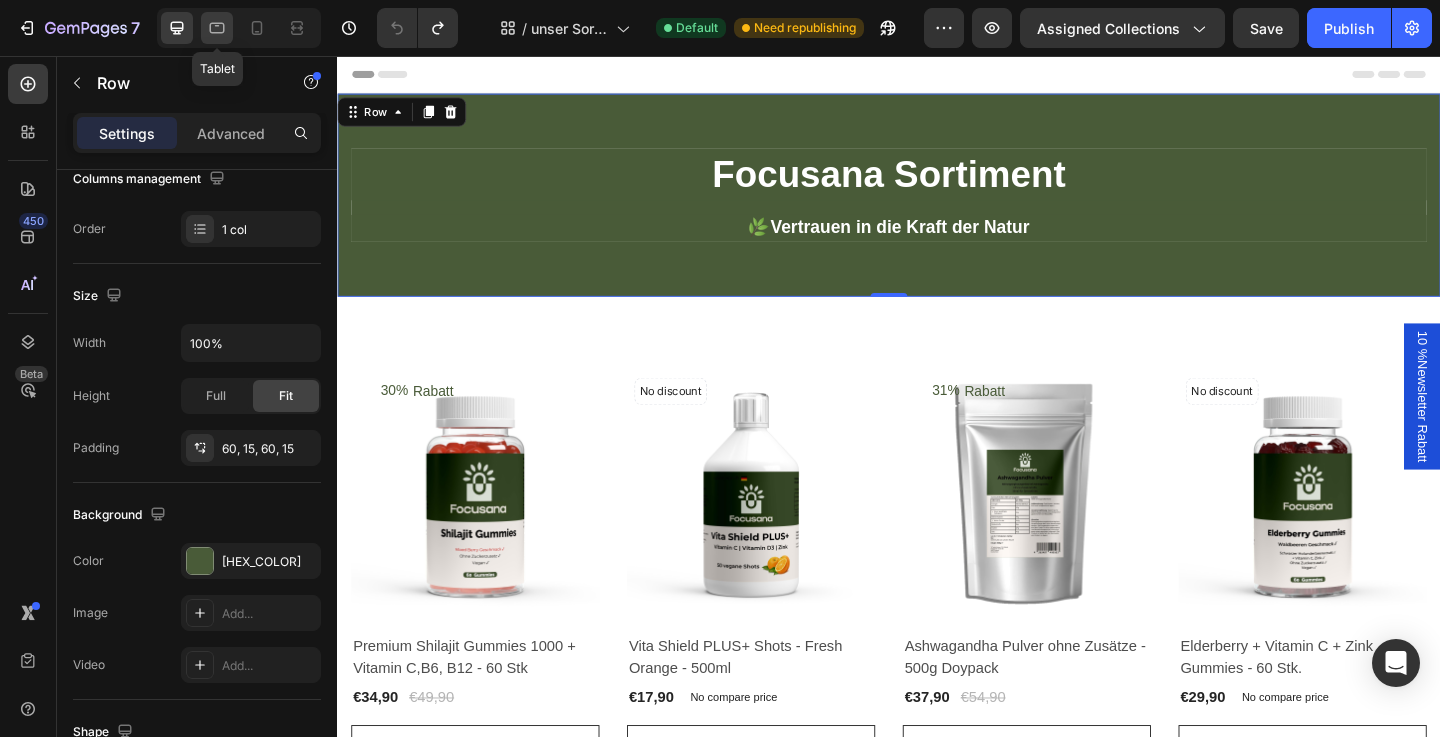 click 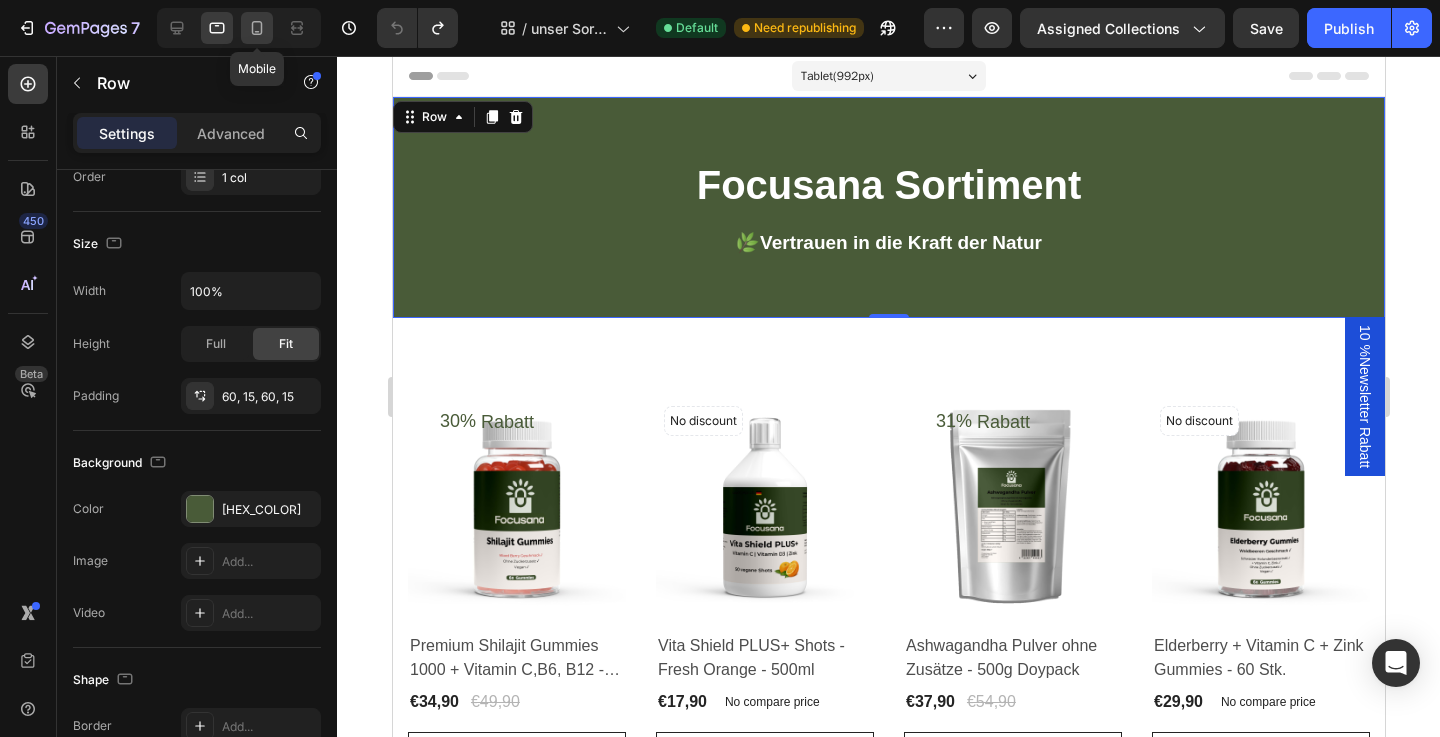 click 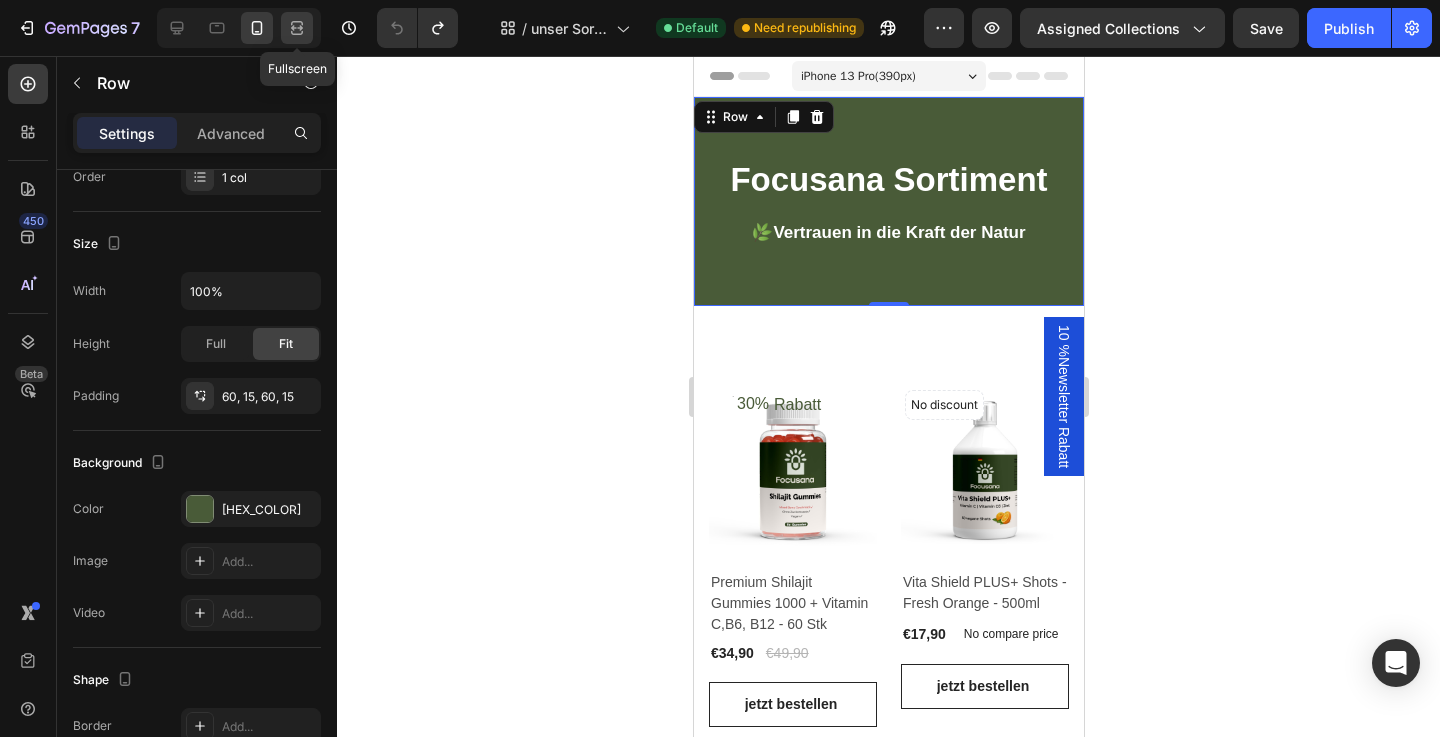 click 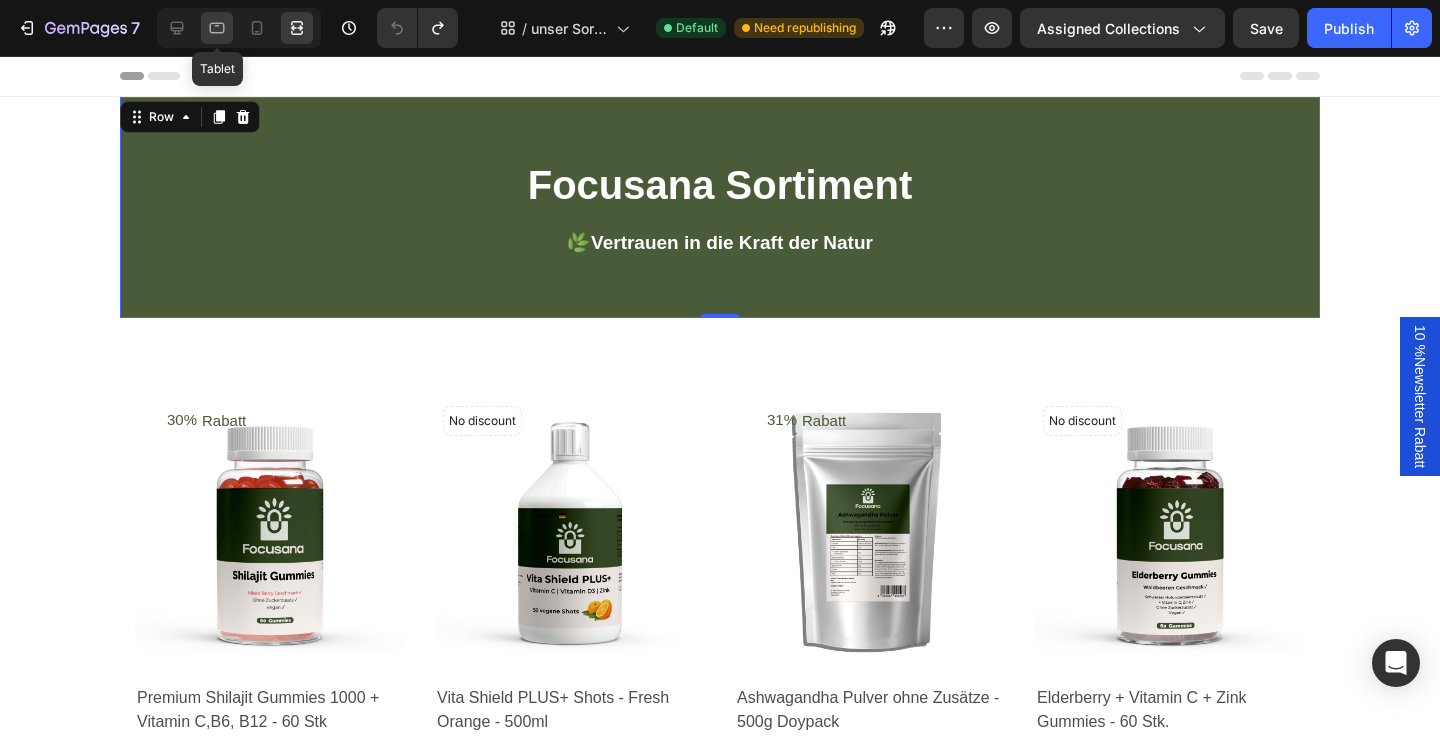 click 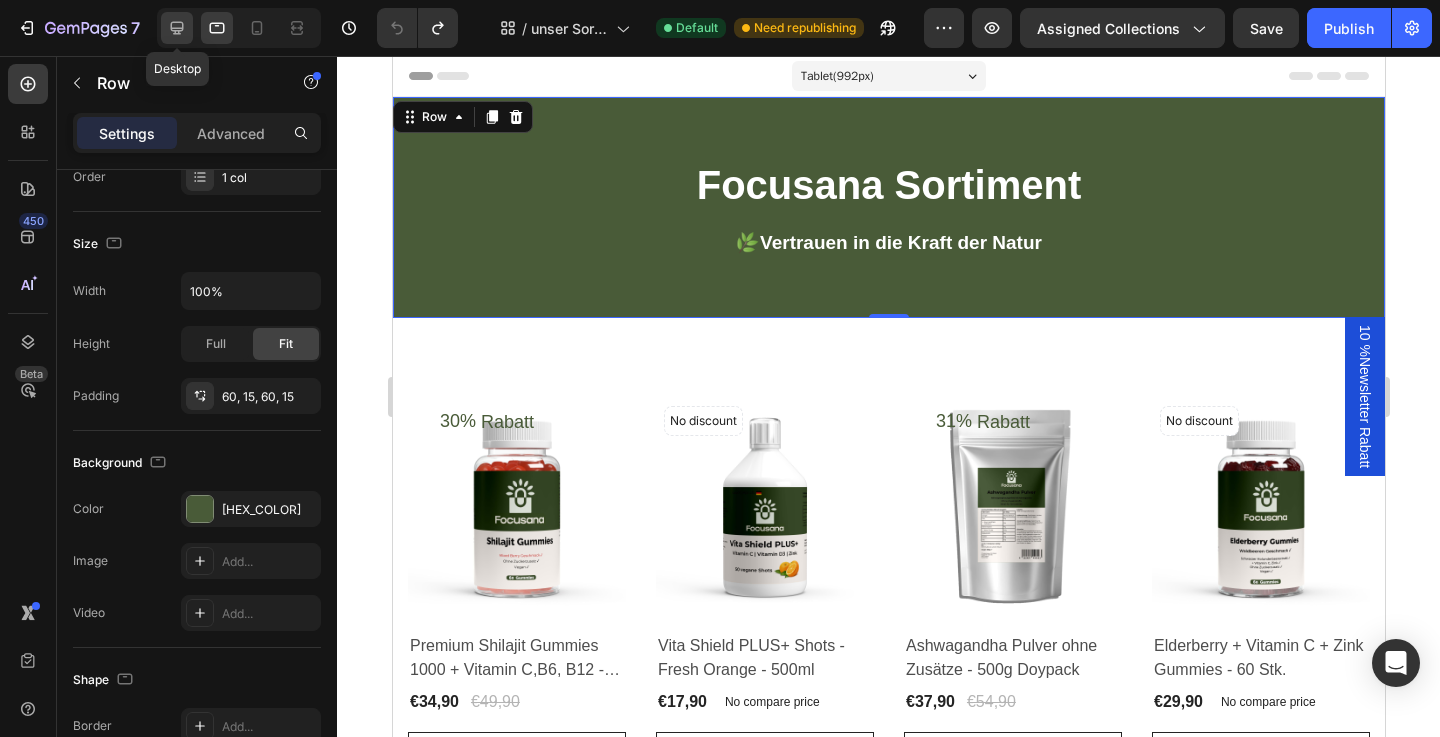 click 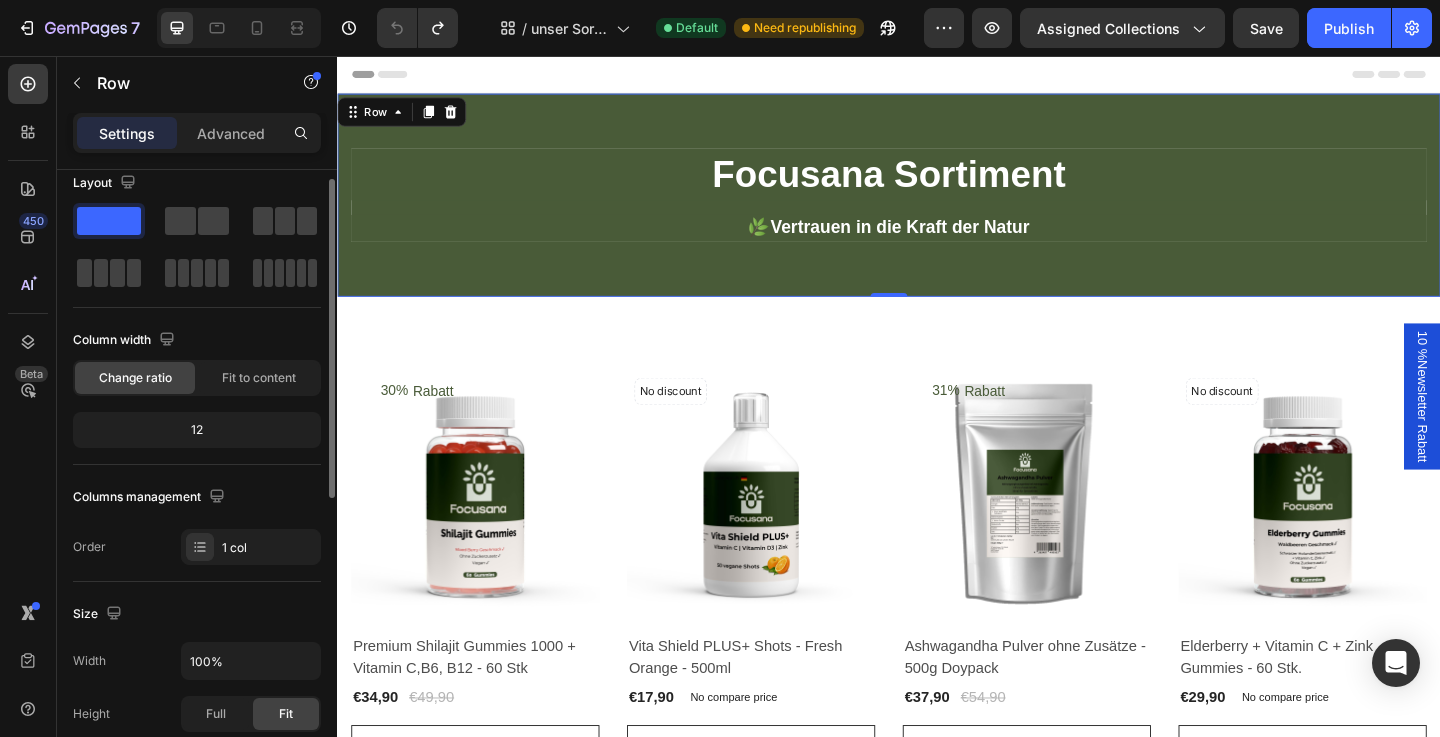 scroll, scrollTop: 0, scrollLeft: 0, axis: both 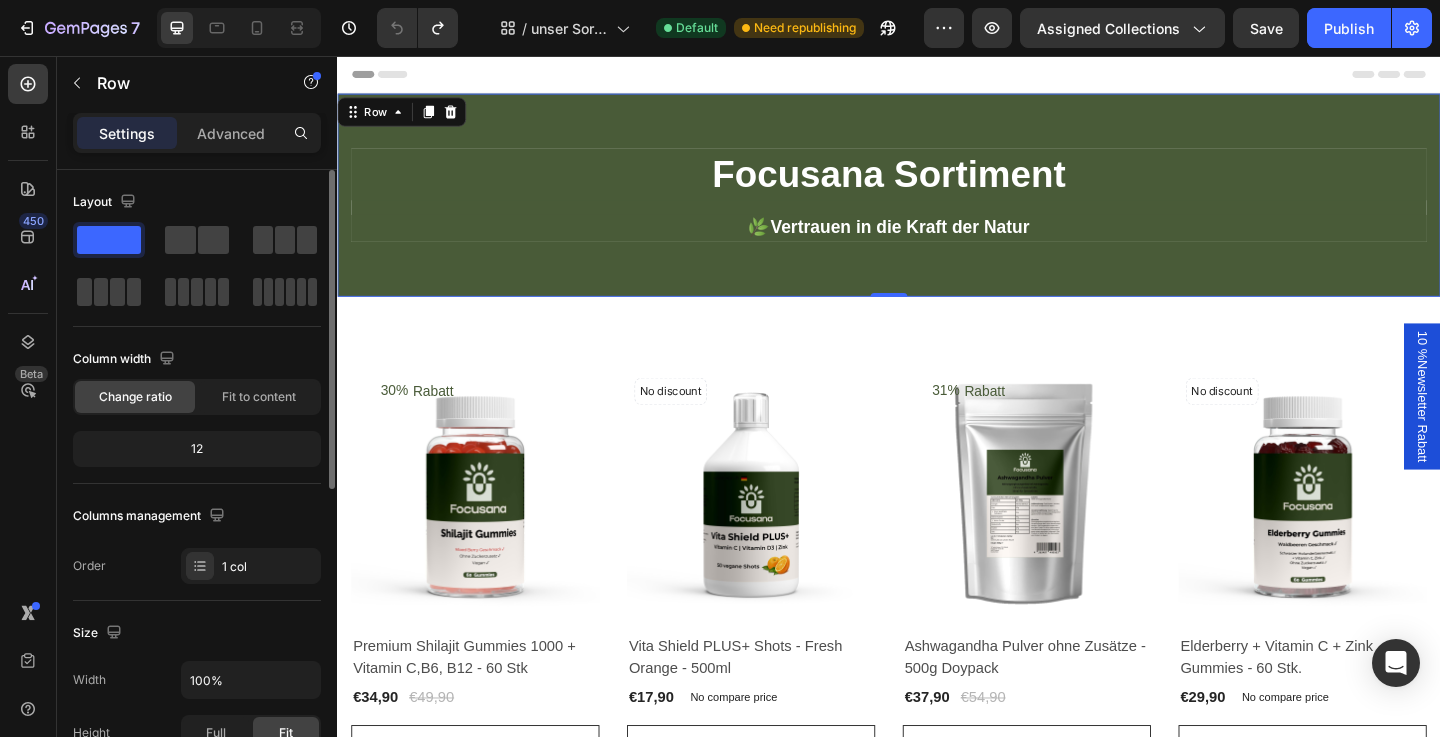click on "Focusana Sortiment Heading 🌿  Vertrauen in die Kraft der Natur Text block Row Row Row   0" at bounding box center (937, 207) 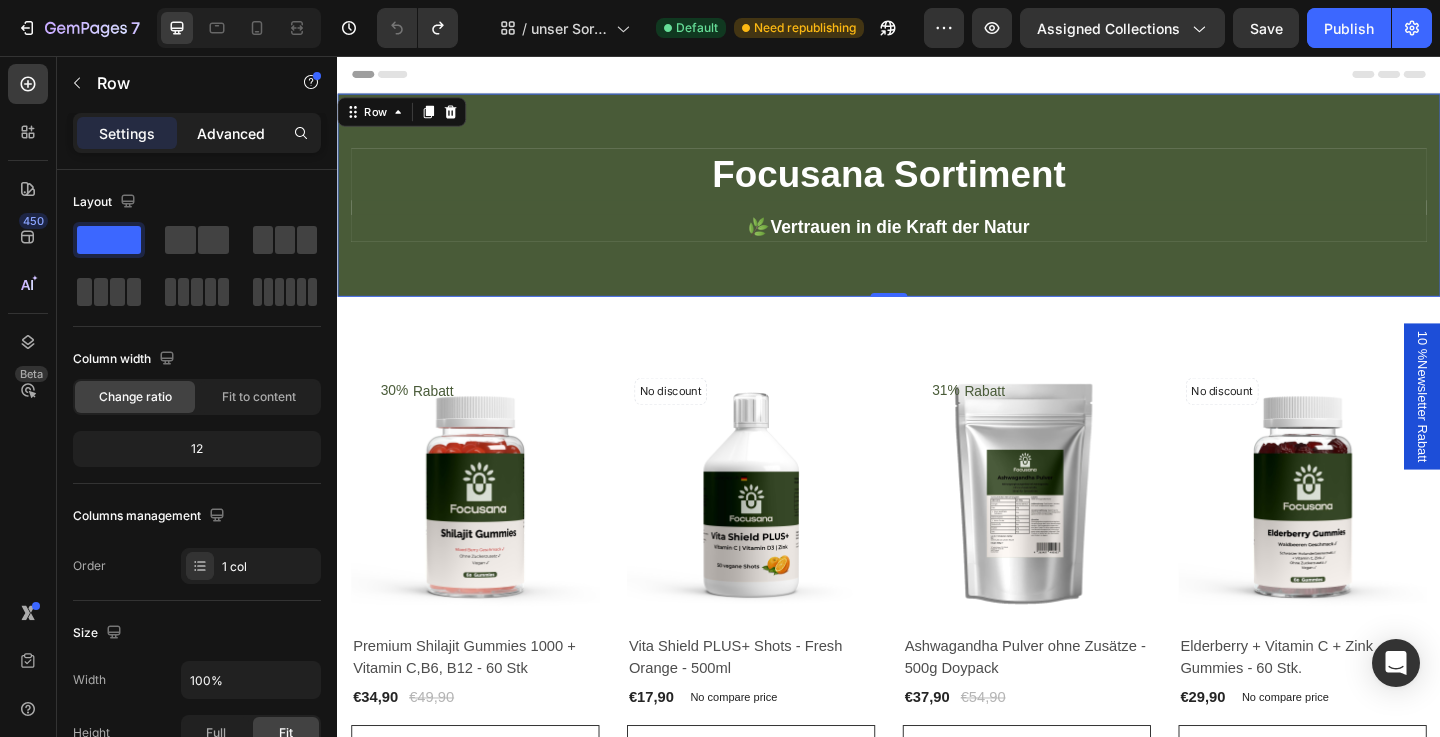 click on "Advanced" 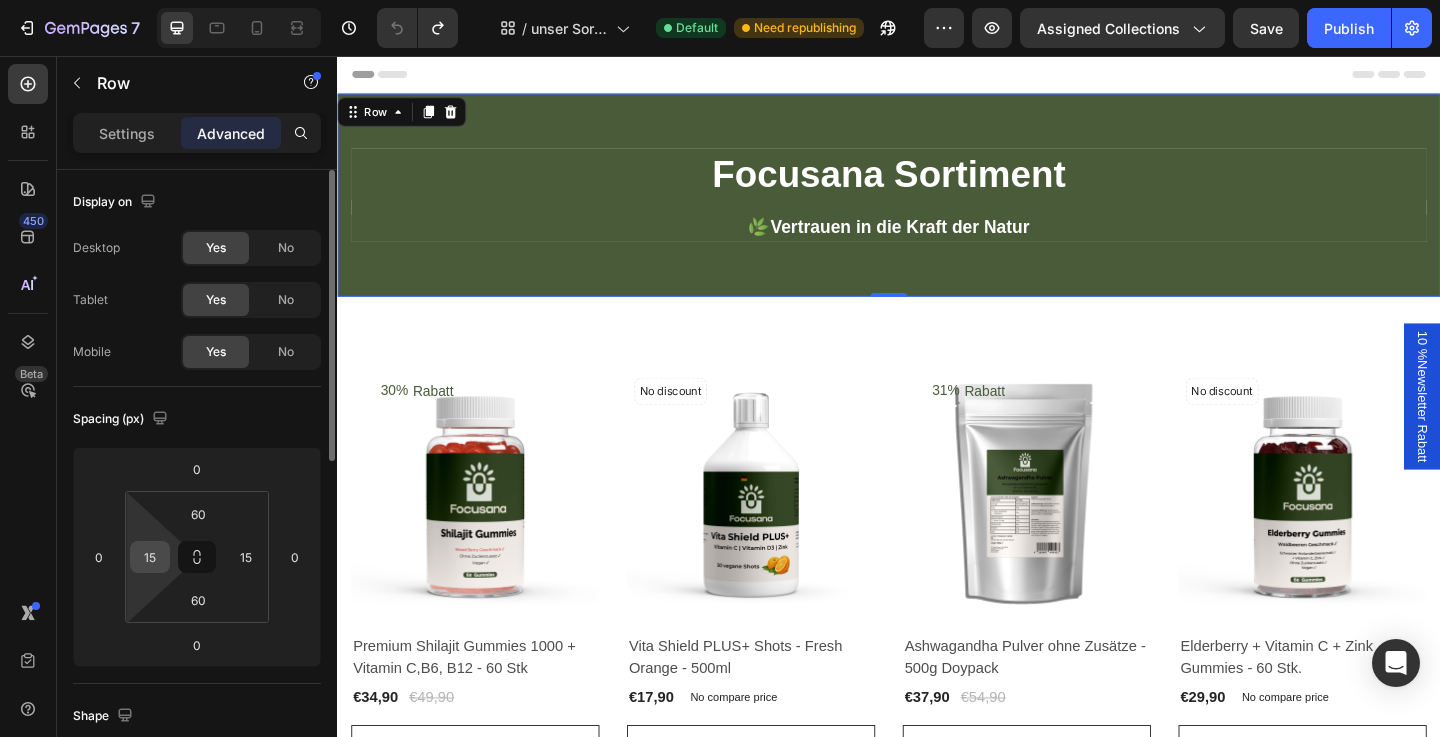 click on "15" at bounding box center [150, 557] 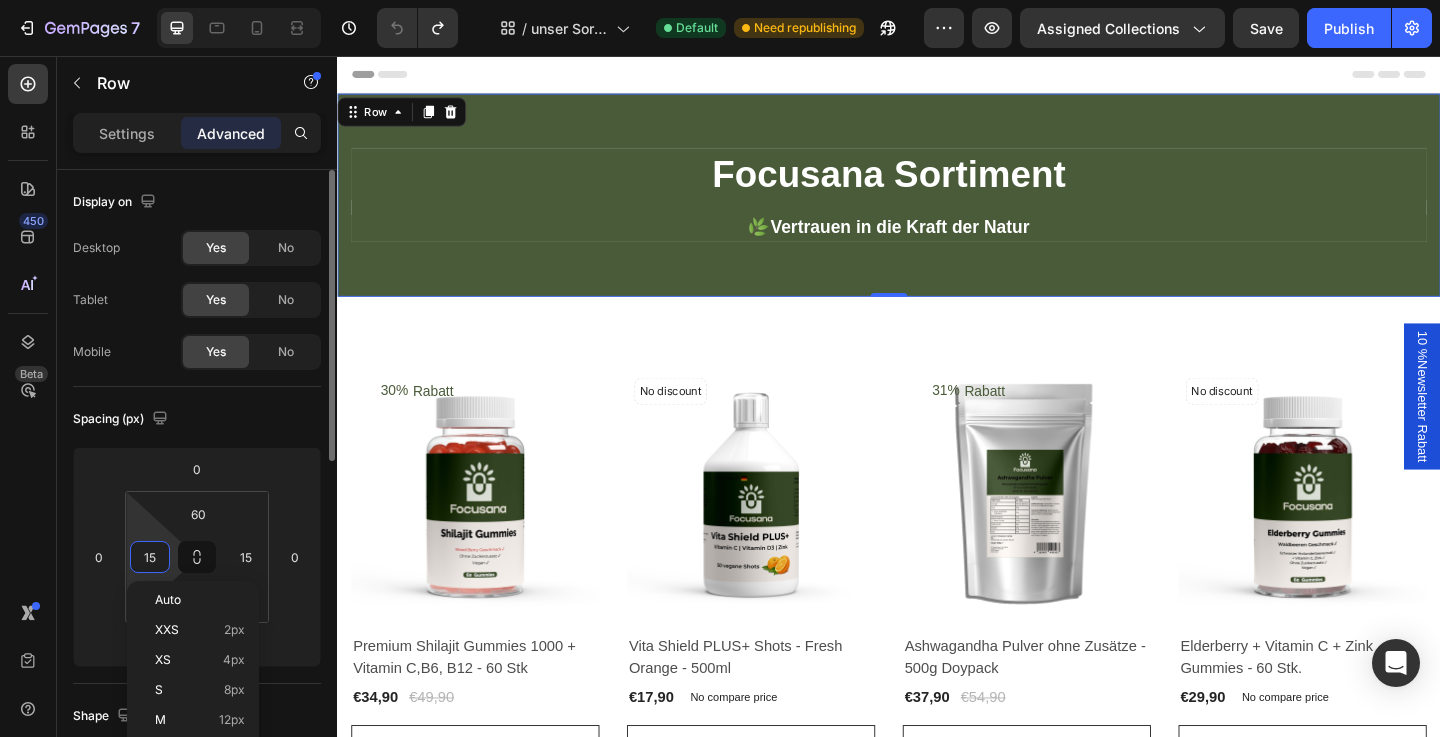 click on "15" at bounding box center (150, 557) 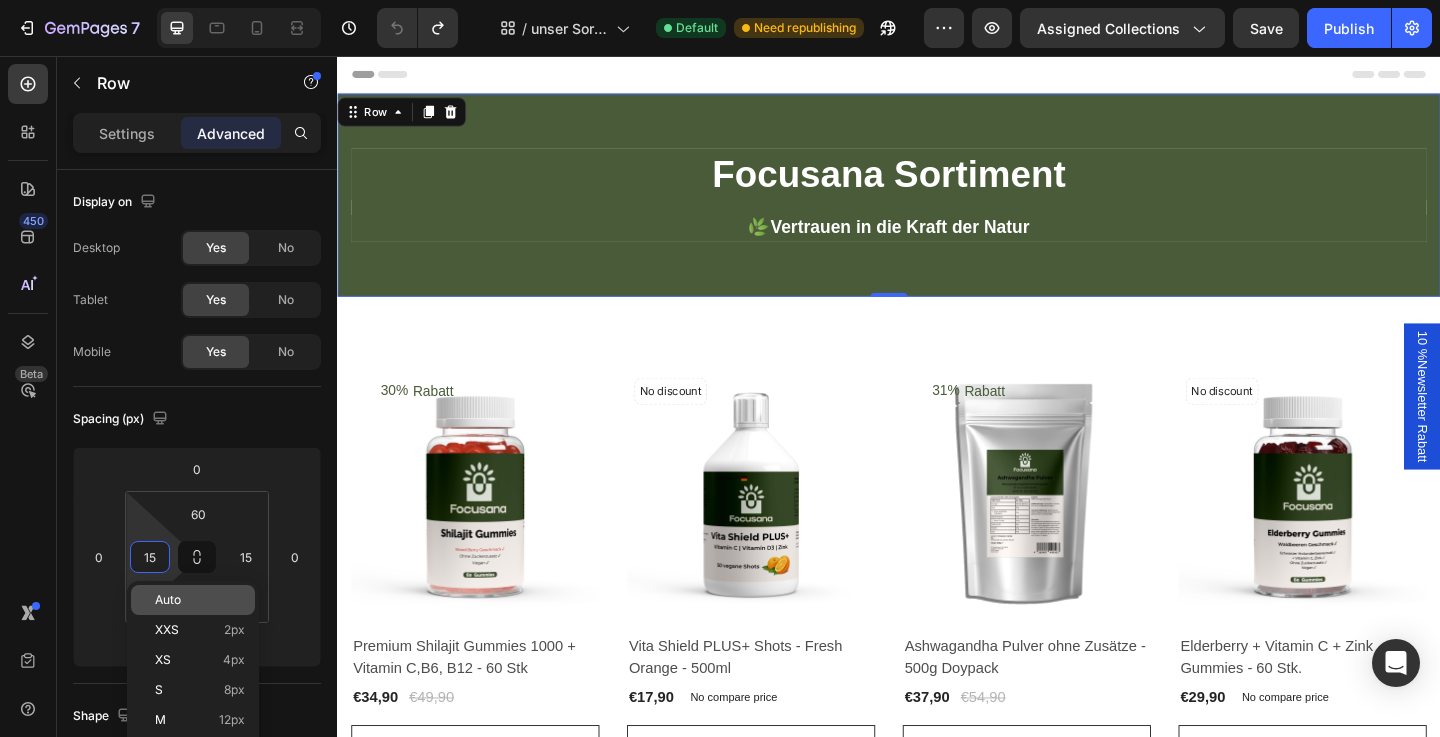 click on "Auto" at bounding box center (168, 600) 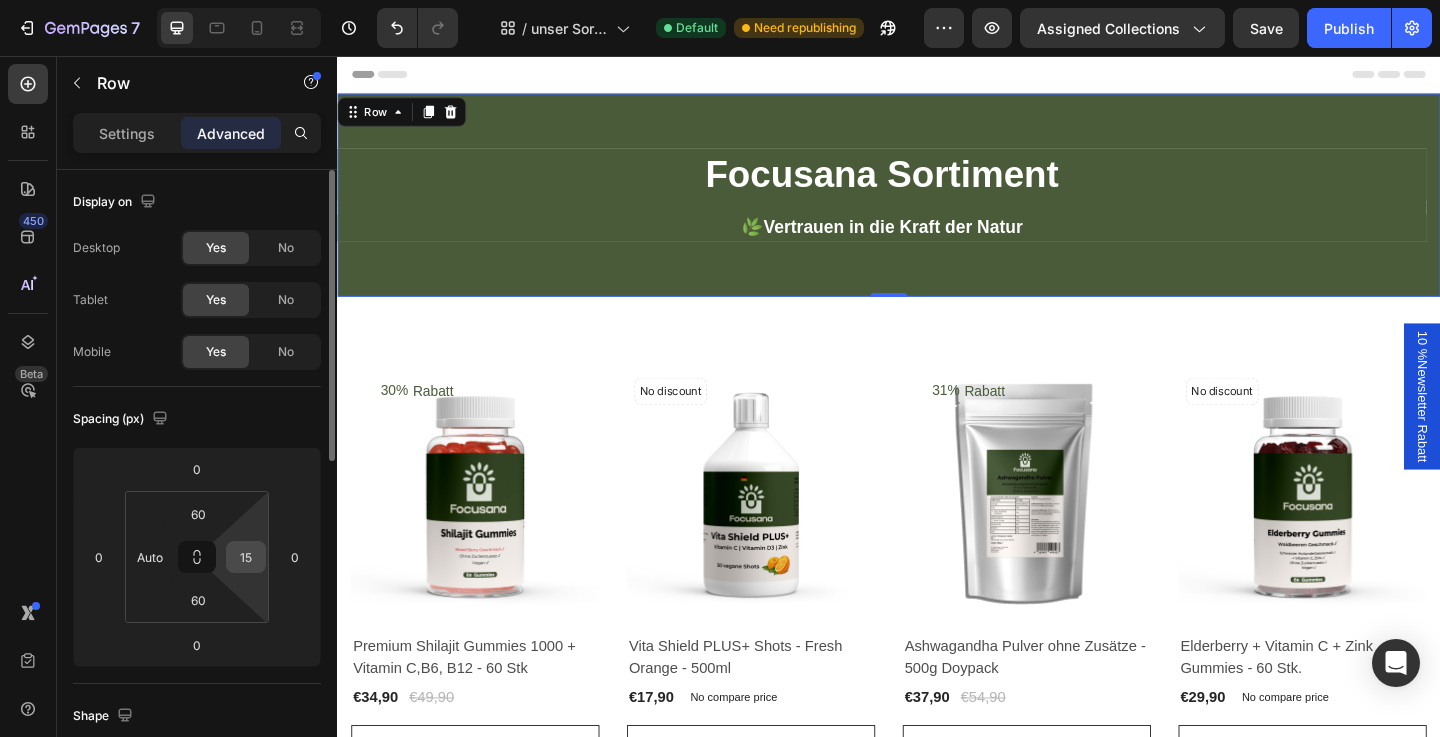 click on "15" at bounding box center [246, 557] 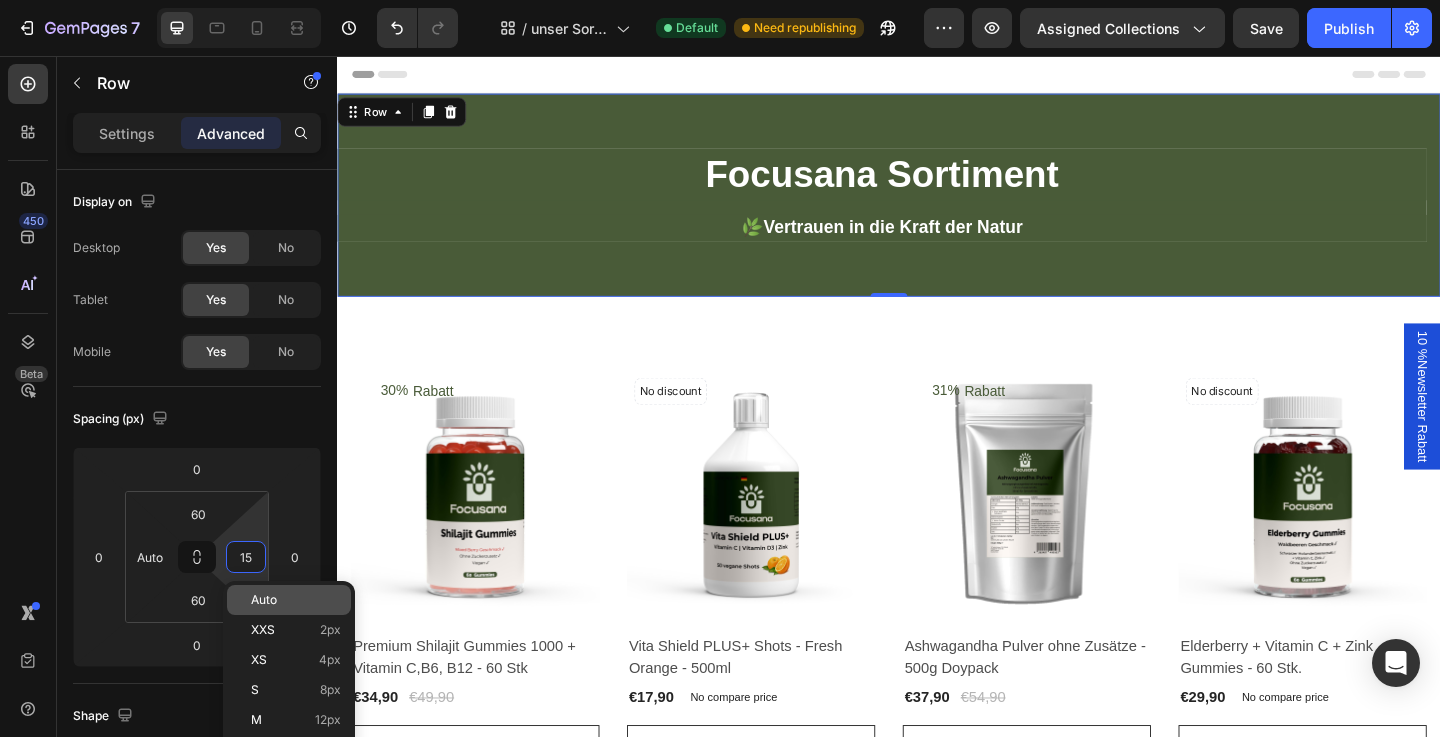 click on "Auto" at bounding box center (264, 600) 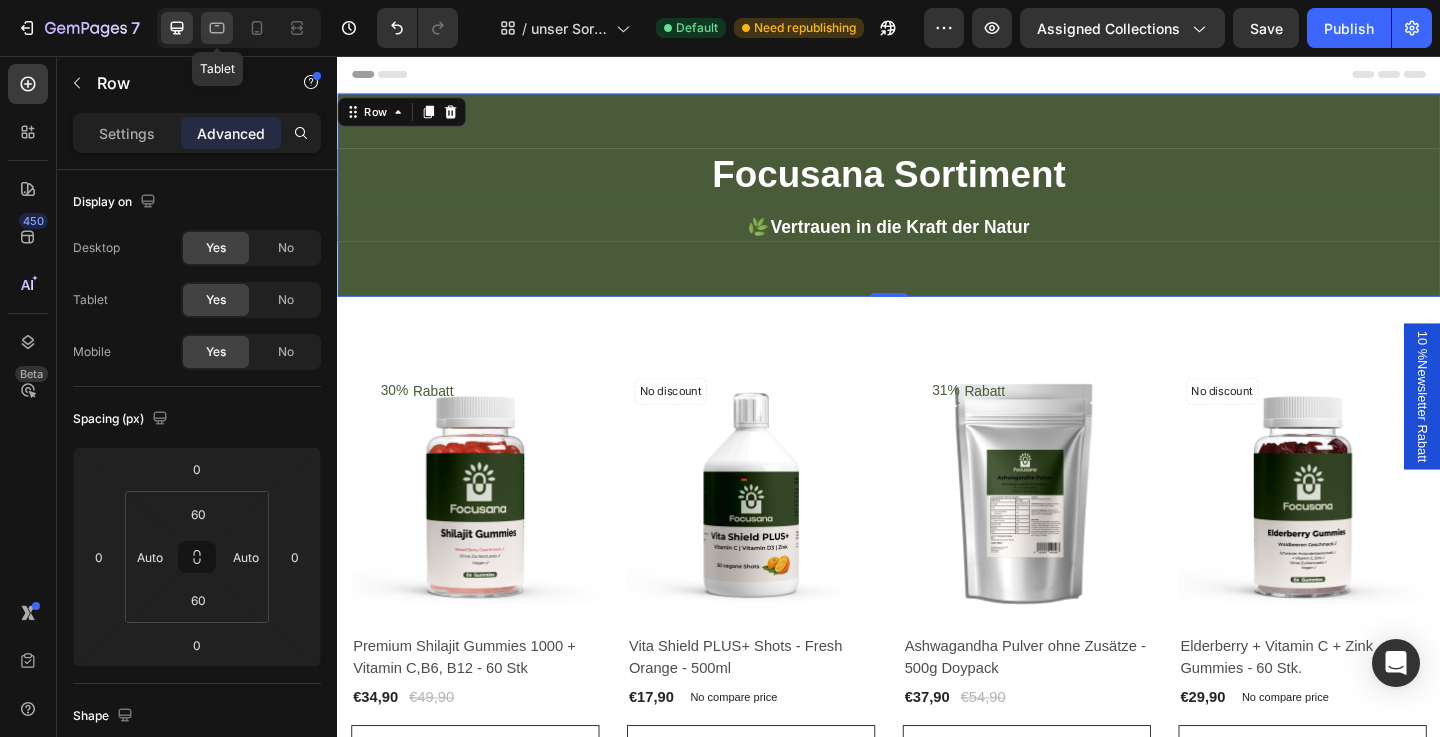 click 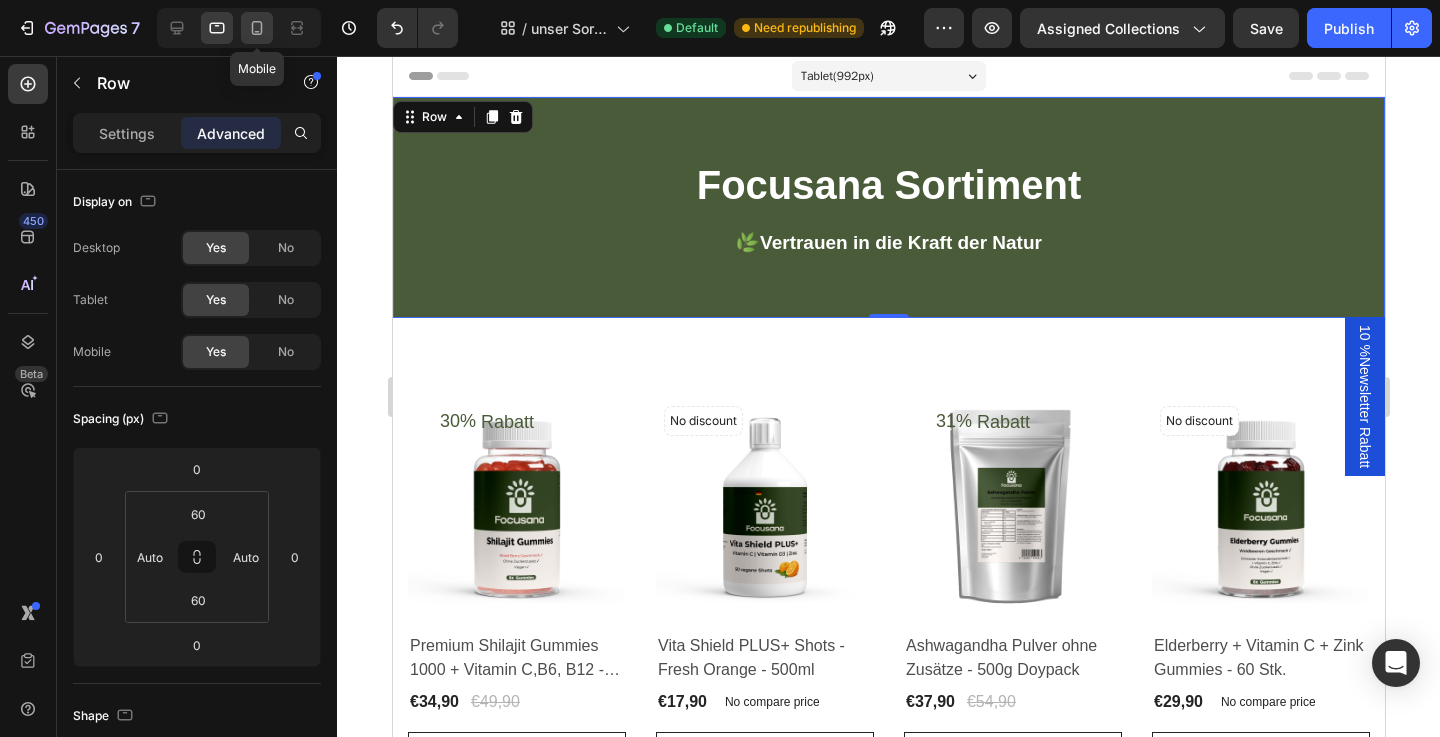 click 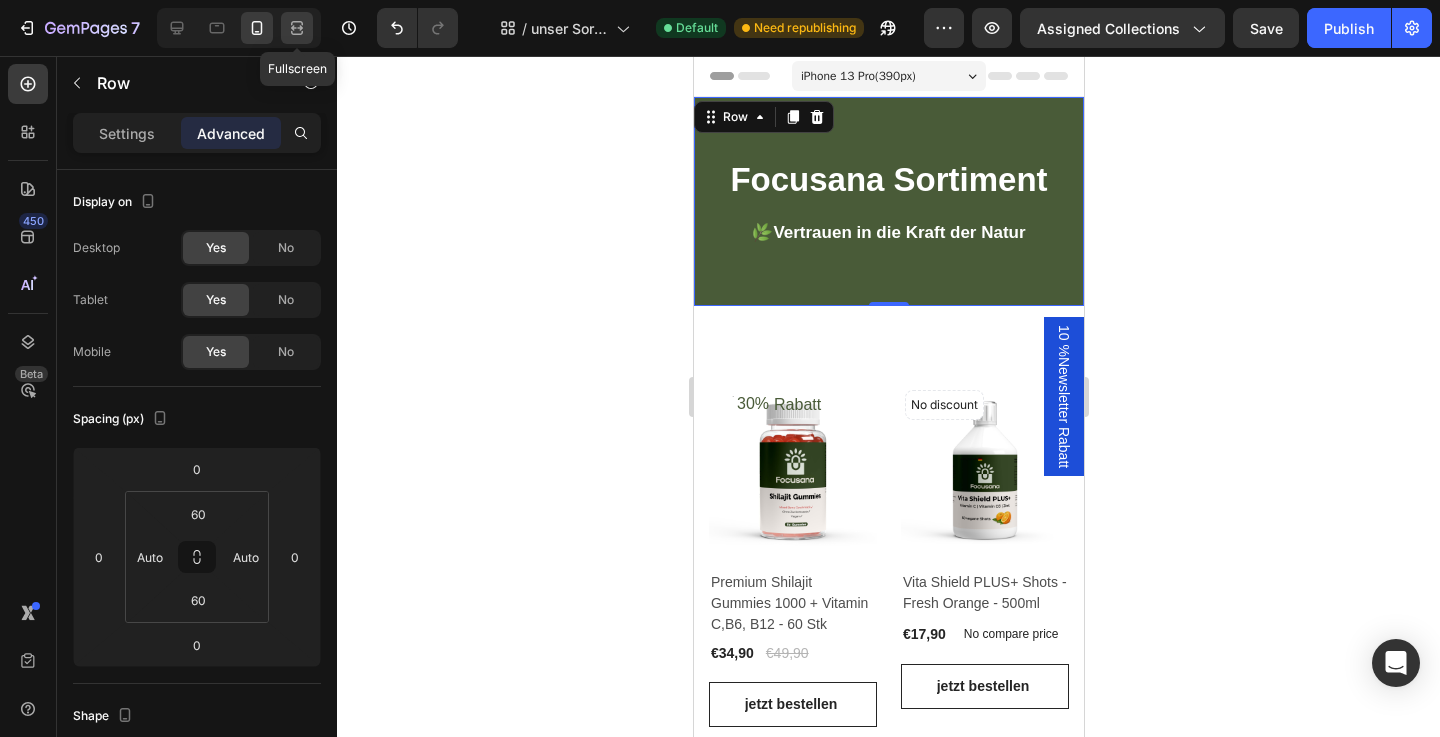 click 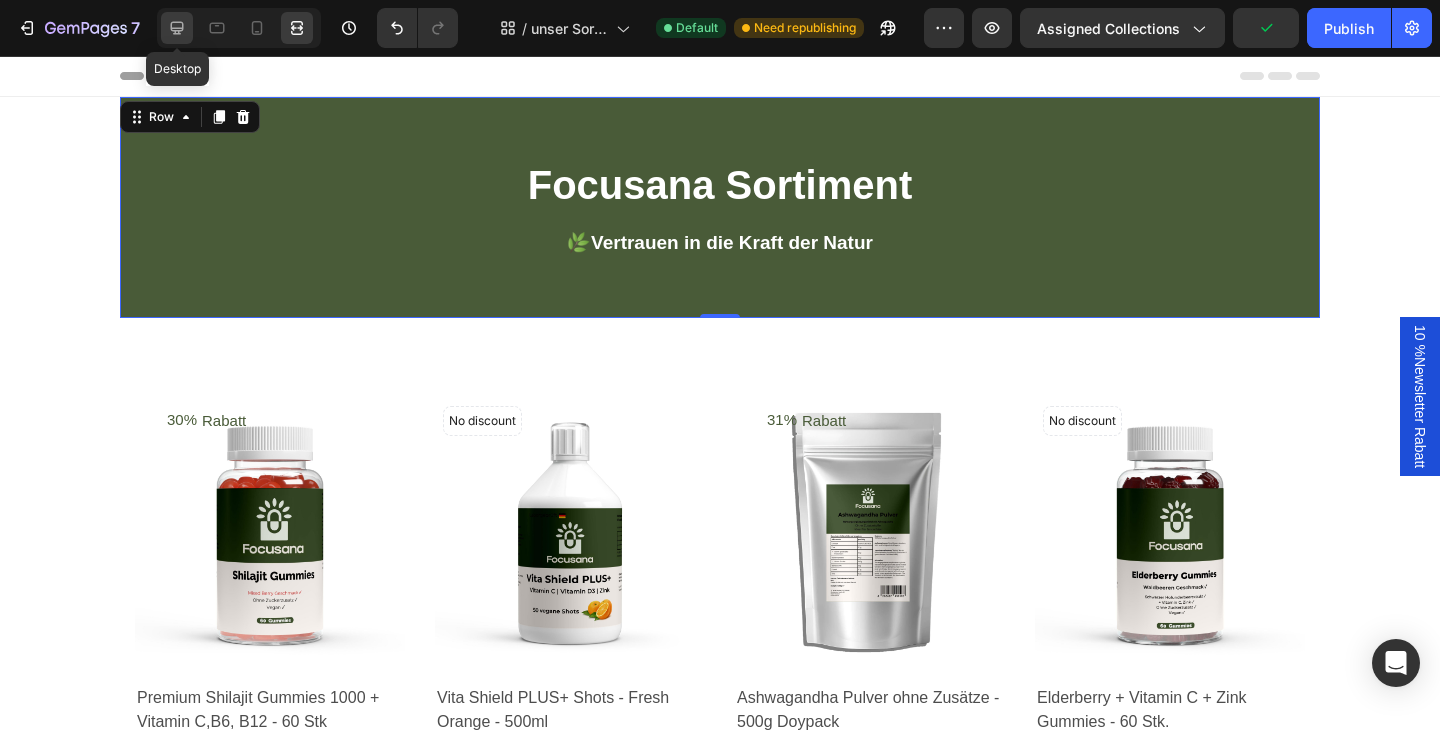 click 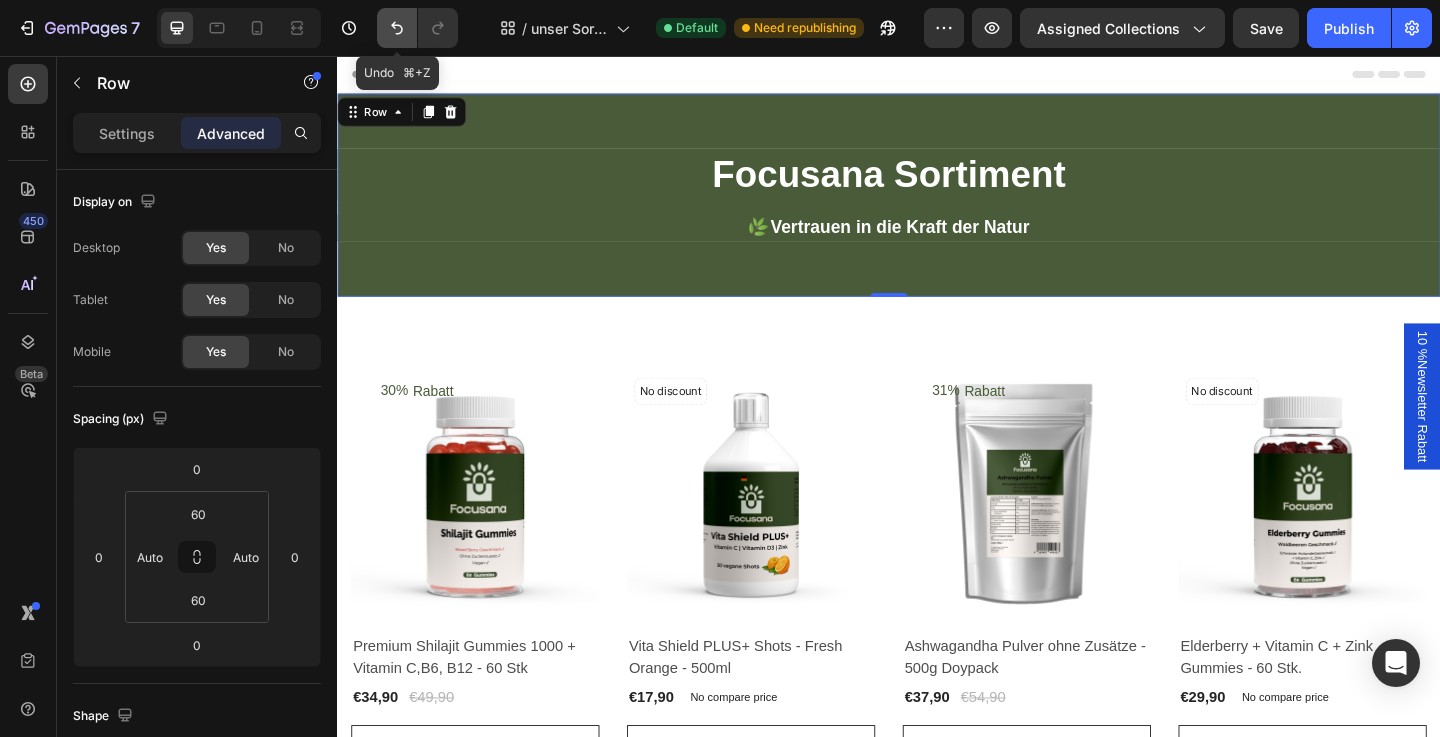 click 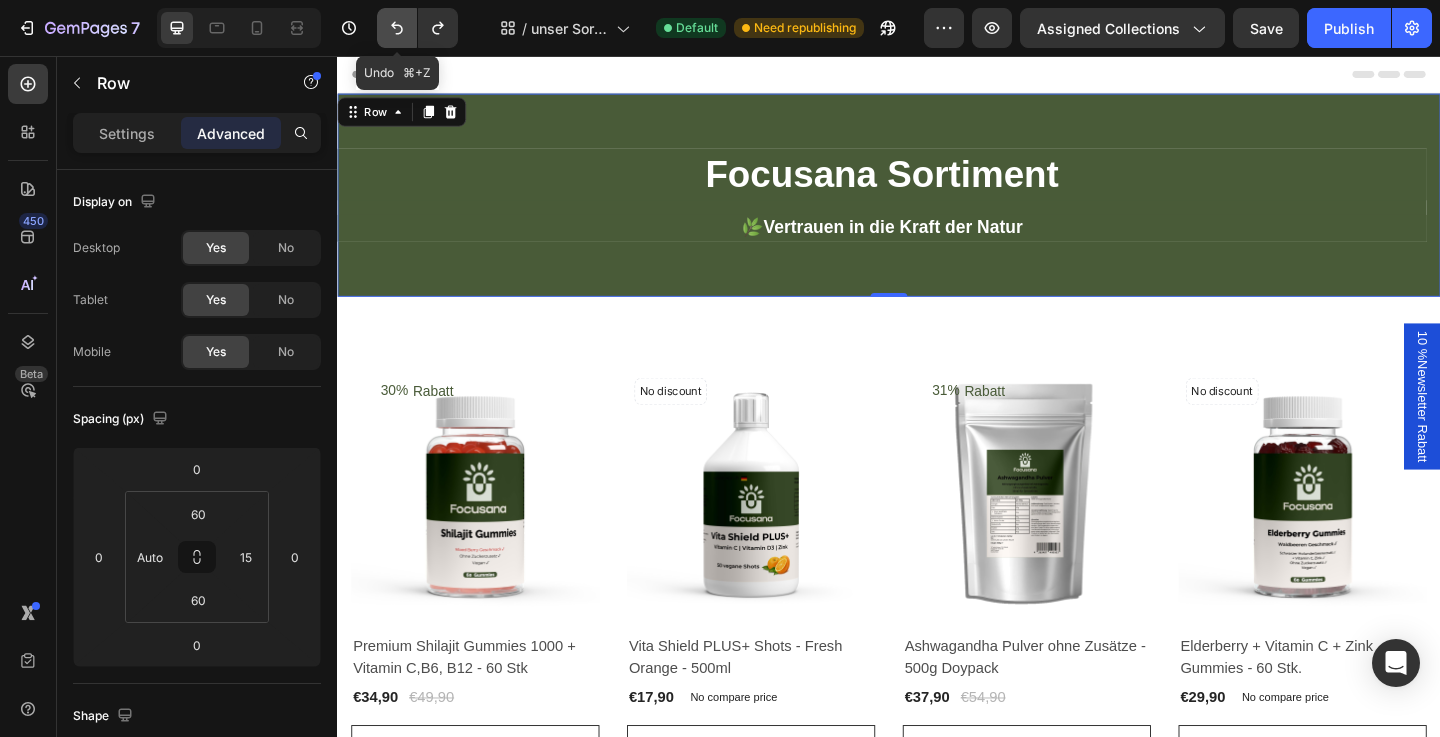 click 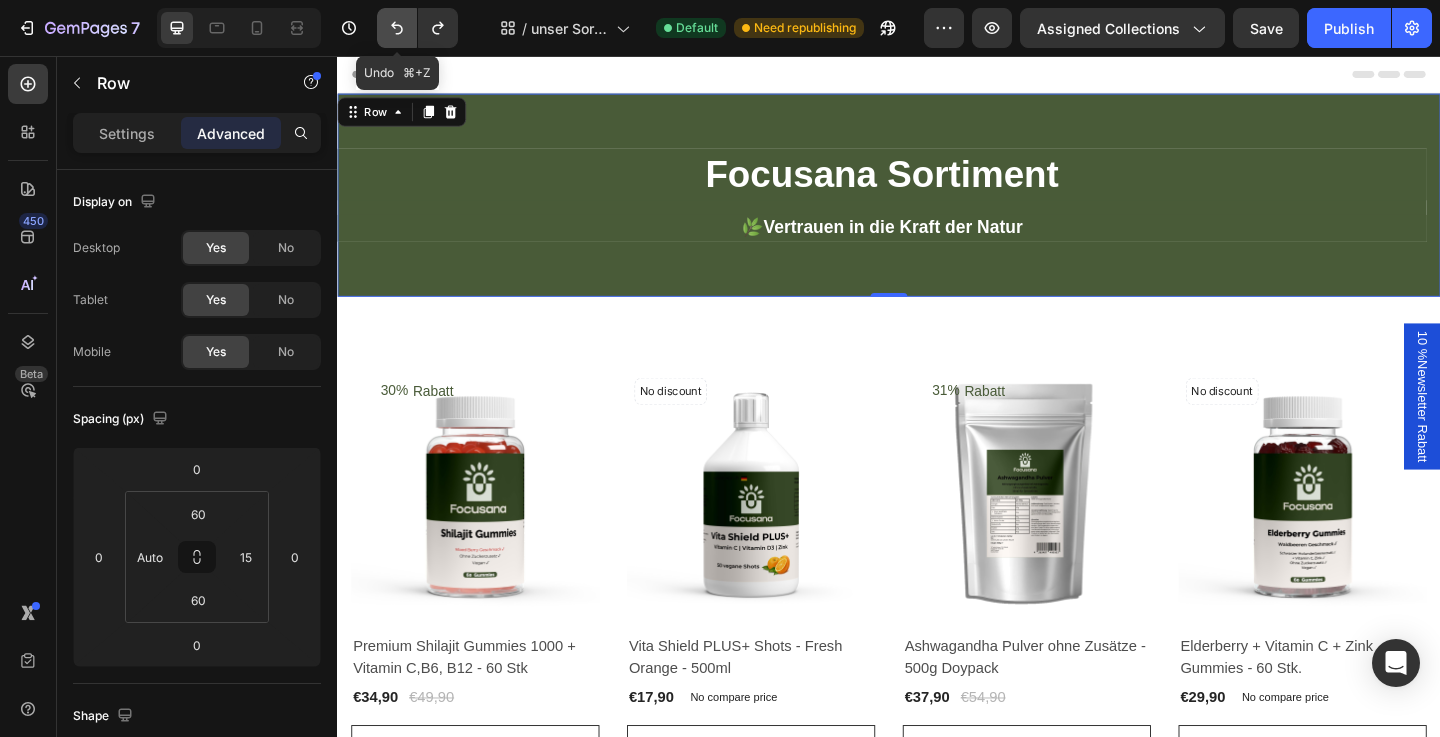 type on "15" 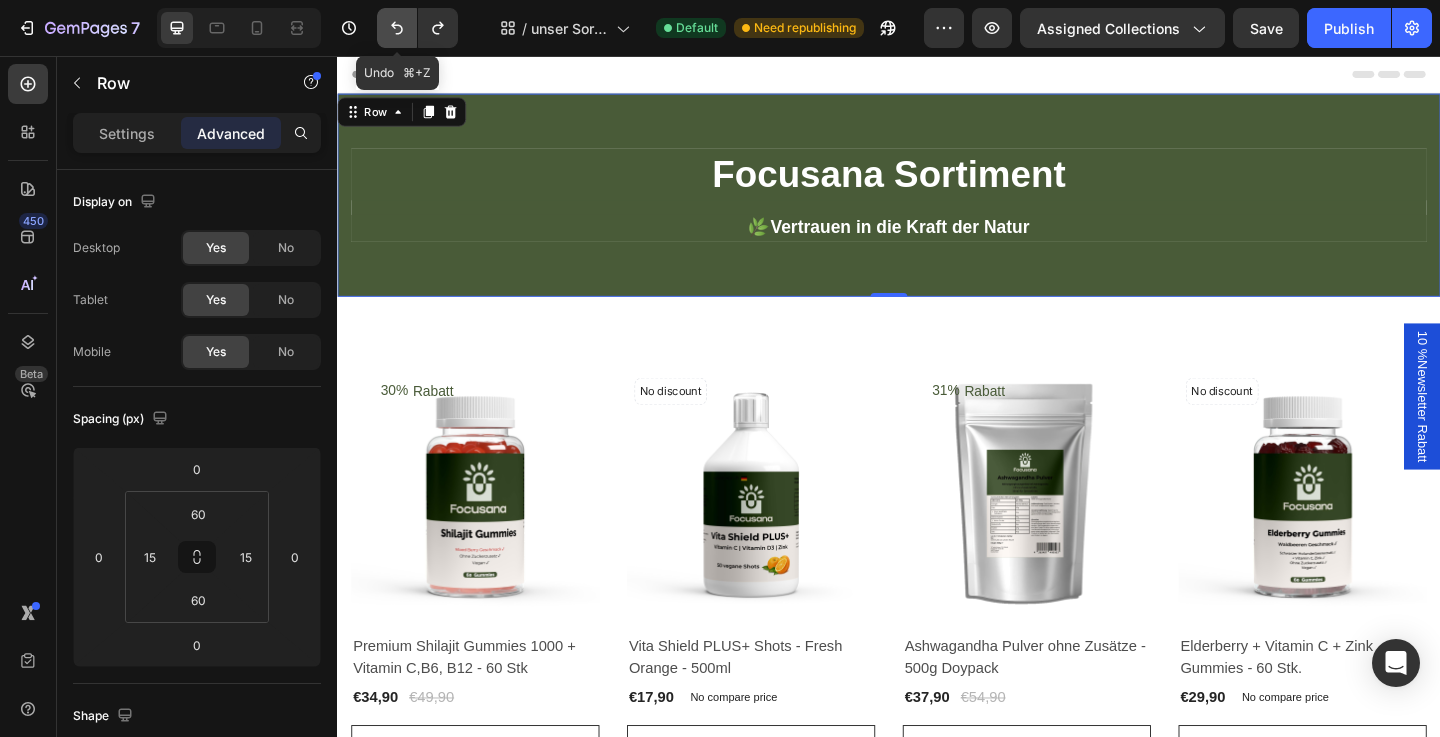 click 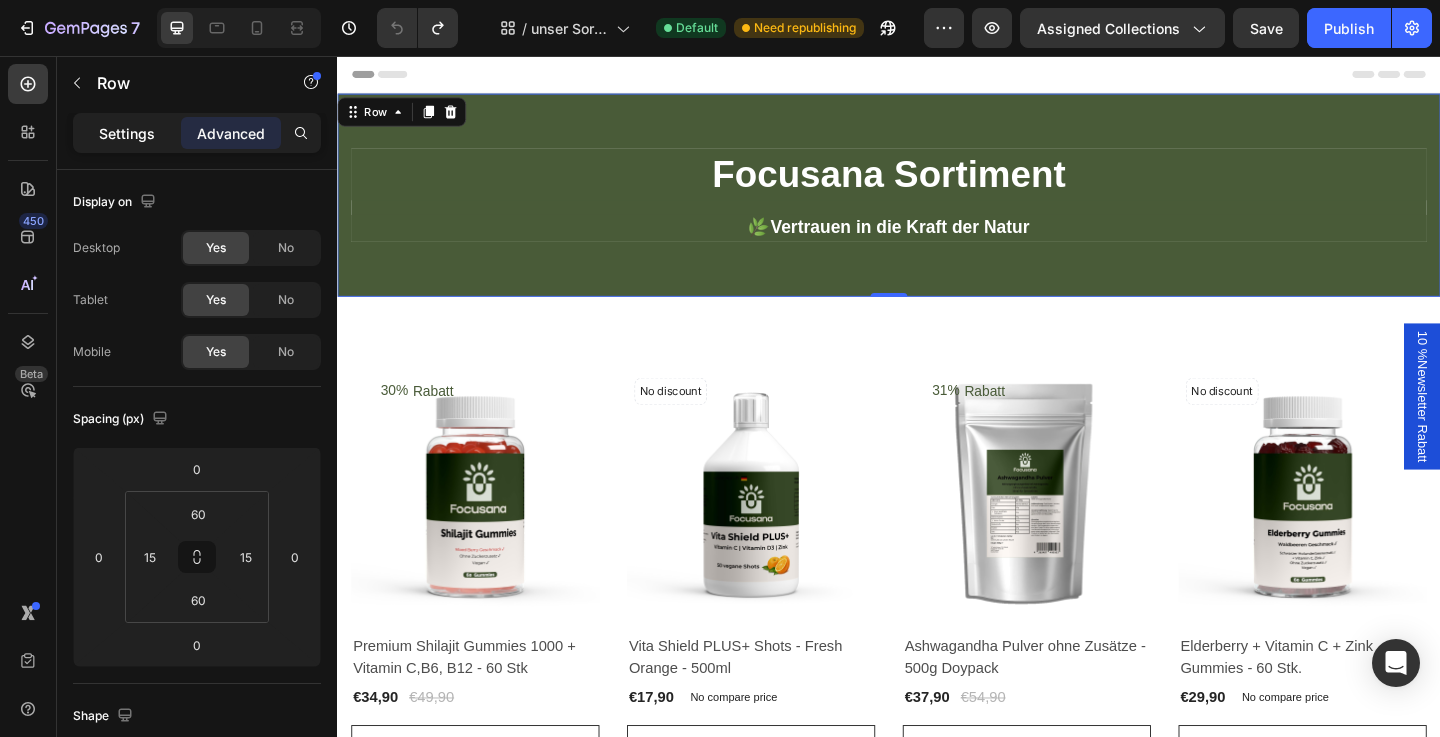 click on "Settings" at bounding box center [127, 133] 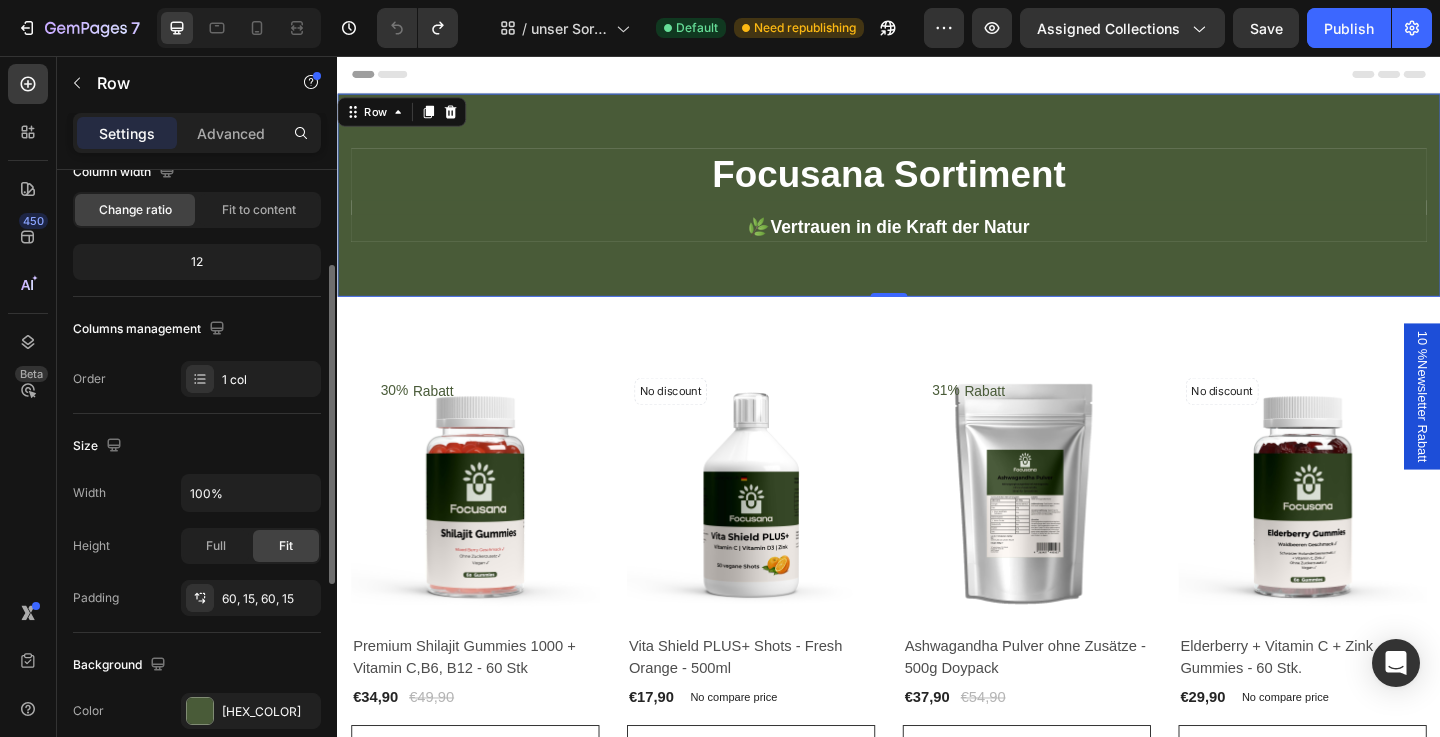 scroll, scrollTop: 332, scrollLeft: 0, axis: vertical 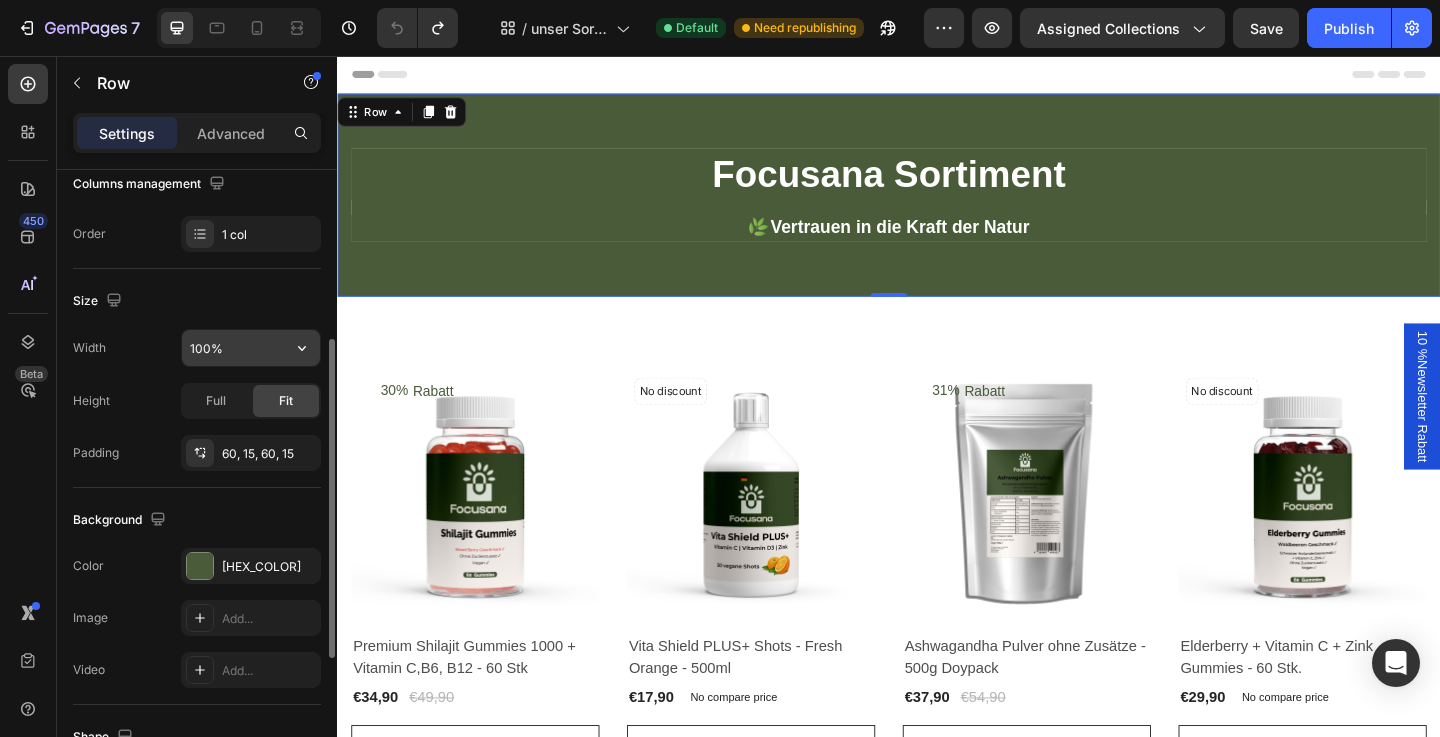 click on "100%" at bounding box center [251, 348] 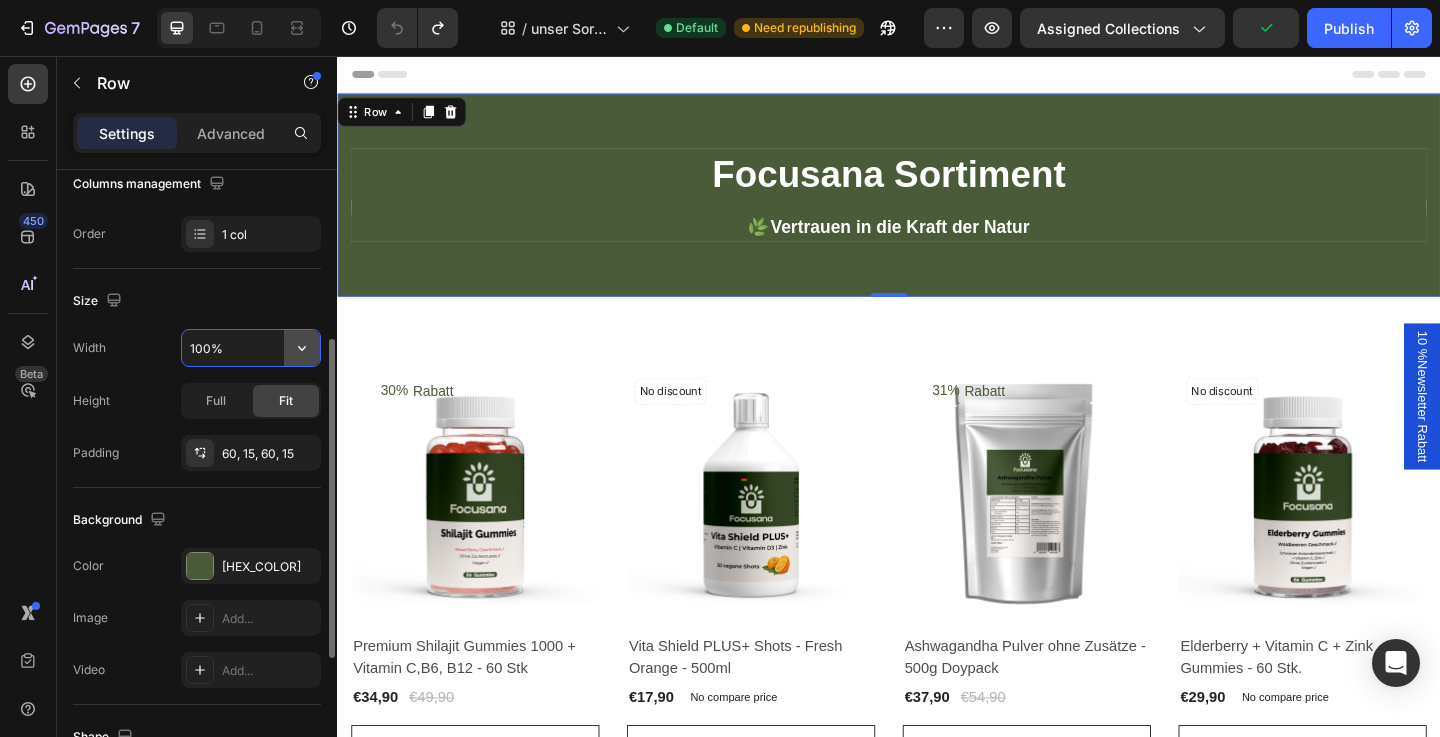 click 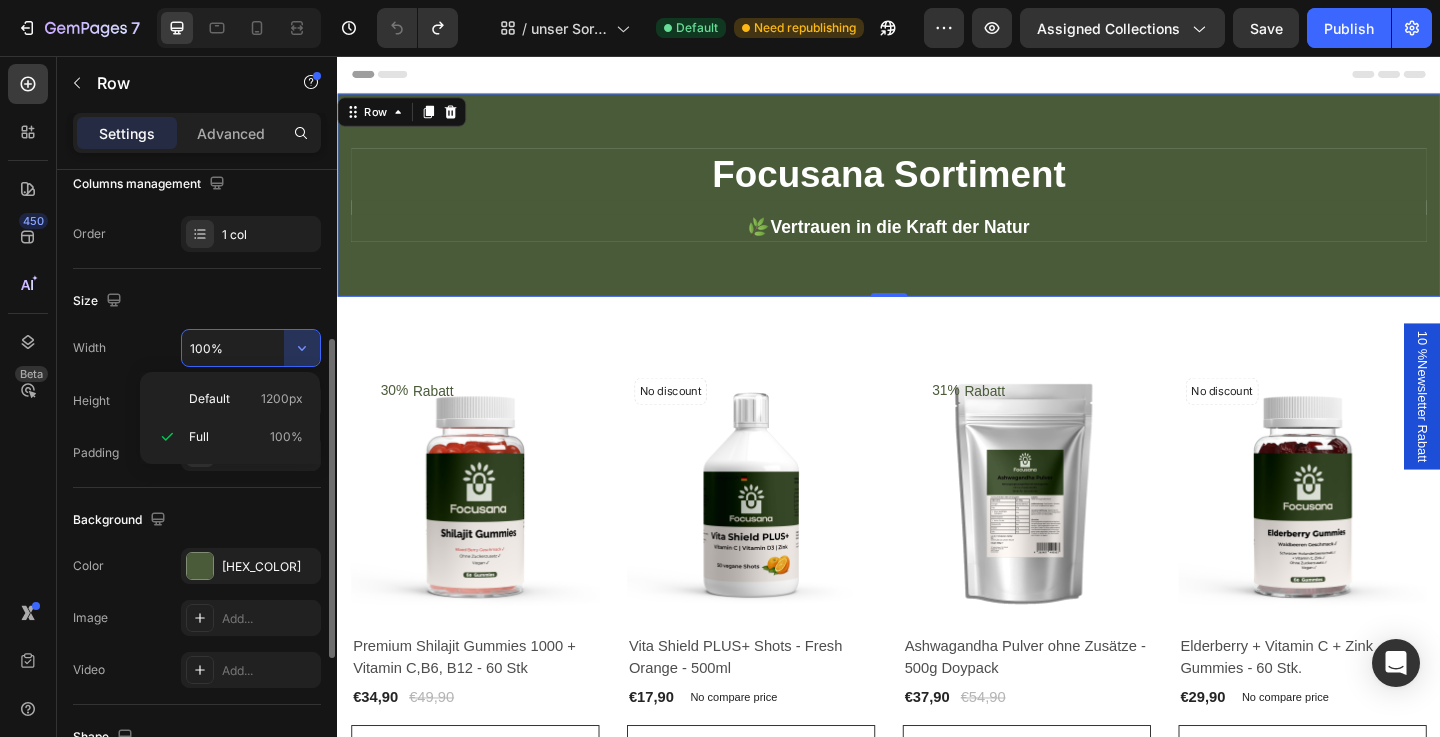 click on "100%" at bounding box center [251, 348] 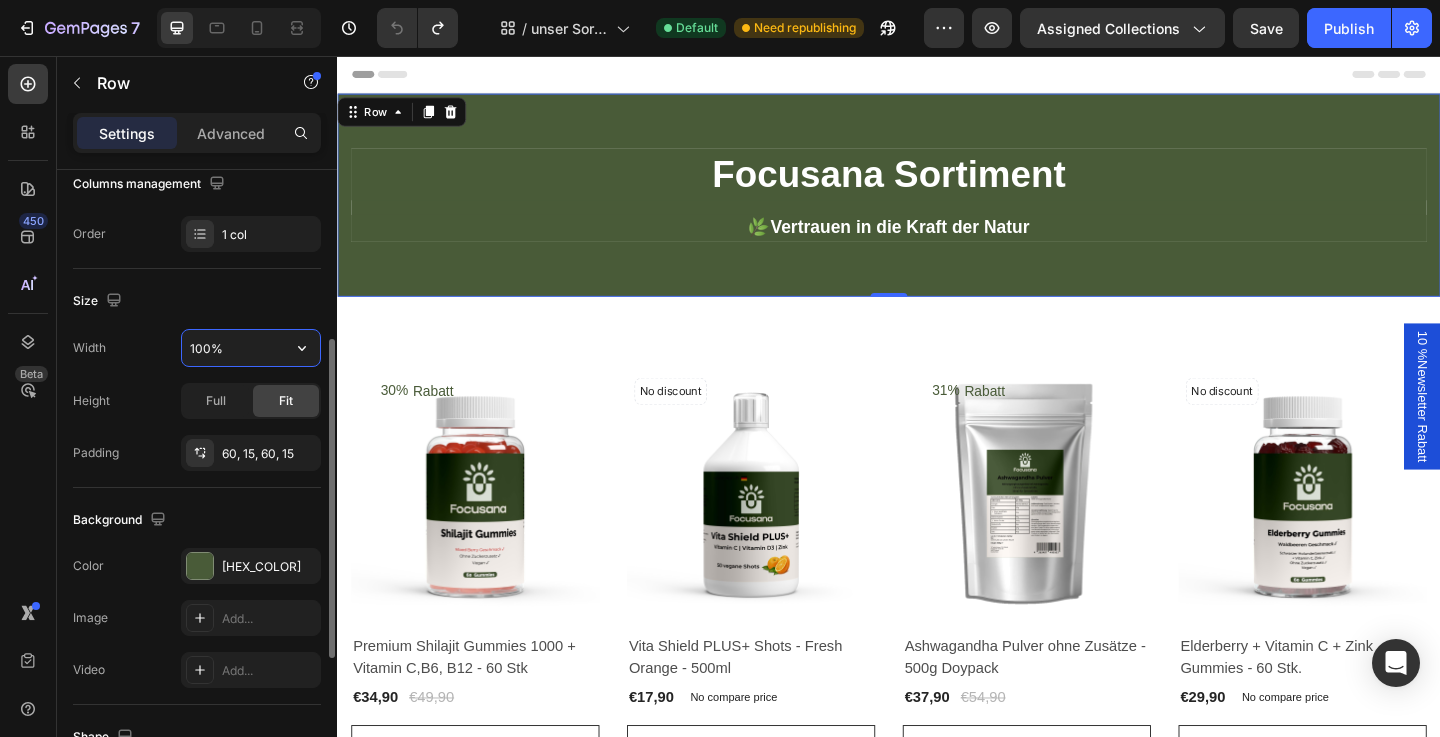 click on "100%" at bounding box center [251, 348] 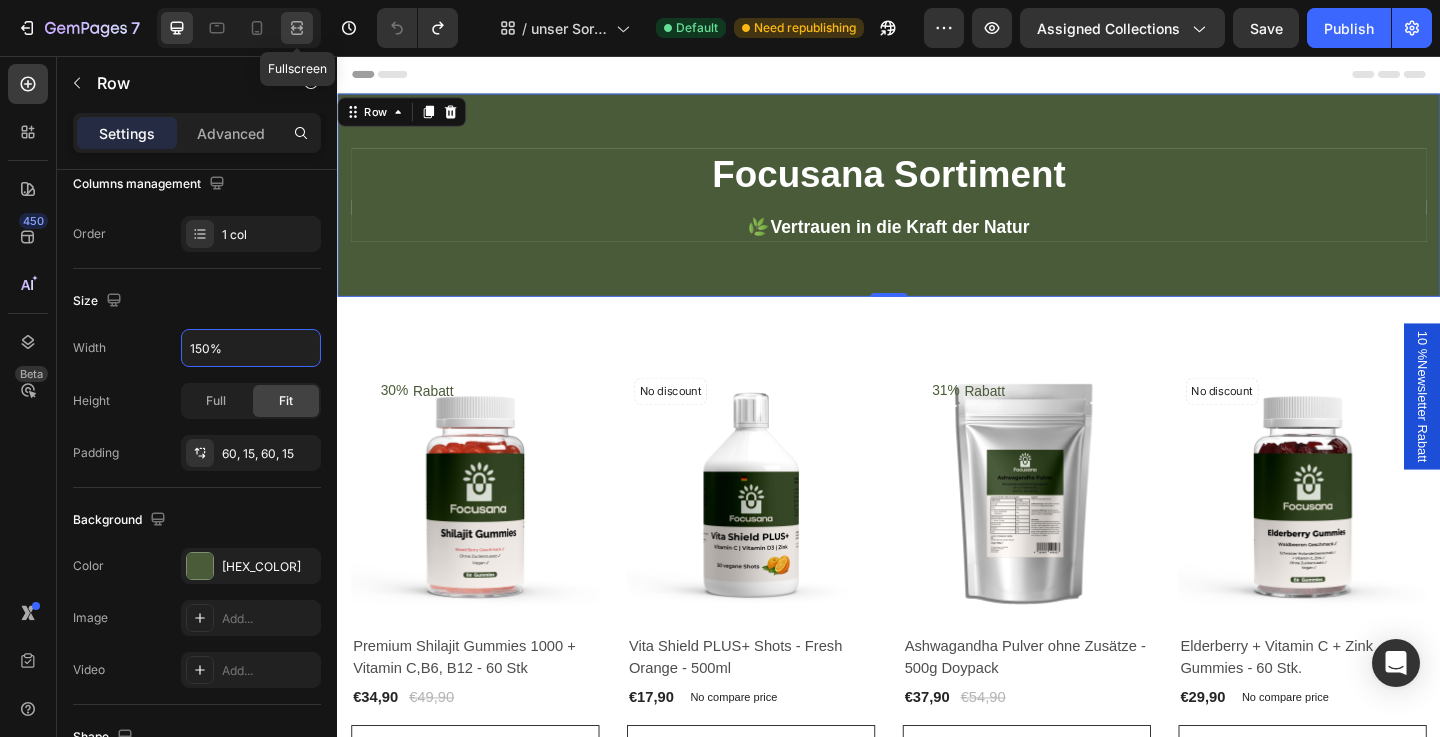 click 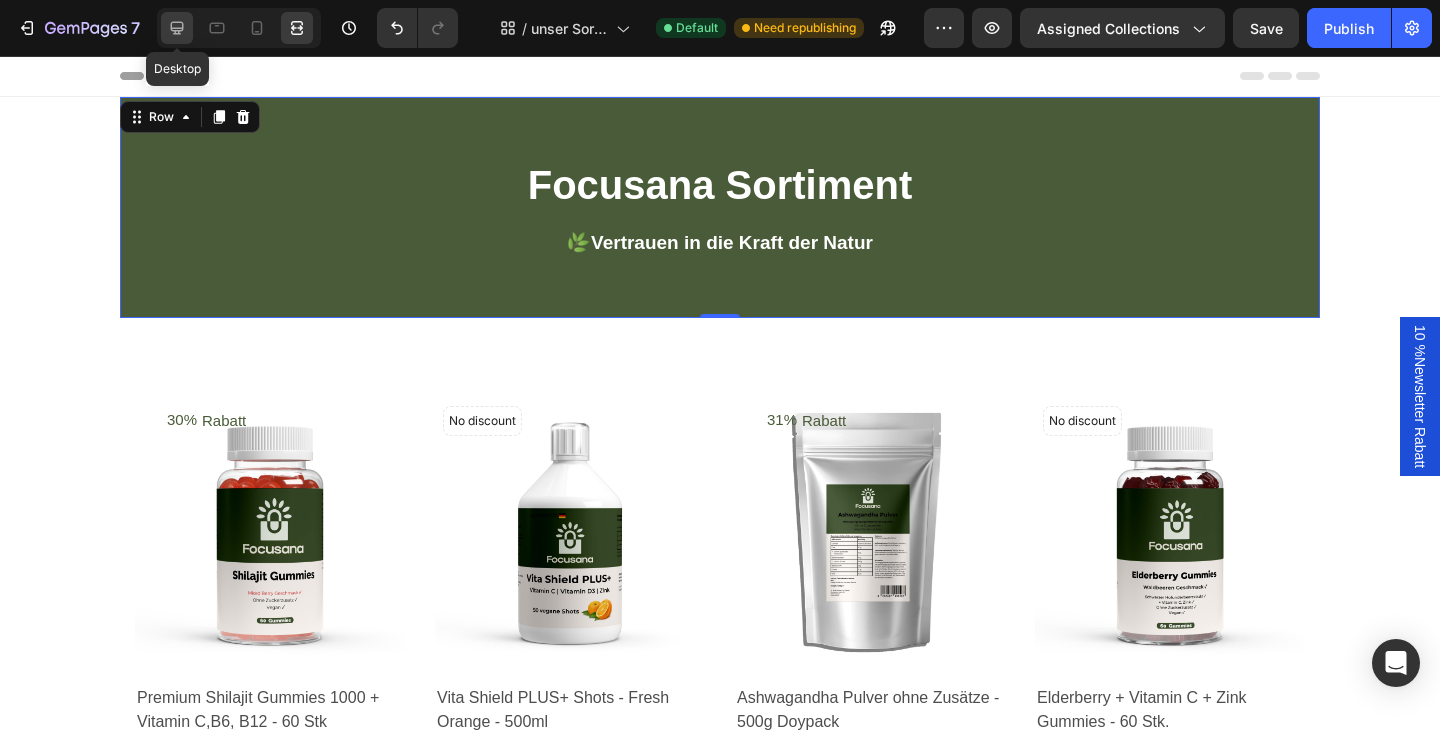 click 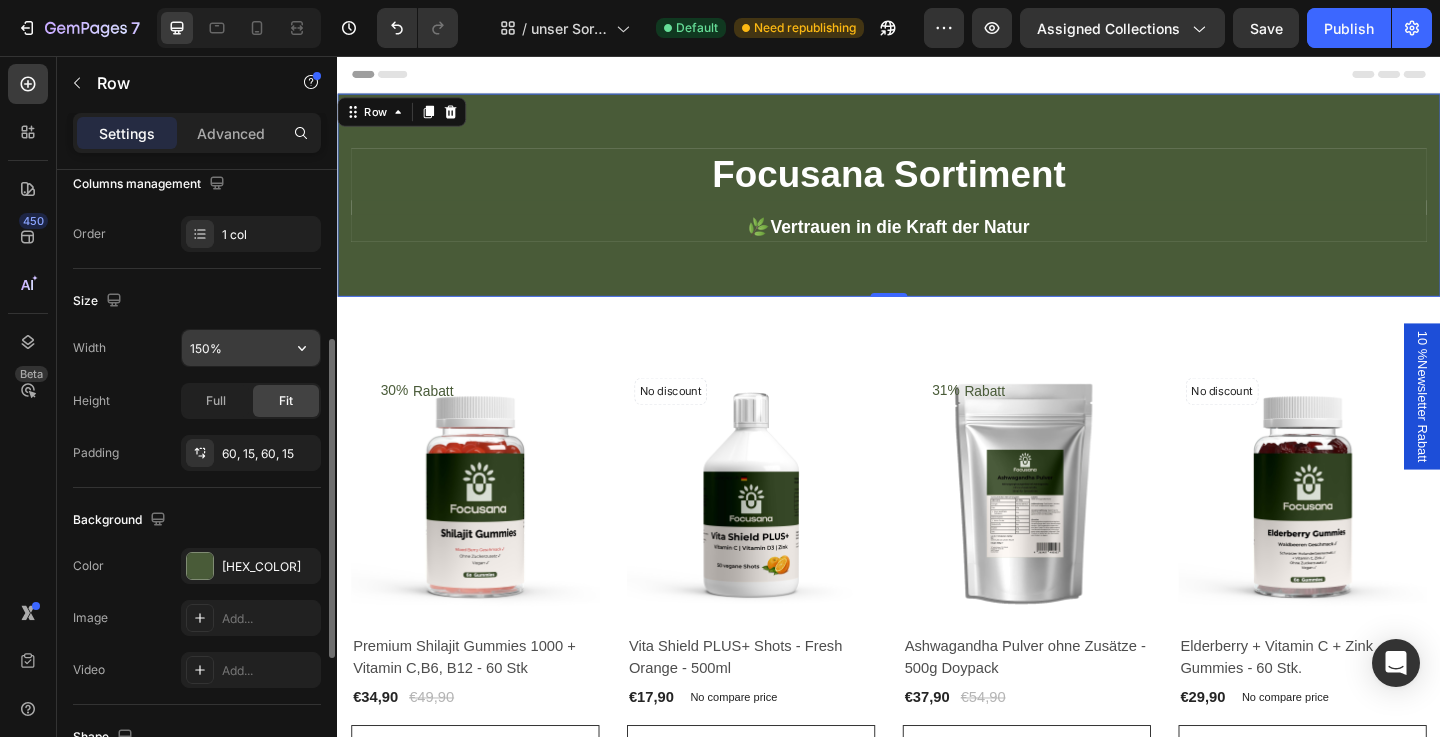 click on "150%" at bounding box center [251, 348] 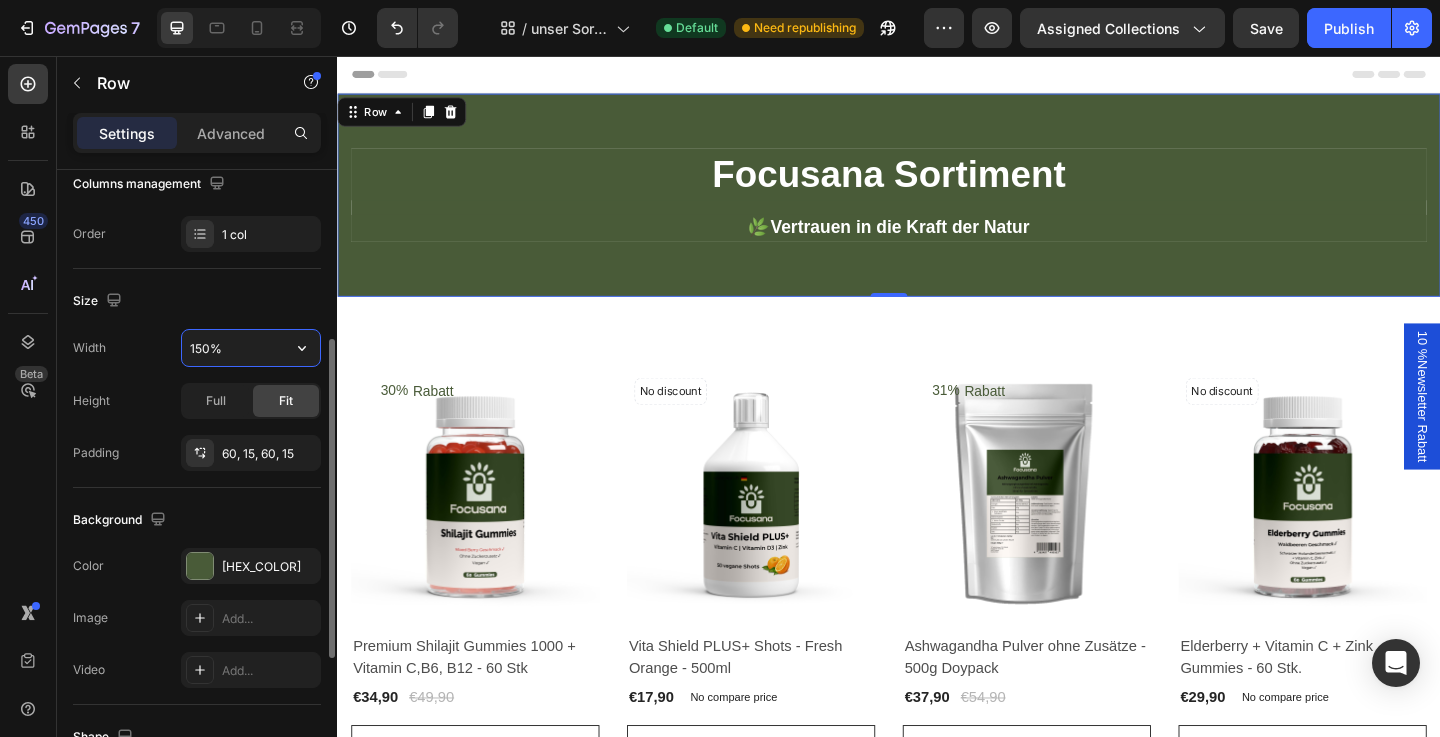 click on "150%" at bounding box center [251, 348] 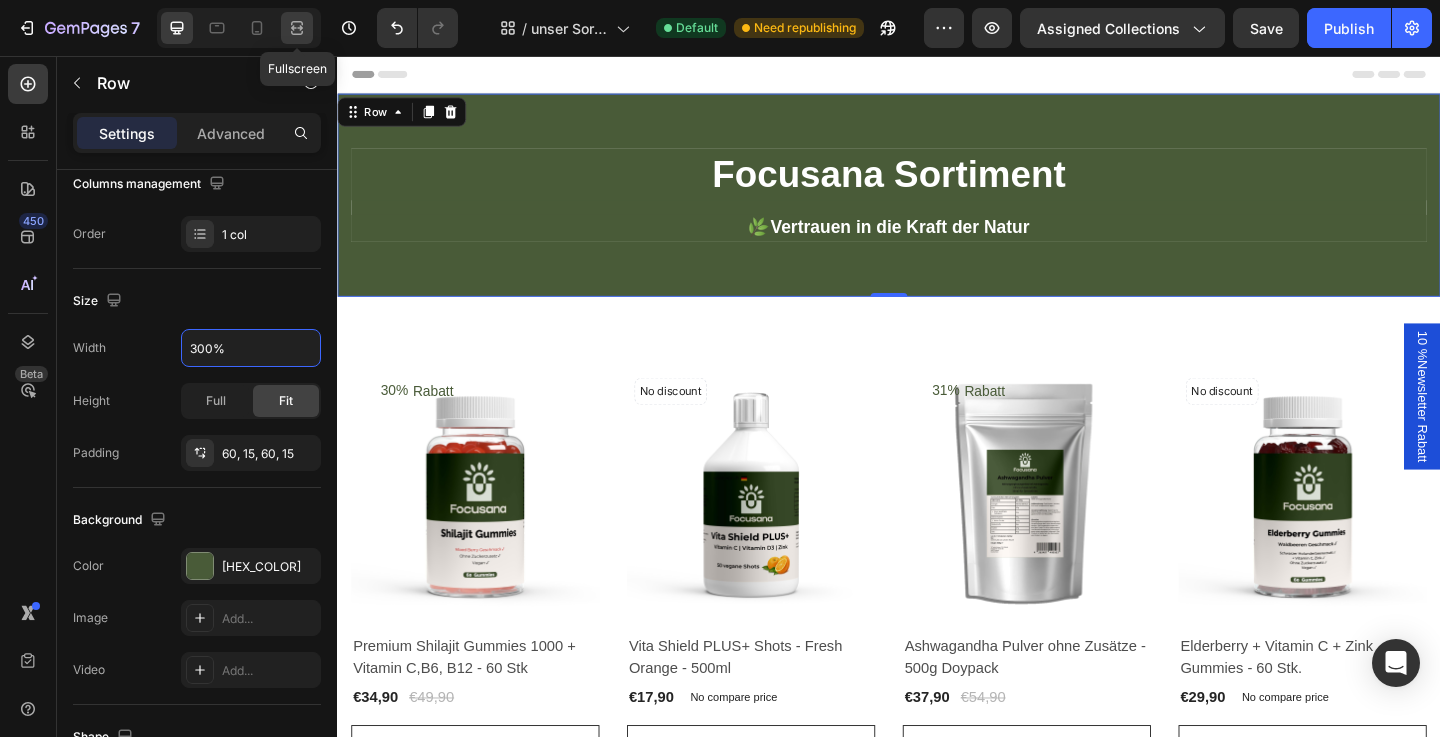 click 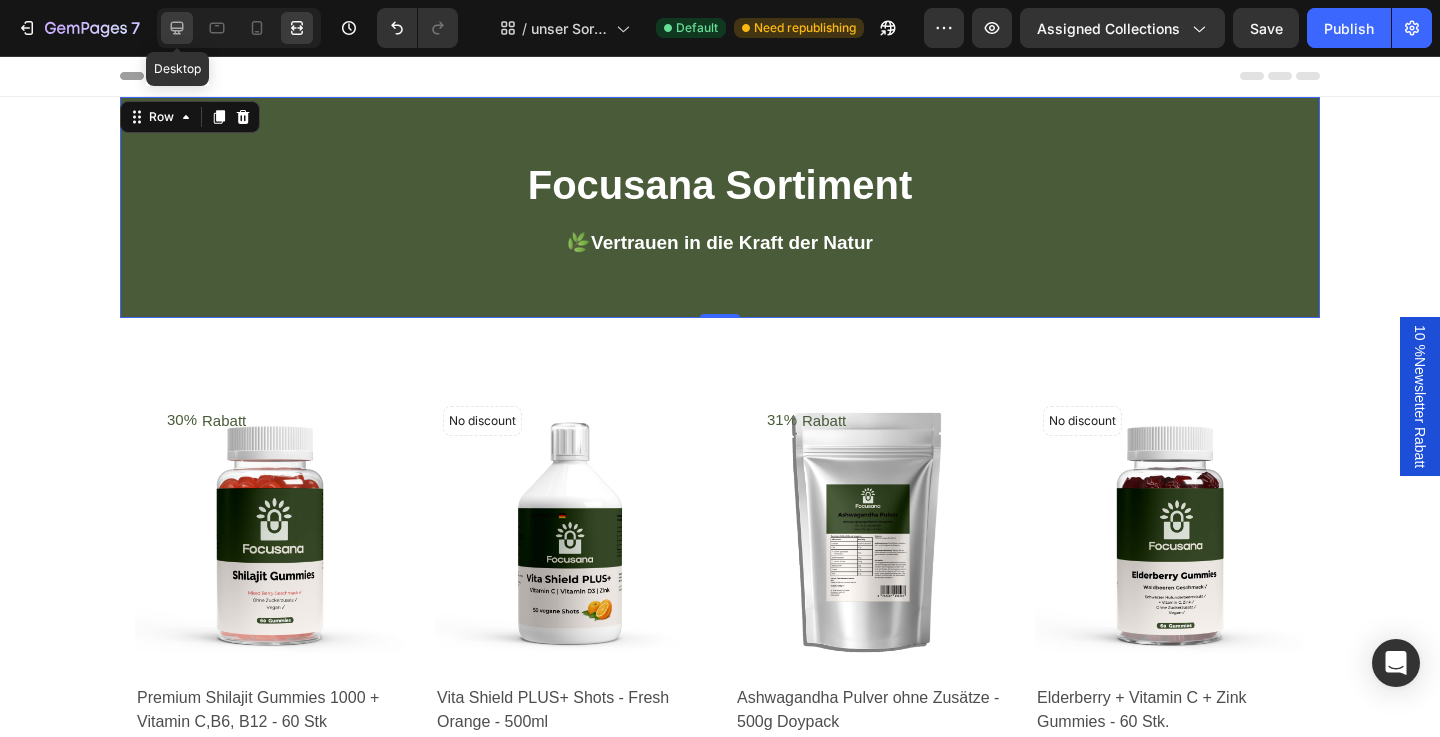 click 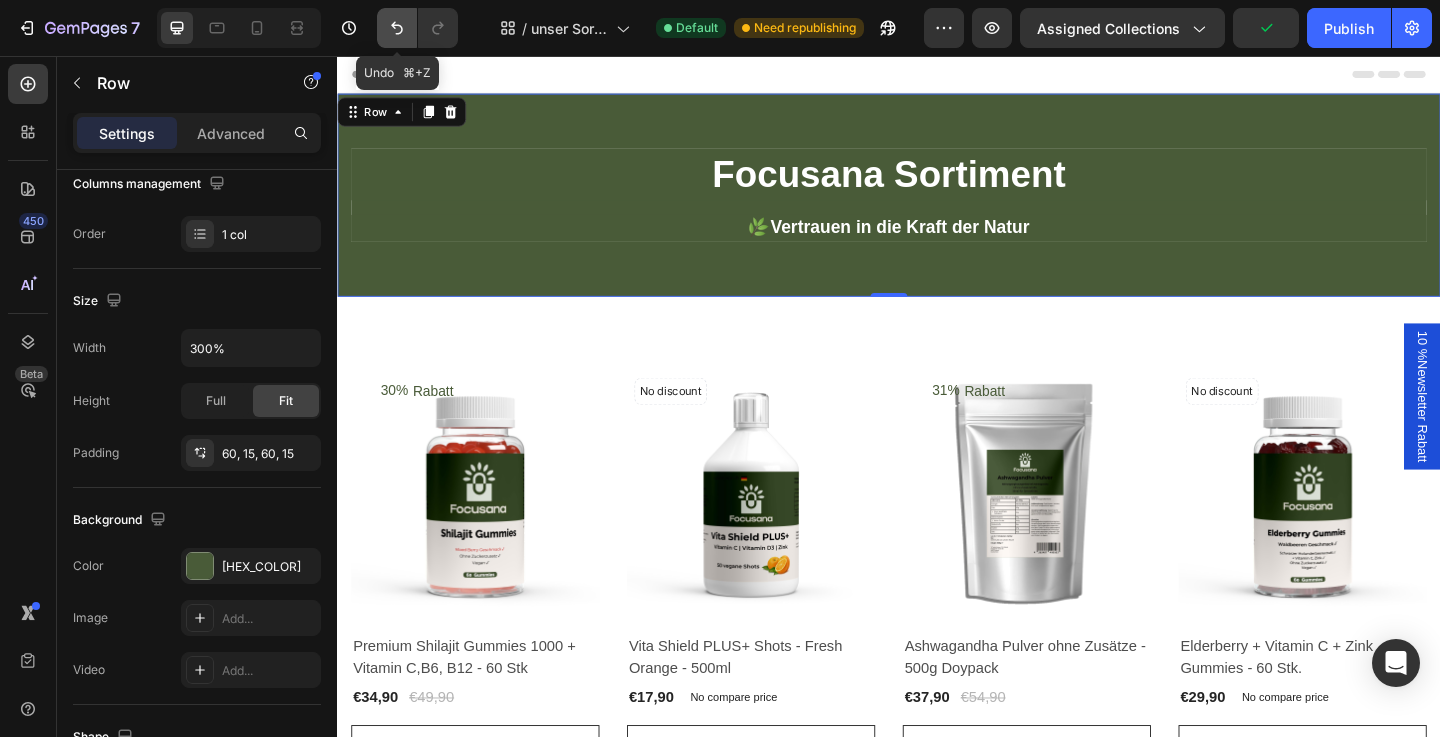 click 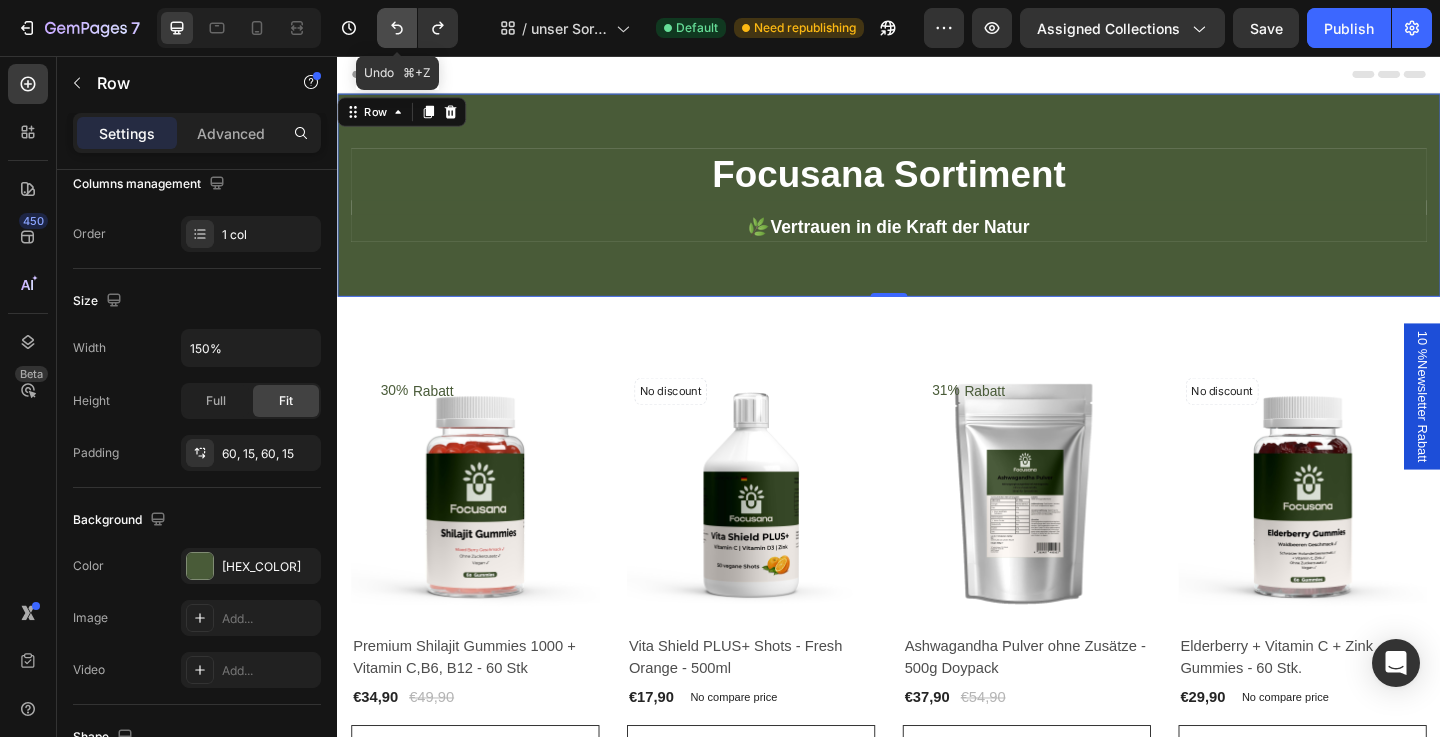 click 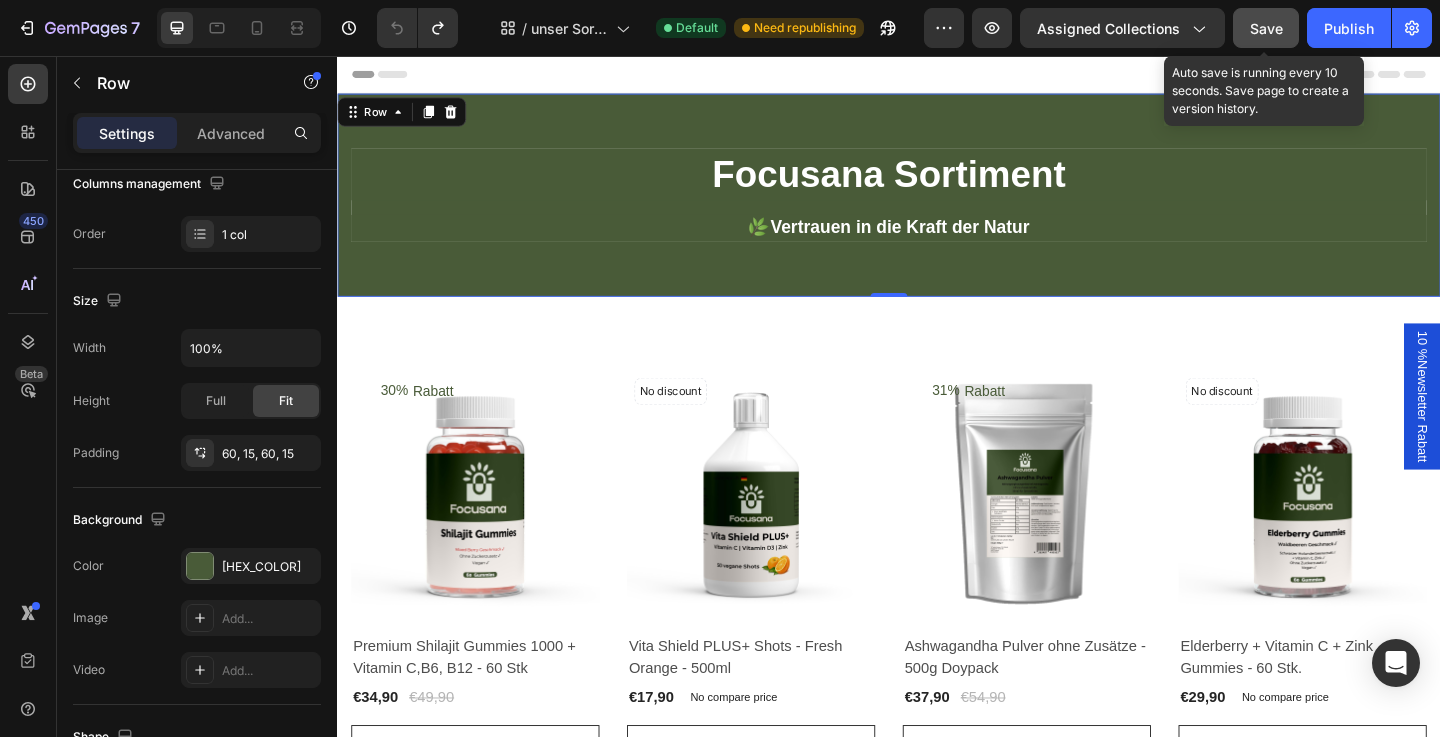 click on "Save" 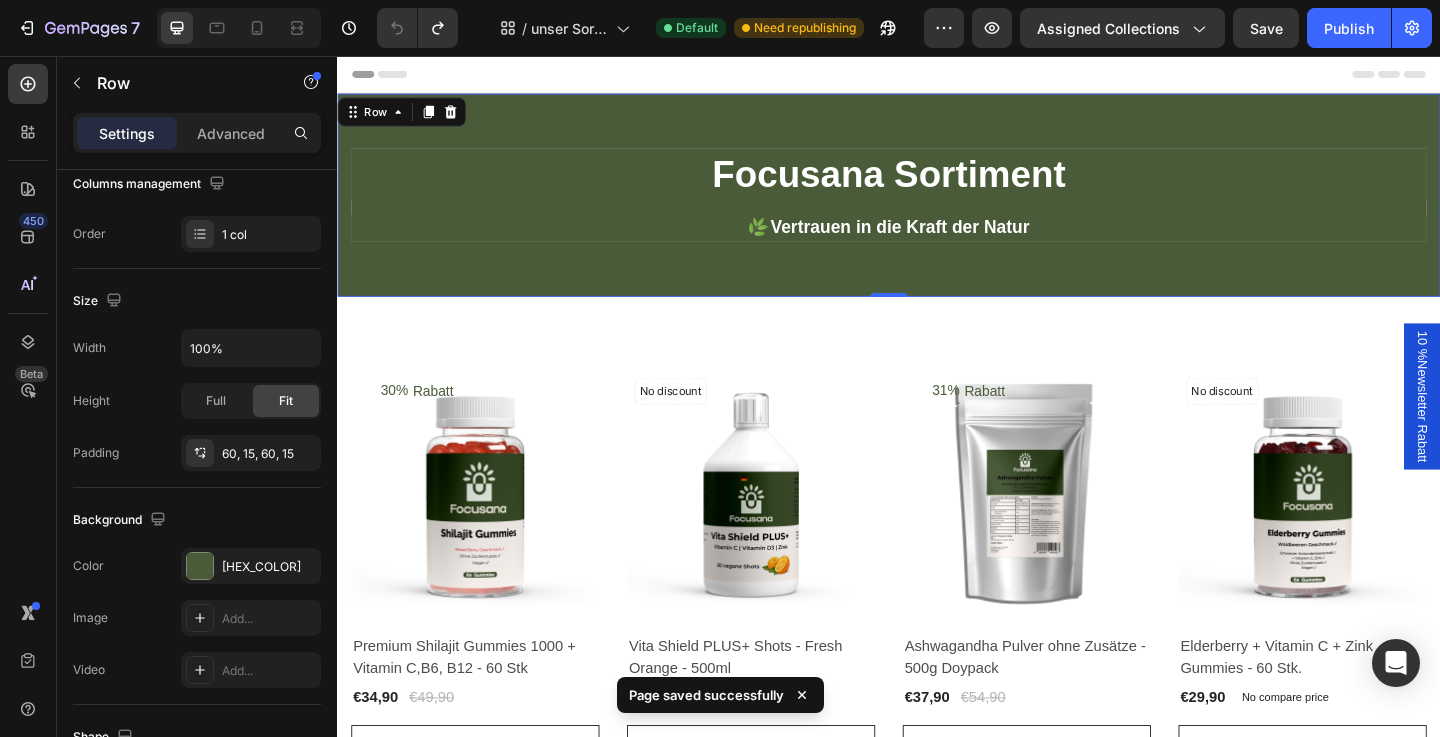 click on "Focusana Sortiment Heading 🌿  Vertrauen in die Kraft der Natur Text block Row Row Row   0" at bounding box center (937, 207) 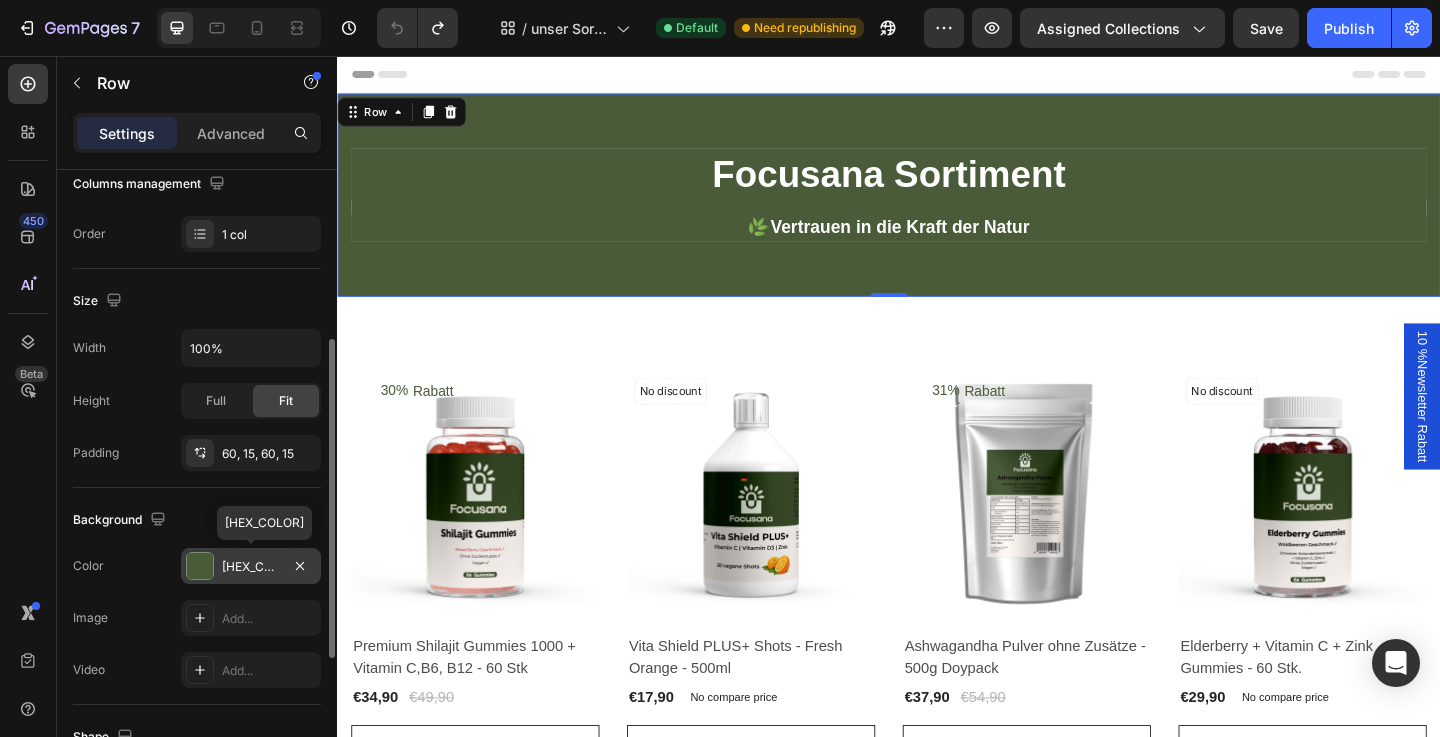 click on "[HEX_COLOR]" at bounding box center (251, 567) 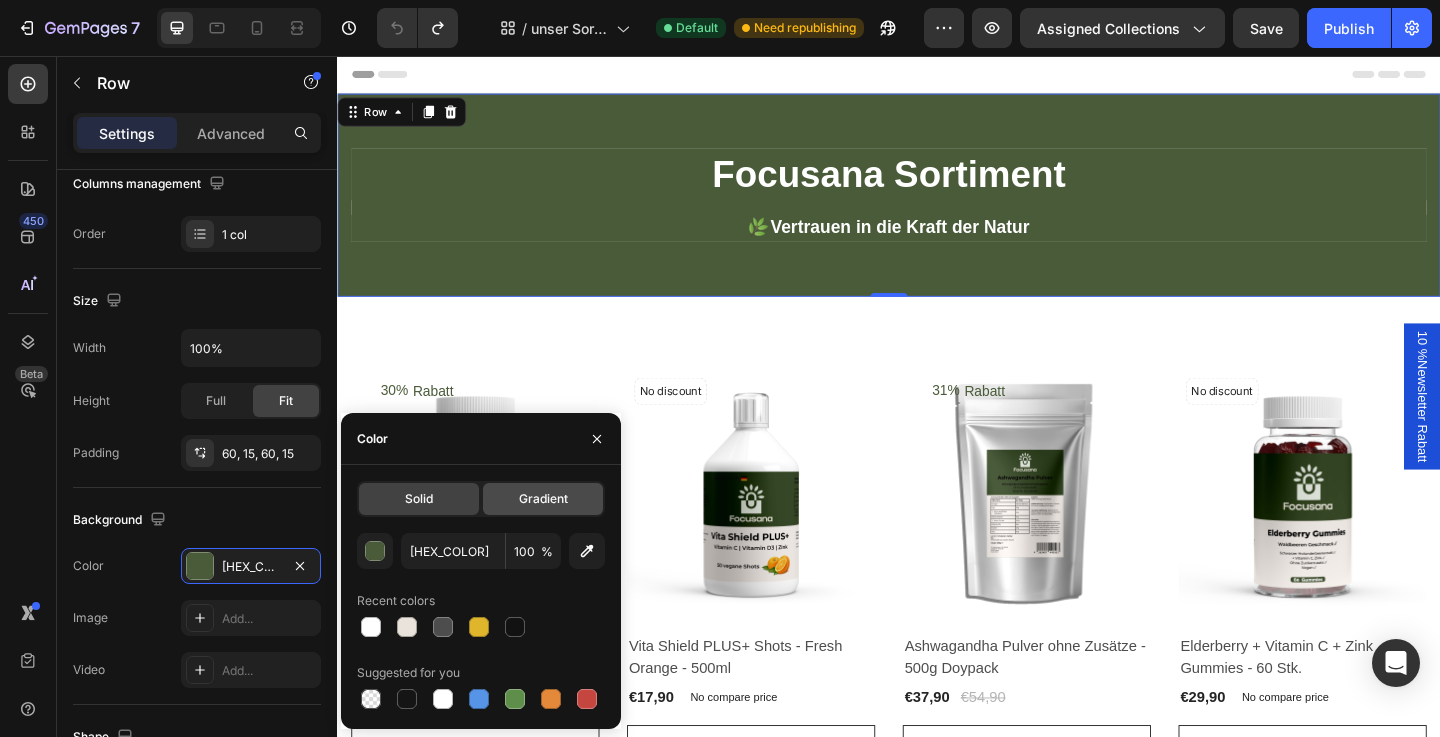 click on "Gradient" 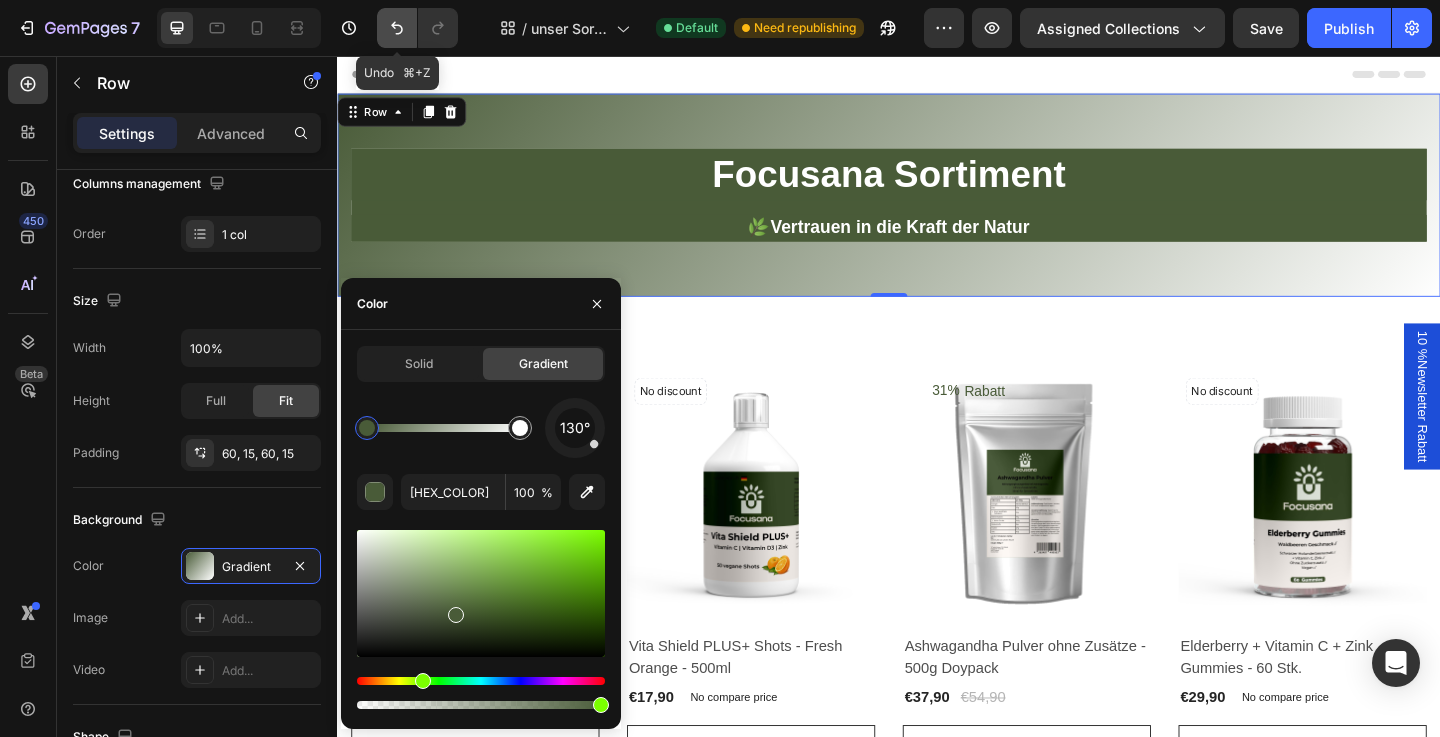 click 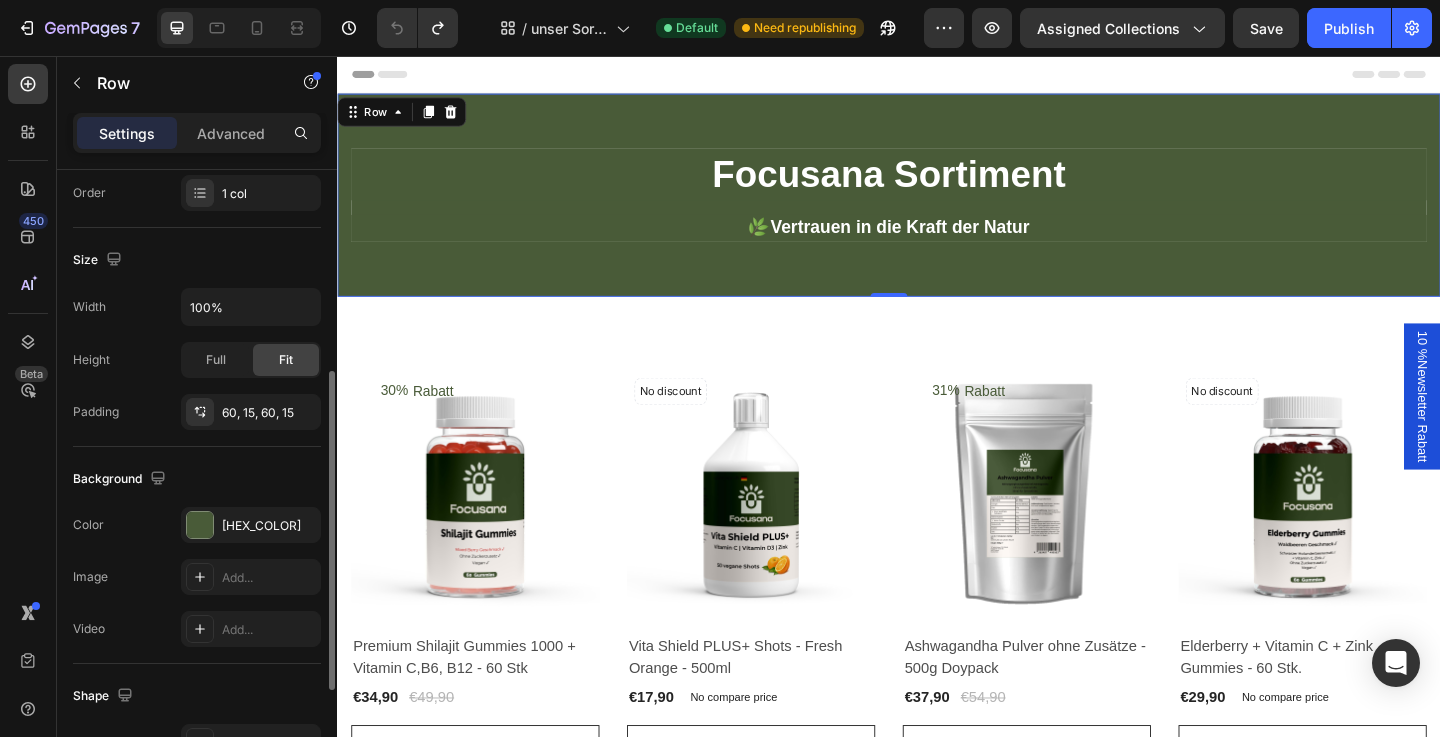 scroll, scrollTop: 380, scrollLeft: 0, axis: vertical 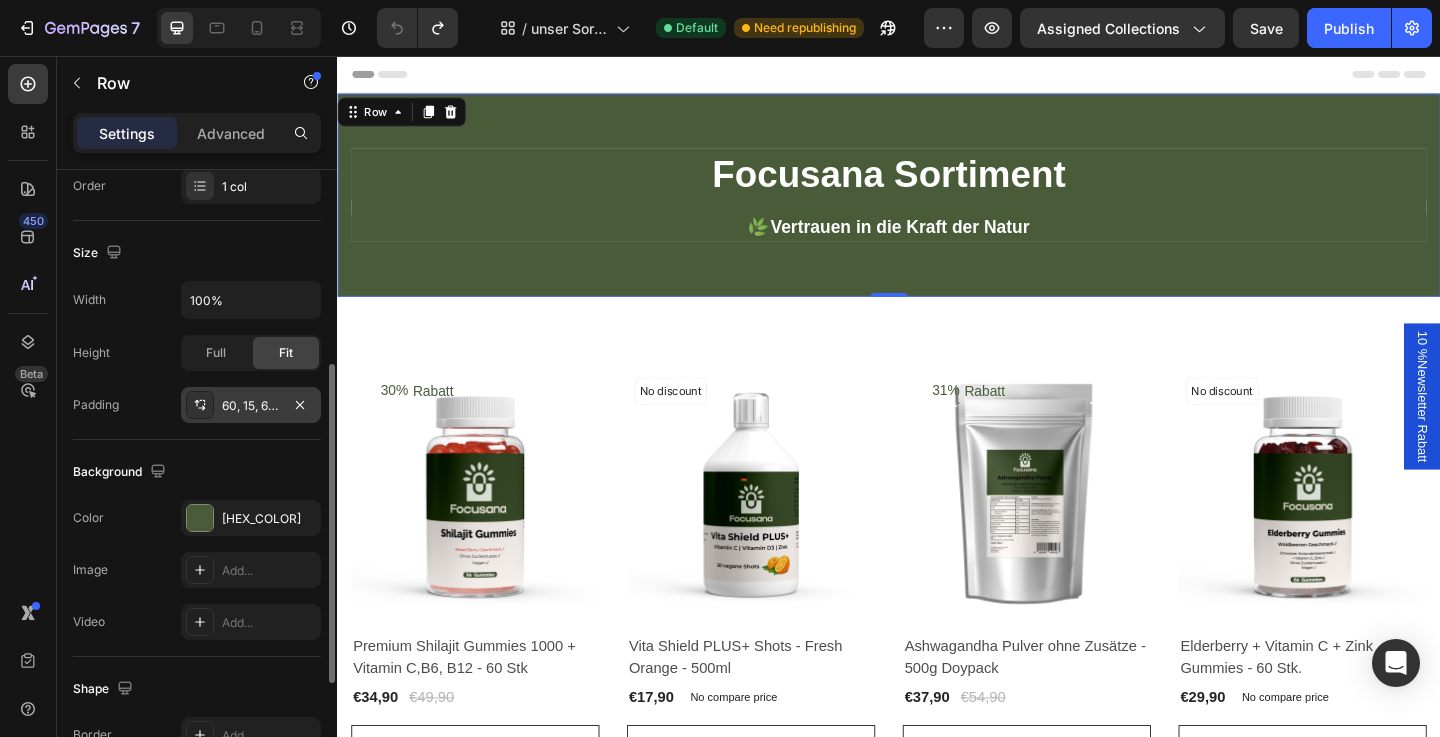 click on "60, 15, 60, 15" at bounding box center [251, 406] 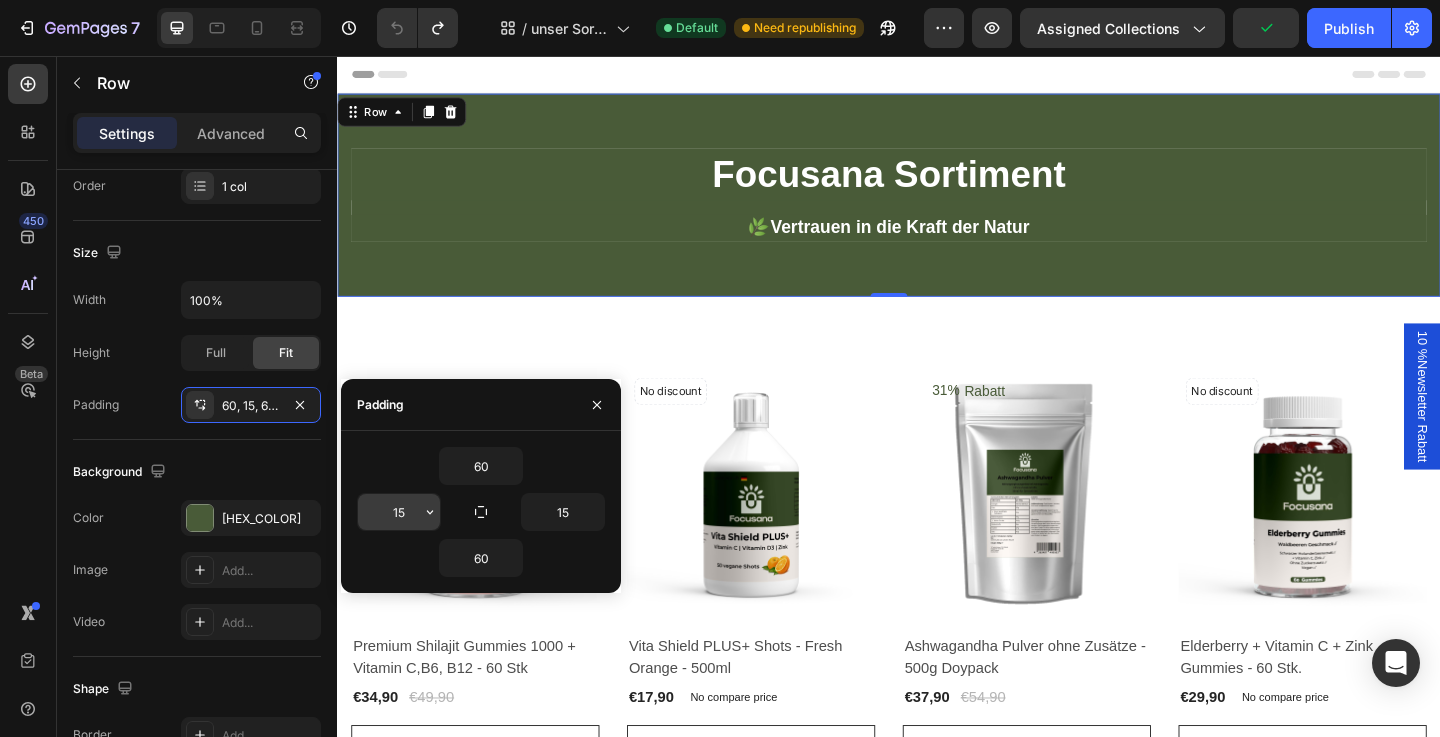 click on "15" at bounding box center [399, 512] 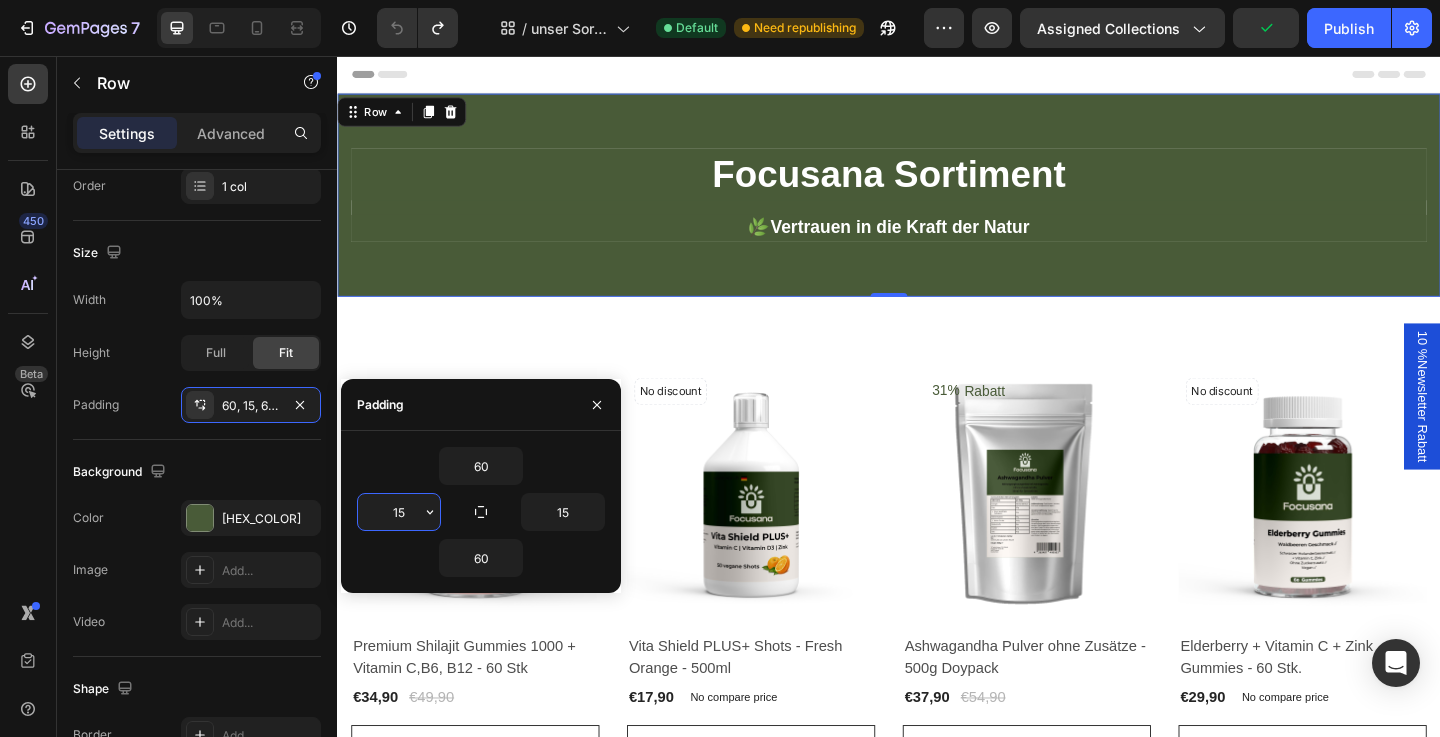 click on "15" at bounding box center [399, 512] 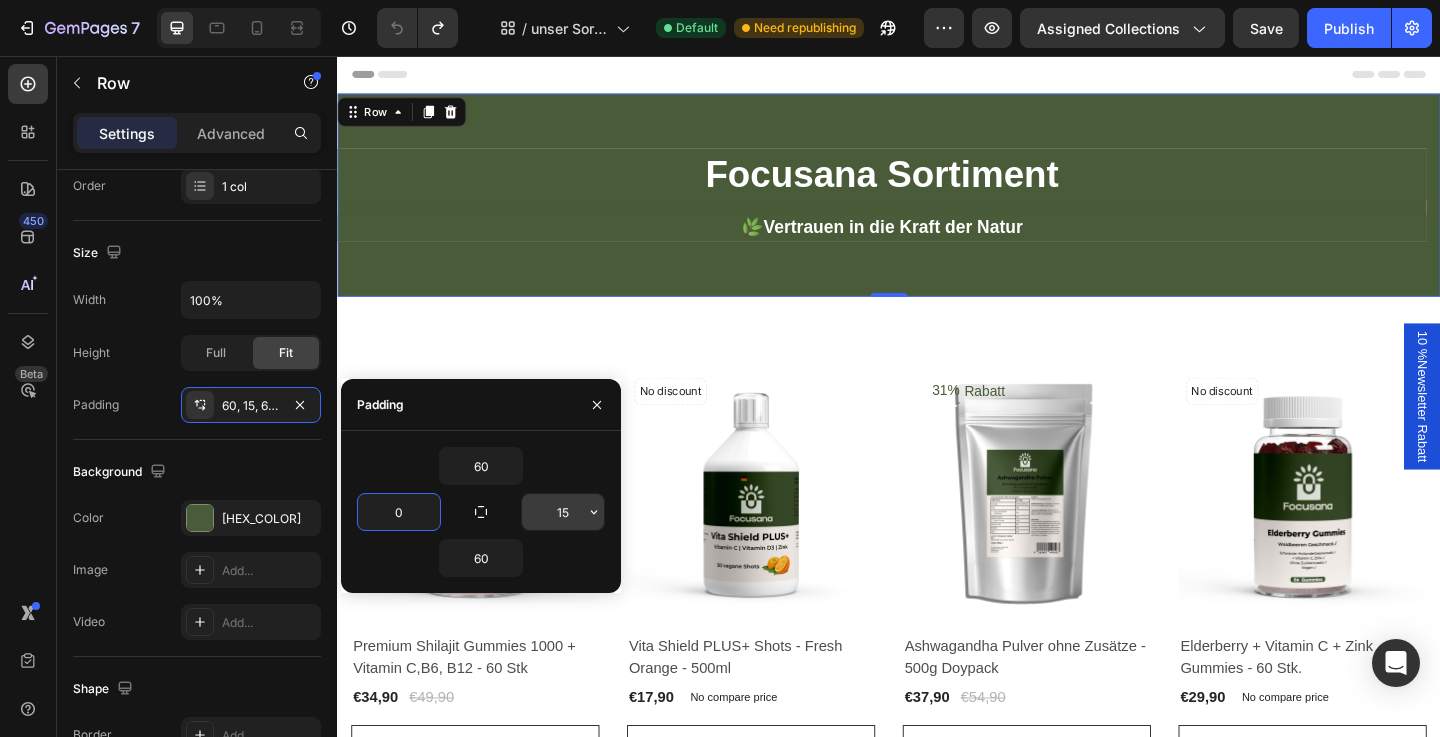type on "0" 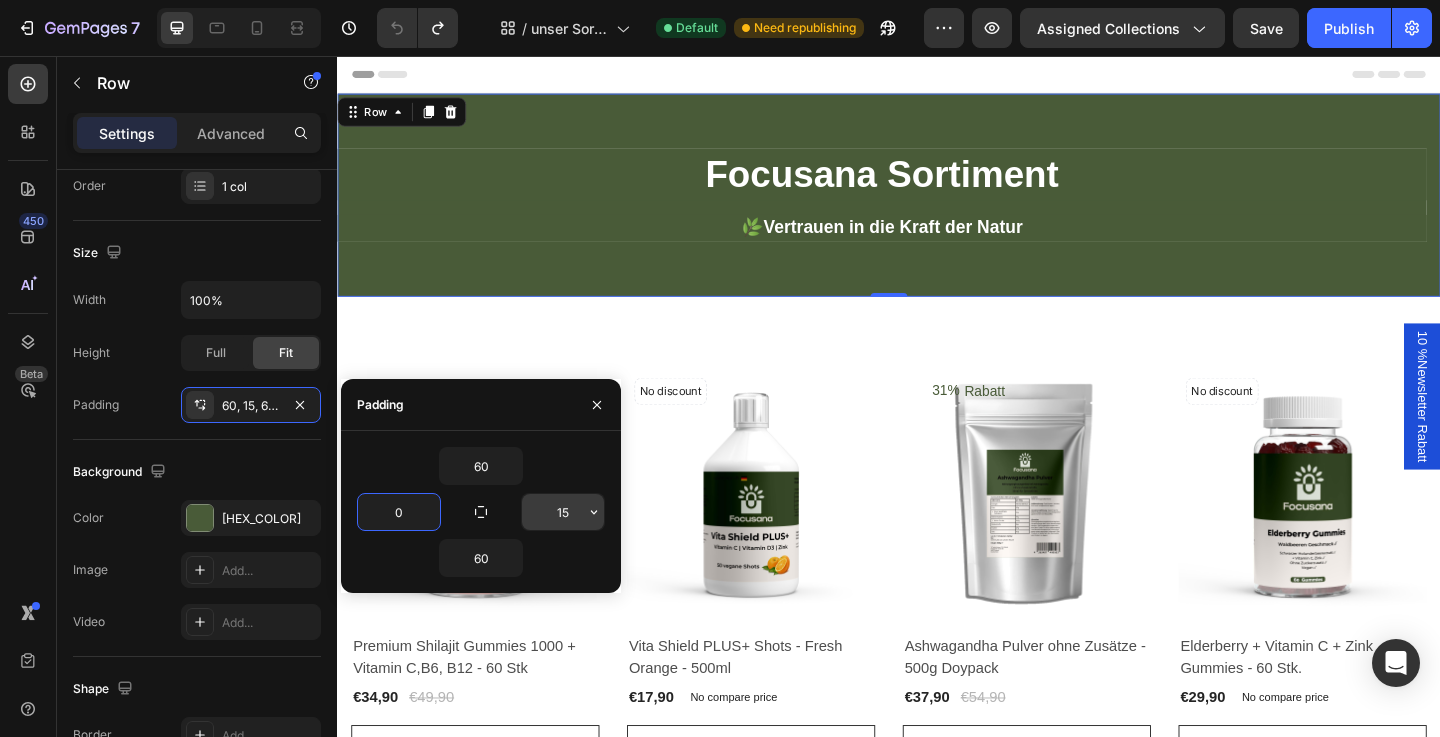 click on "15" at bounding box center (563, 512) 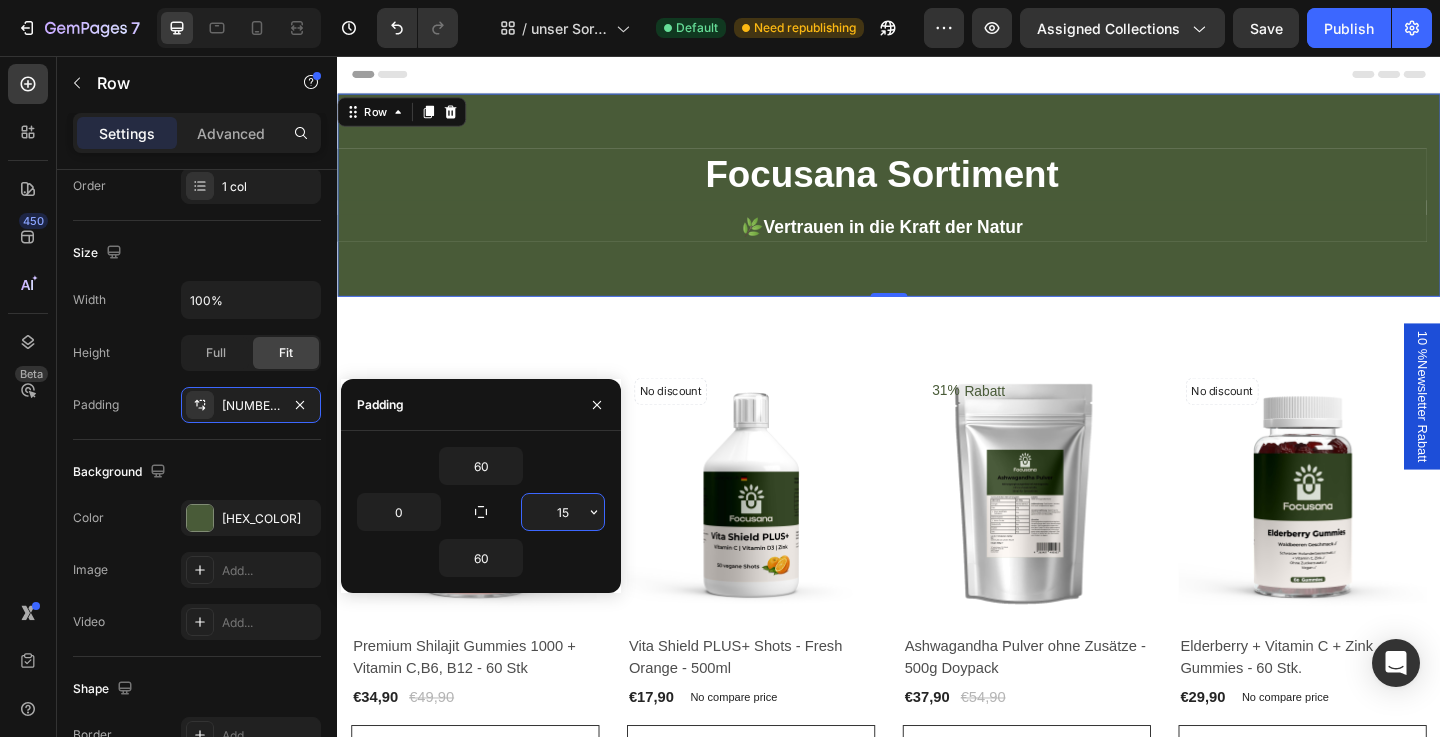 click on "15" at bounding box center (563, 512) 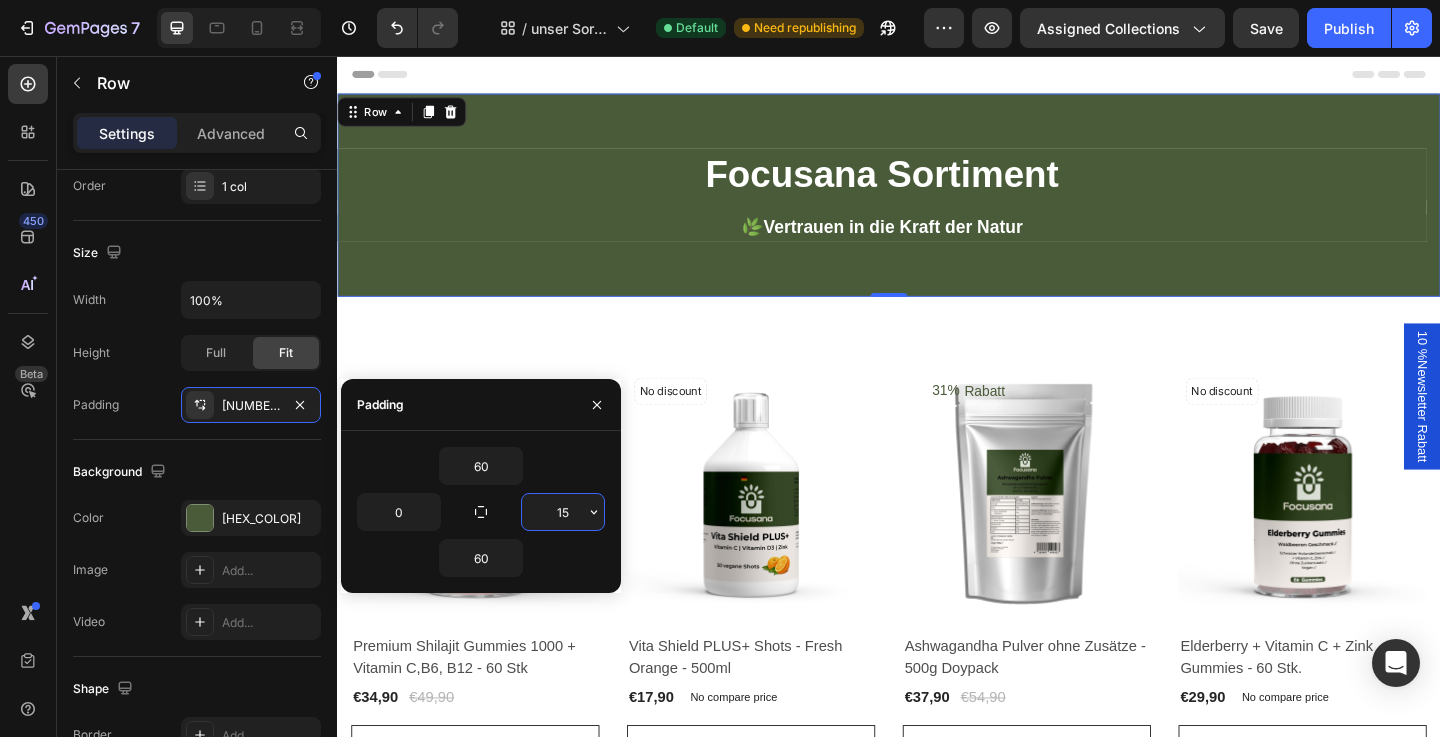 type on "0" 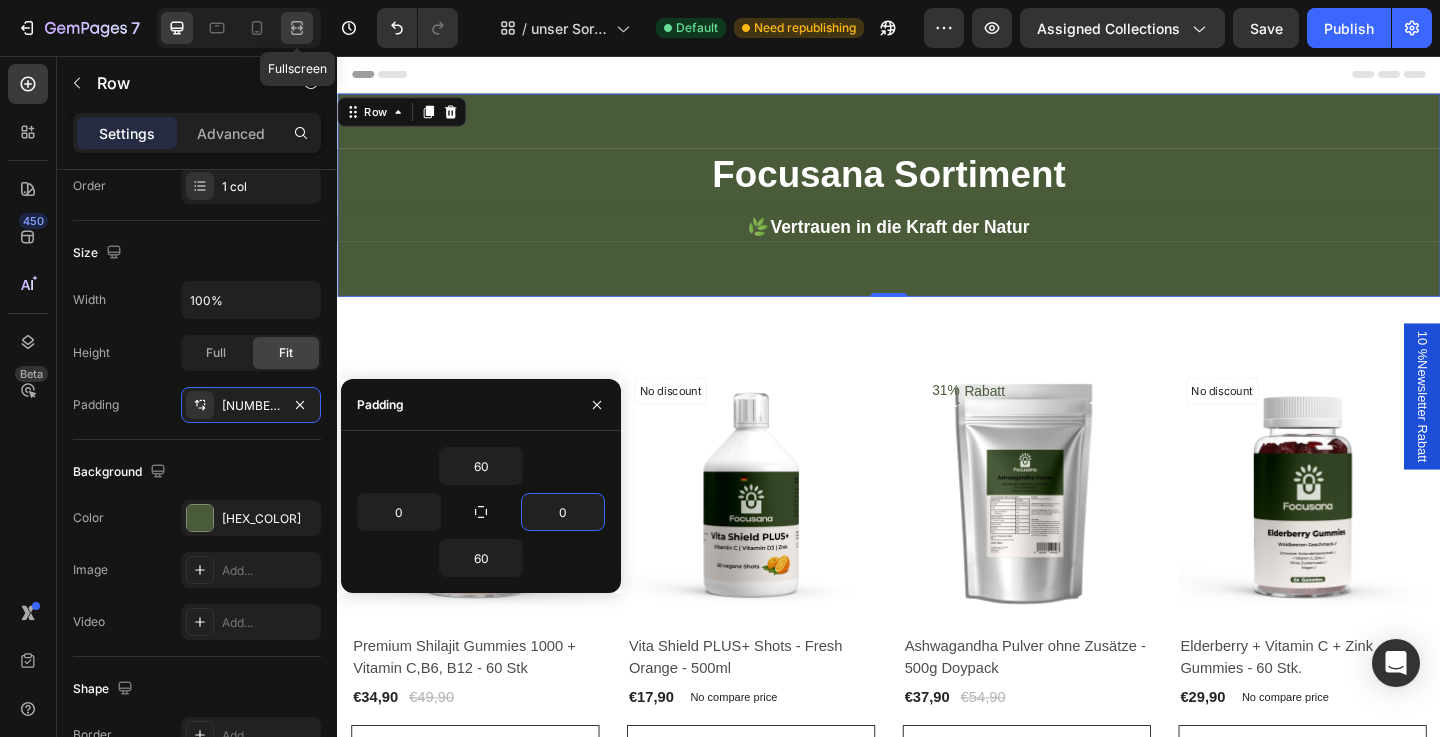 click 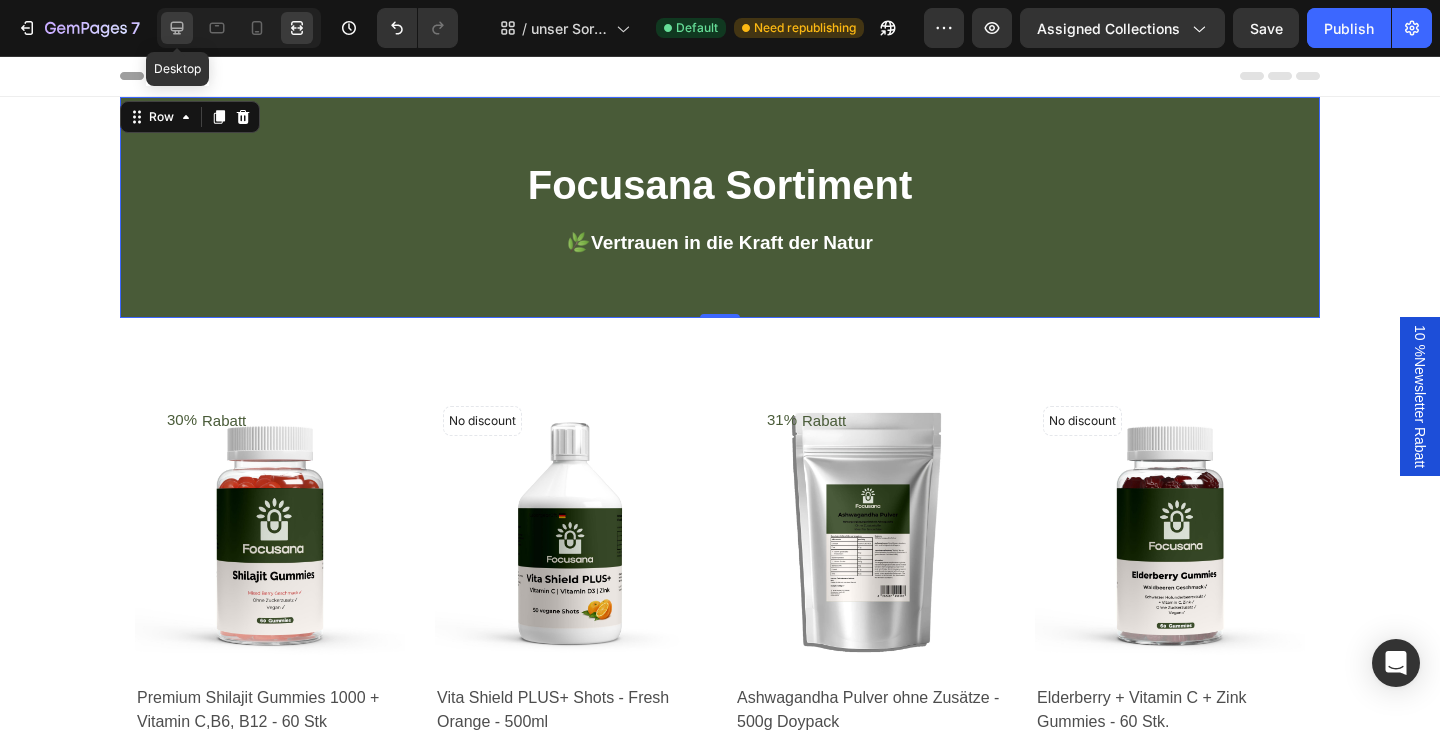 click 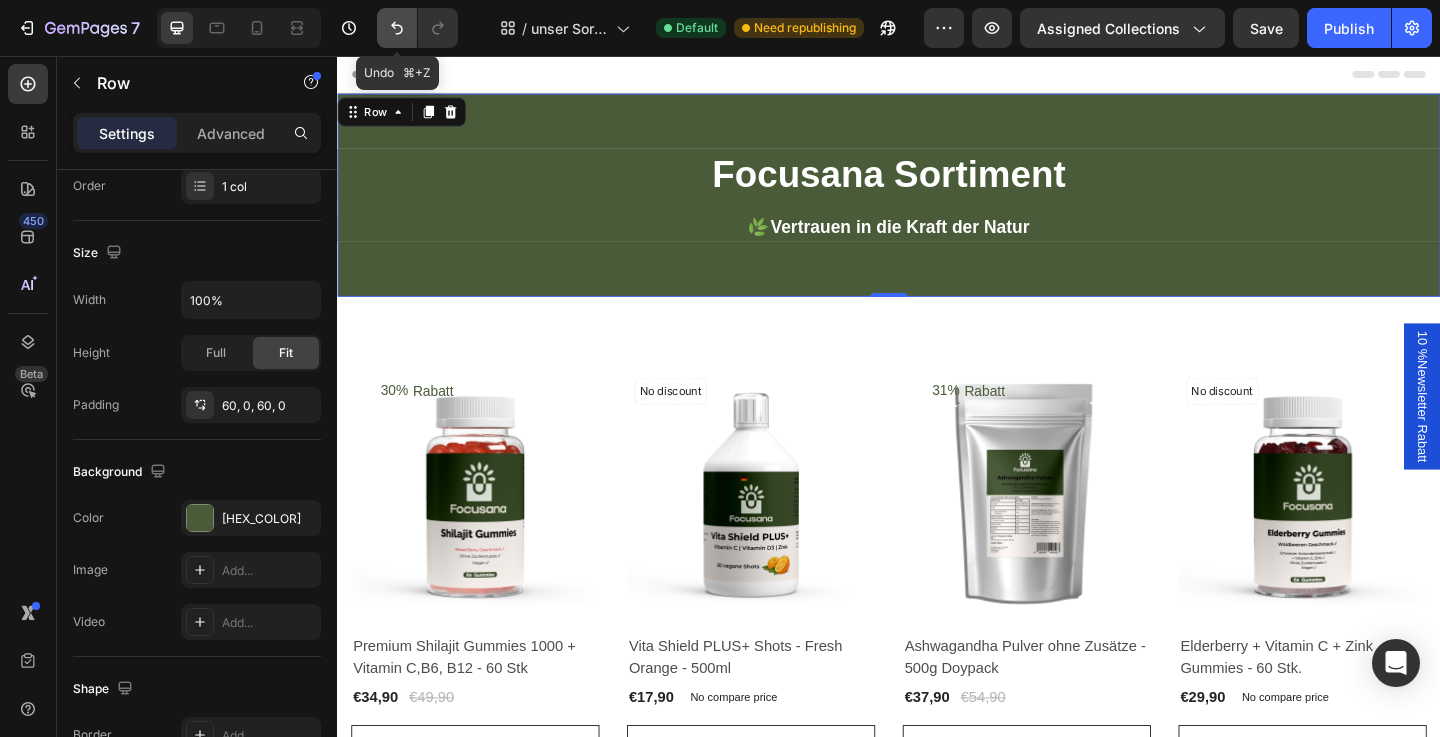 click 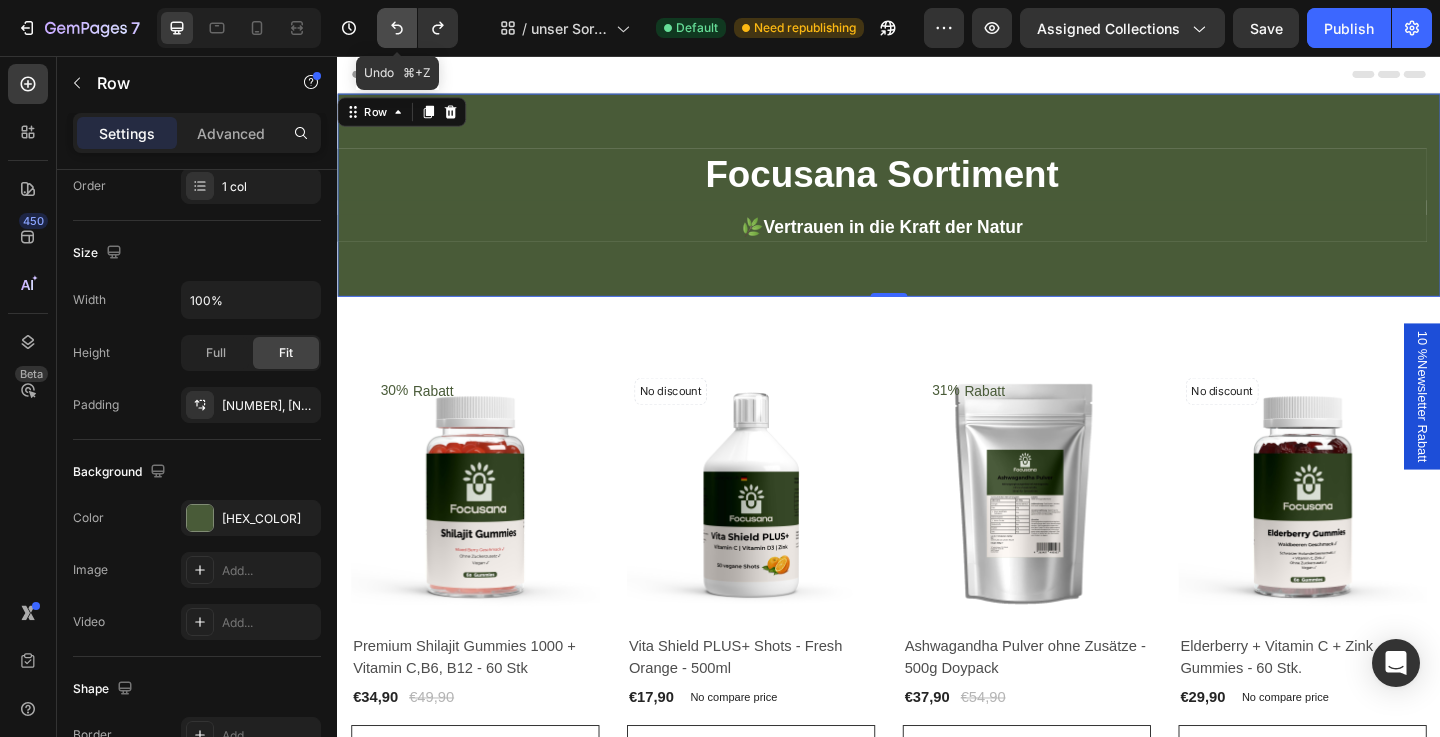 click 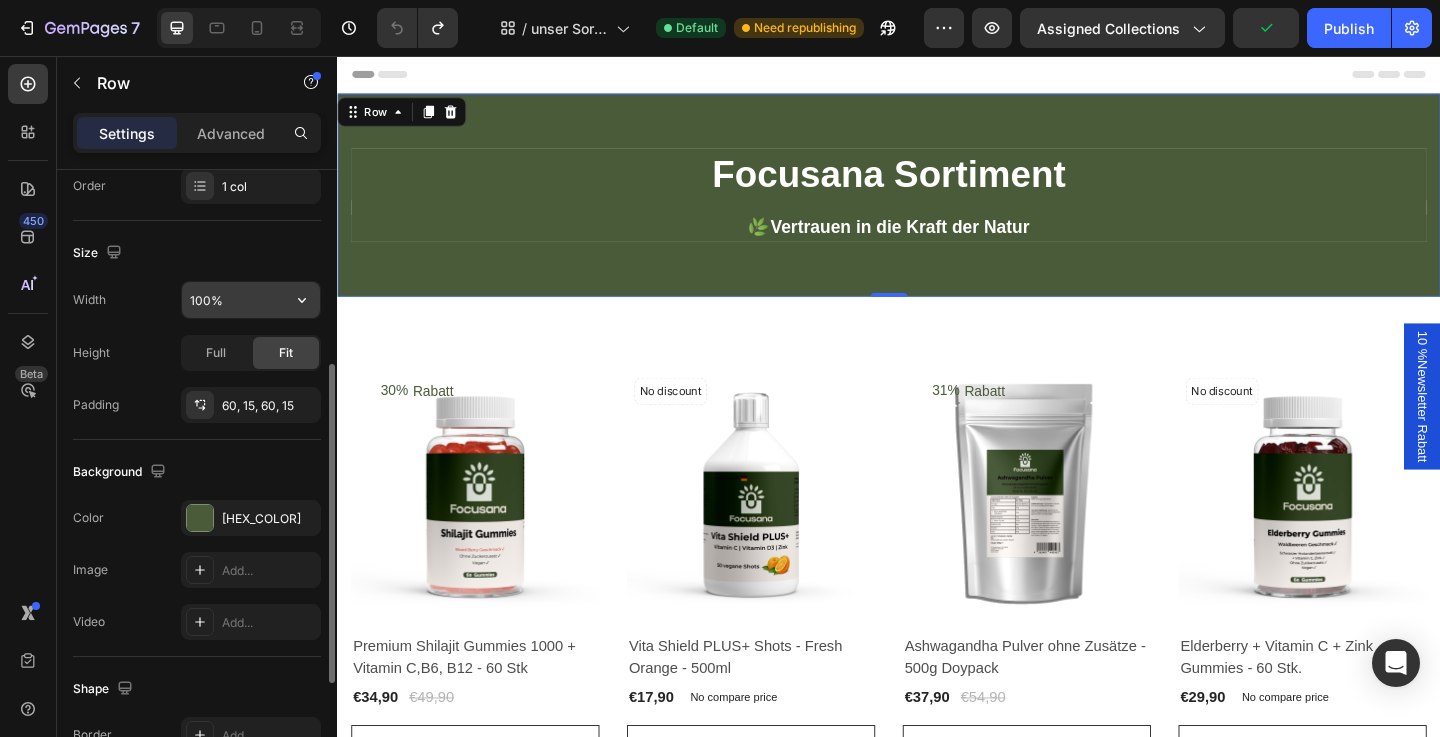 click on "100%" at bounding box center (251, 300) 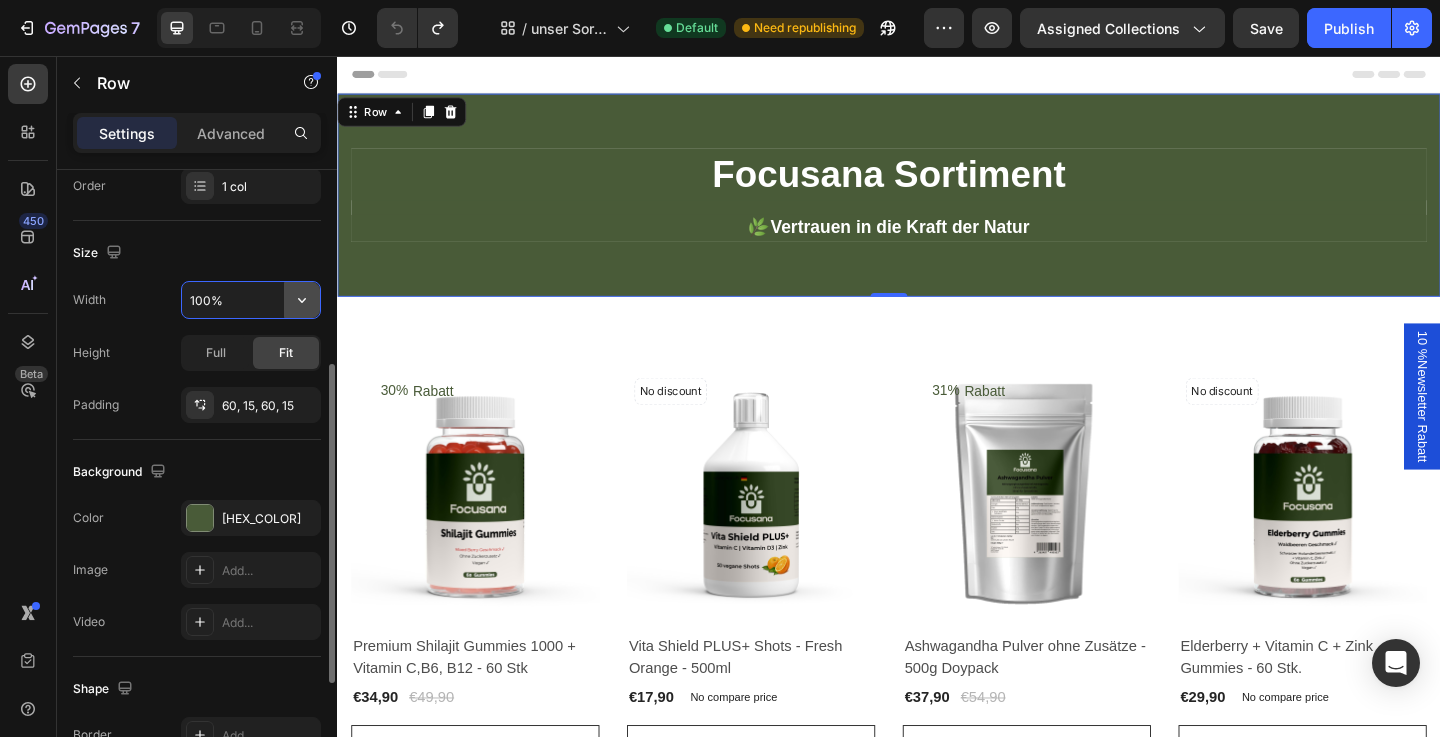 click 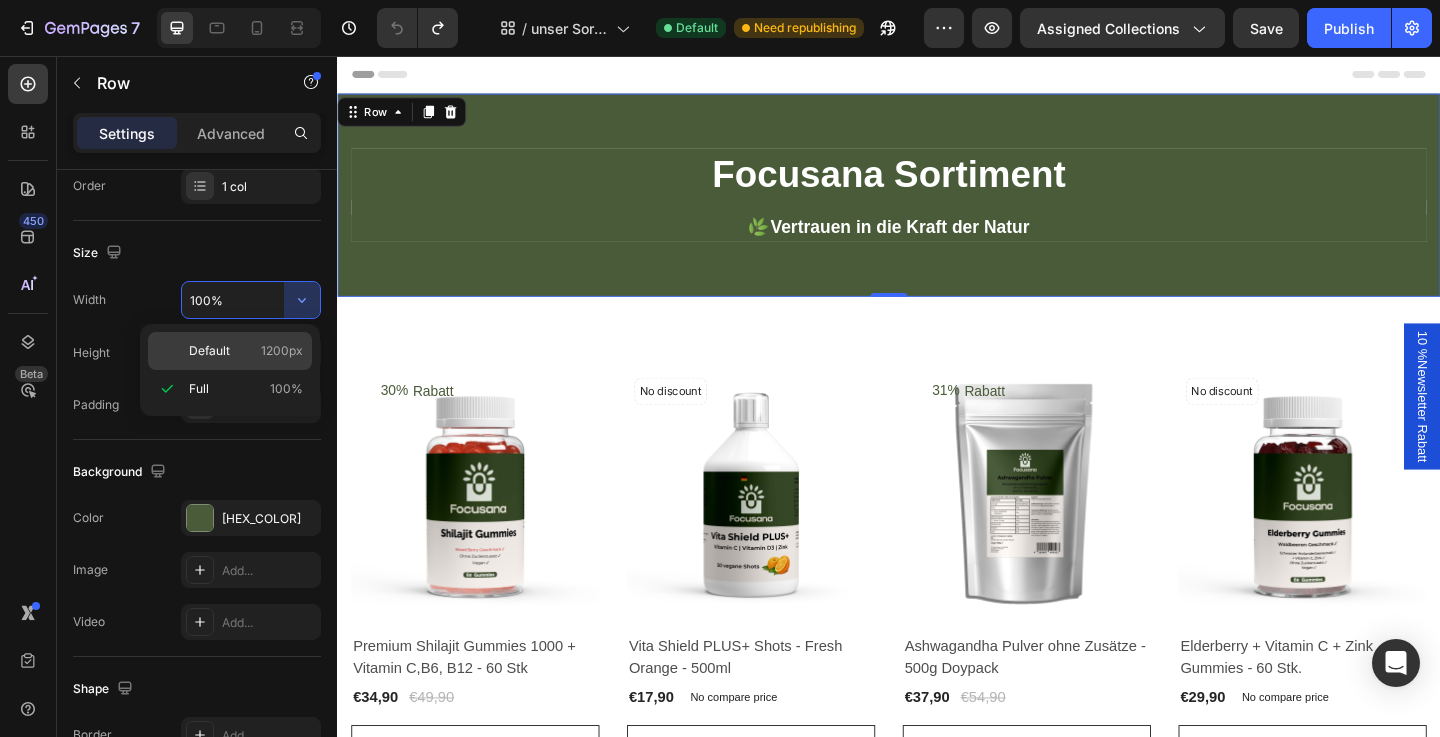 click on "Default 1200px" 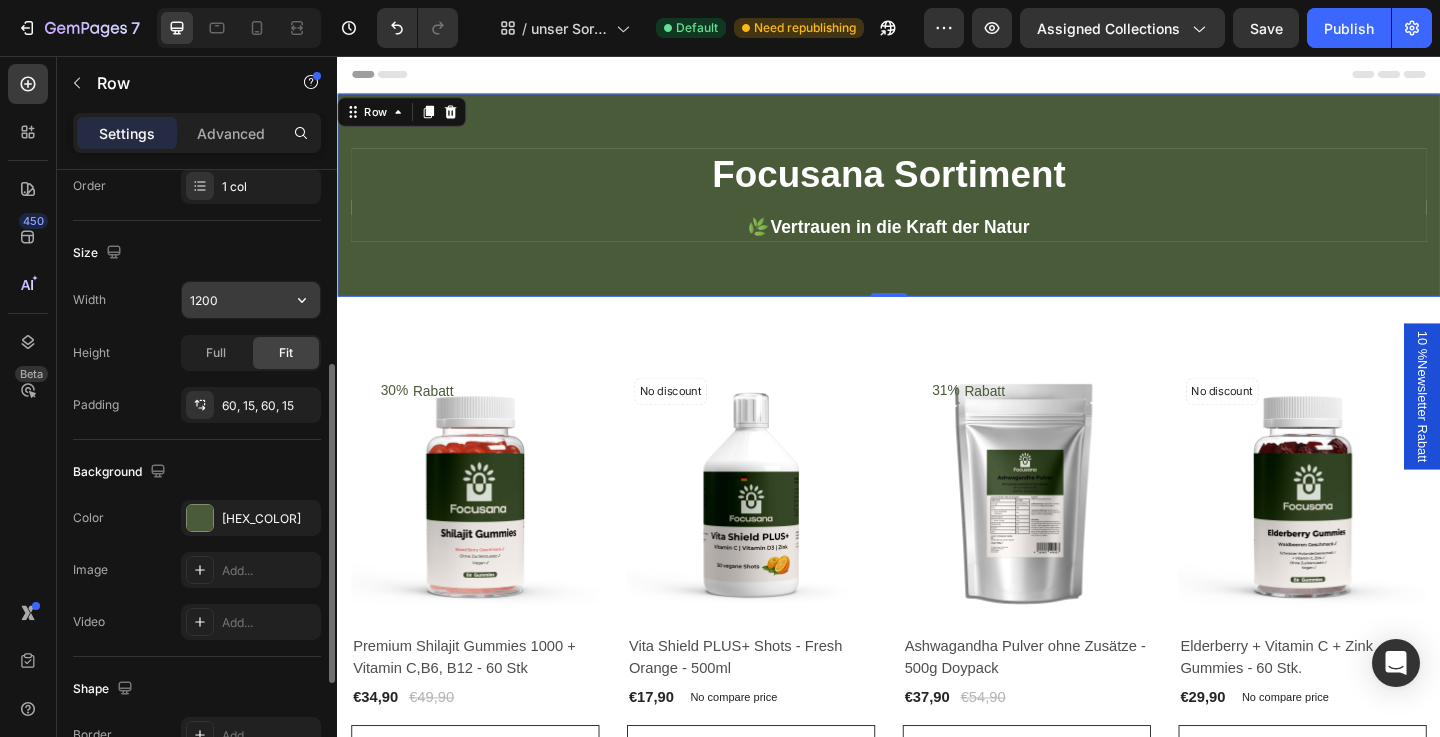 click on "1200" at bounding box center (251, 300) 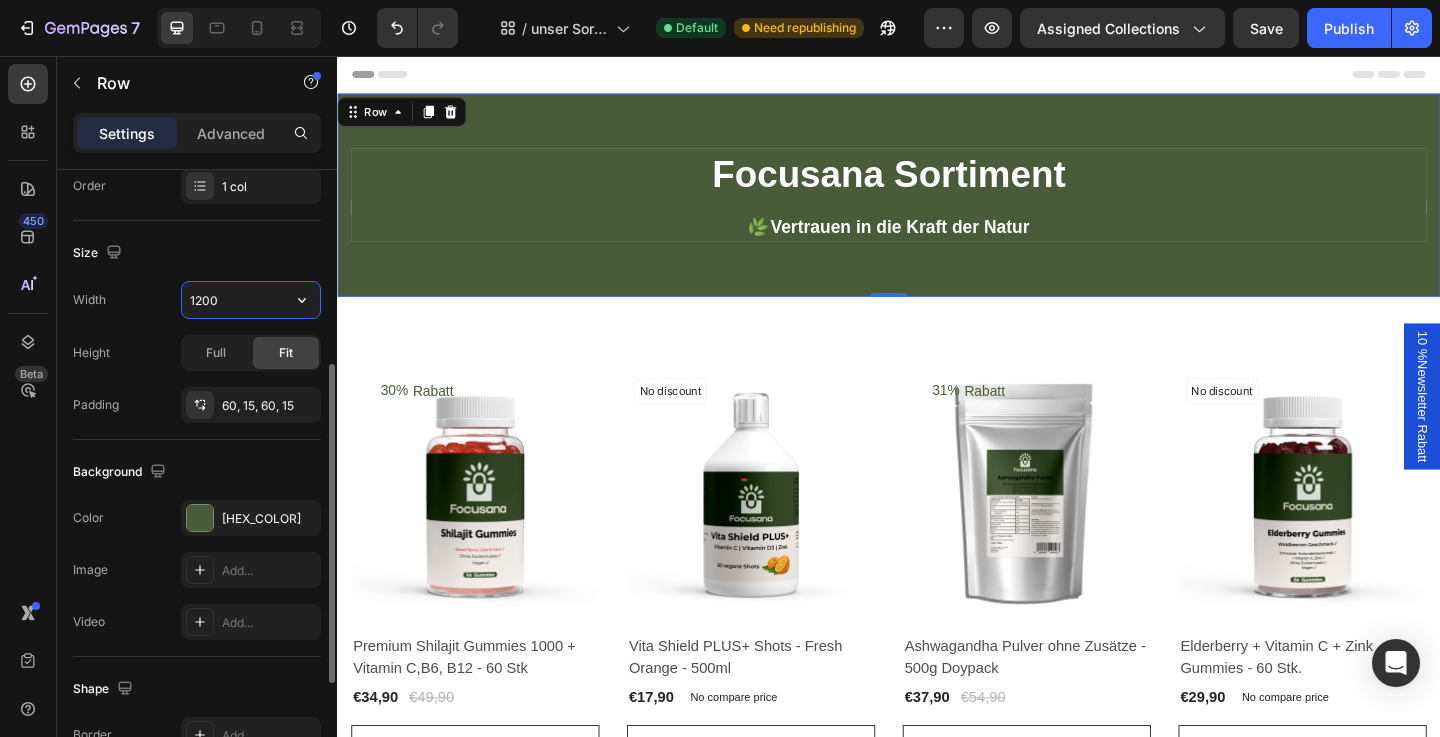 click 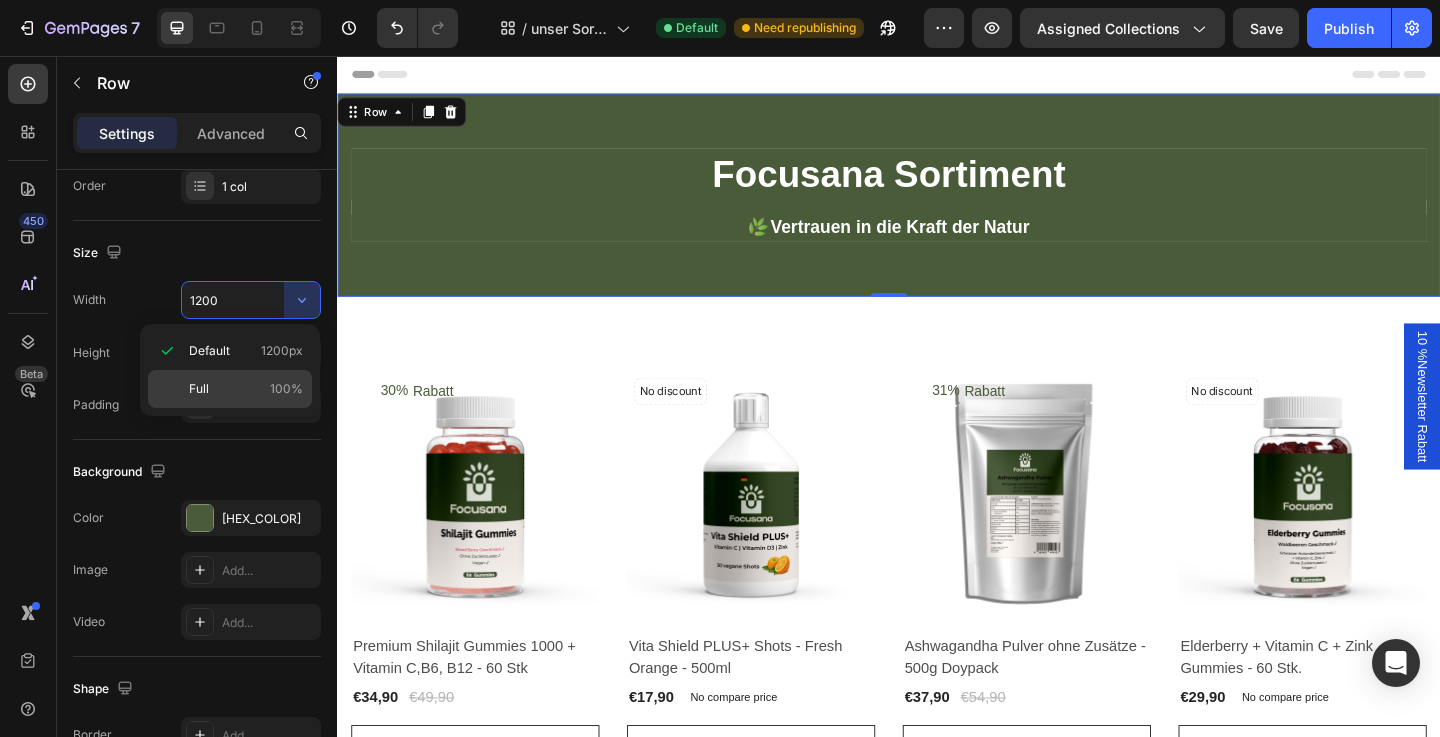 click on "Full 100%" 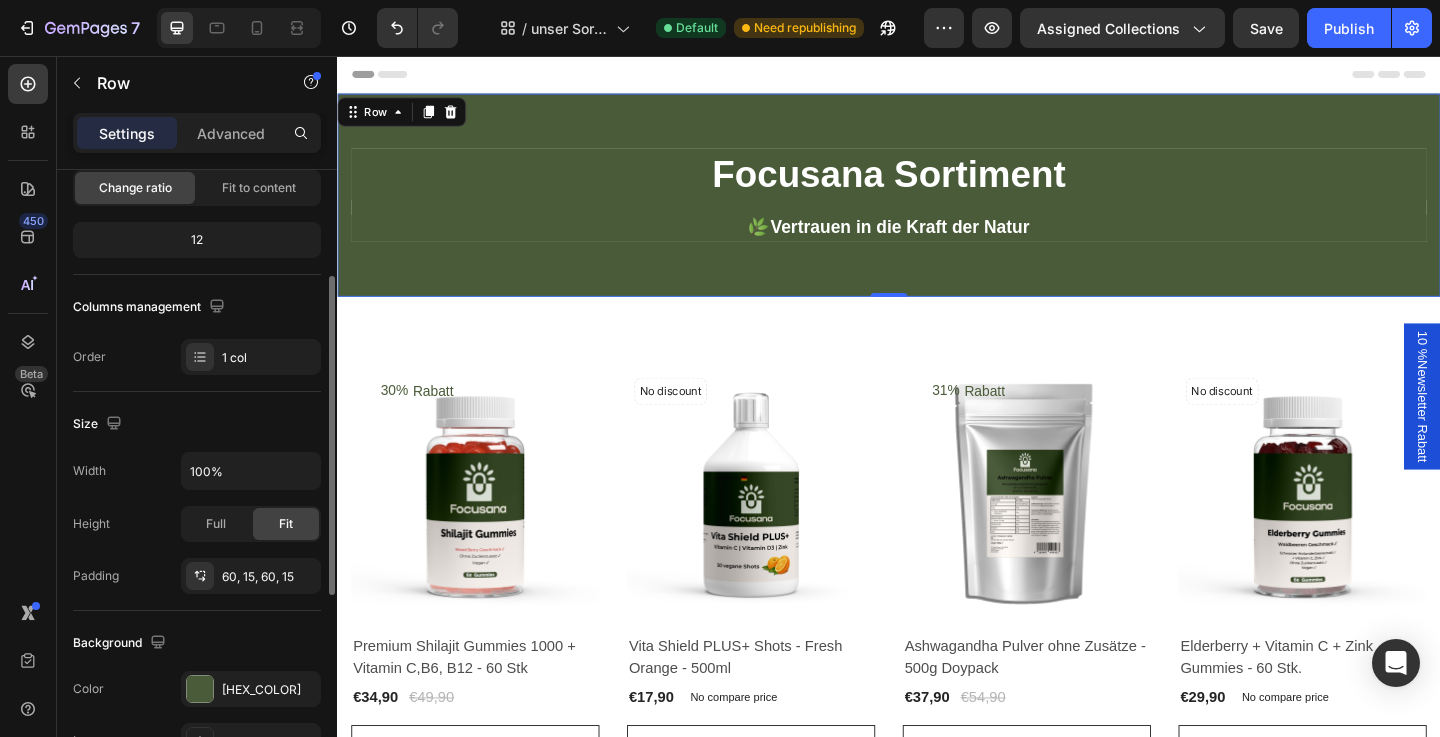 scroll, scrollTop: 0, scrollLeft: 0, axis: both 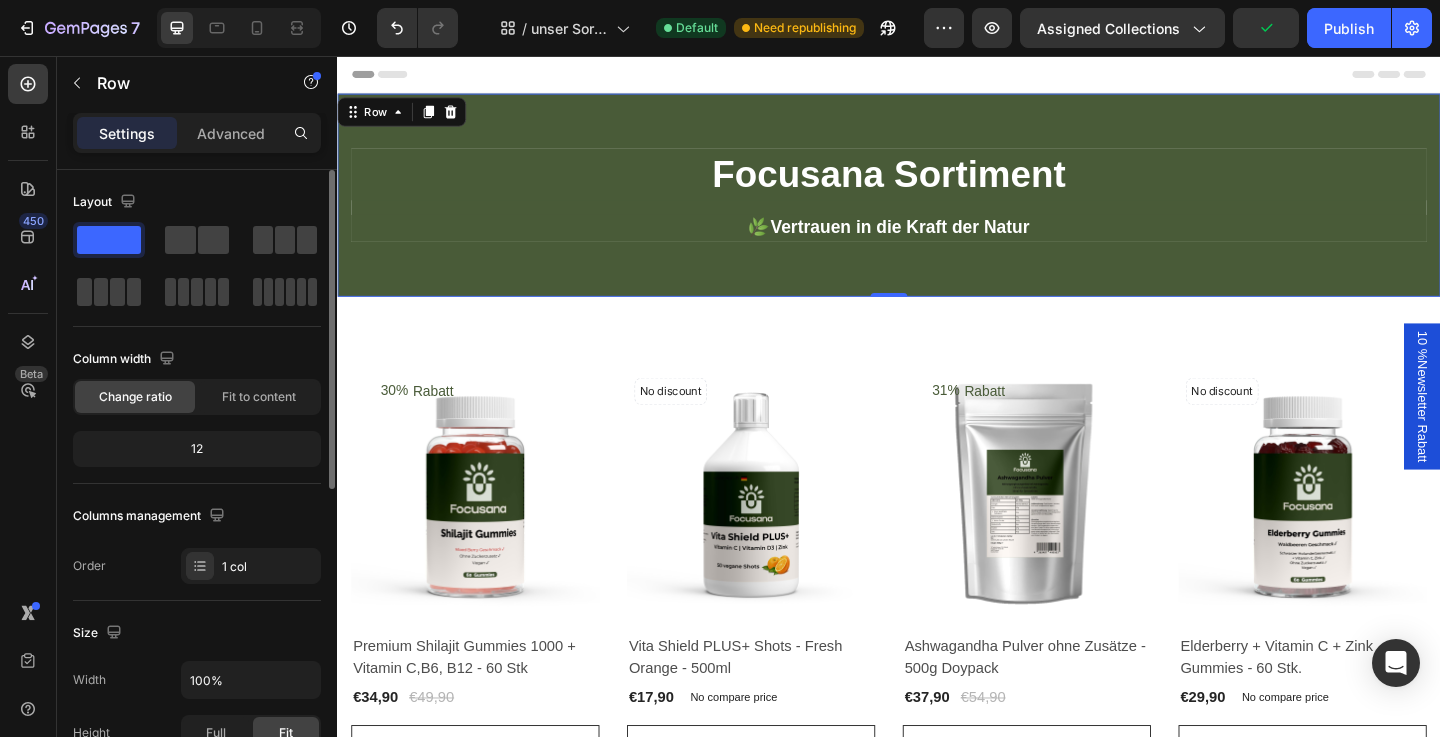 click on "12" 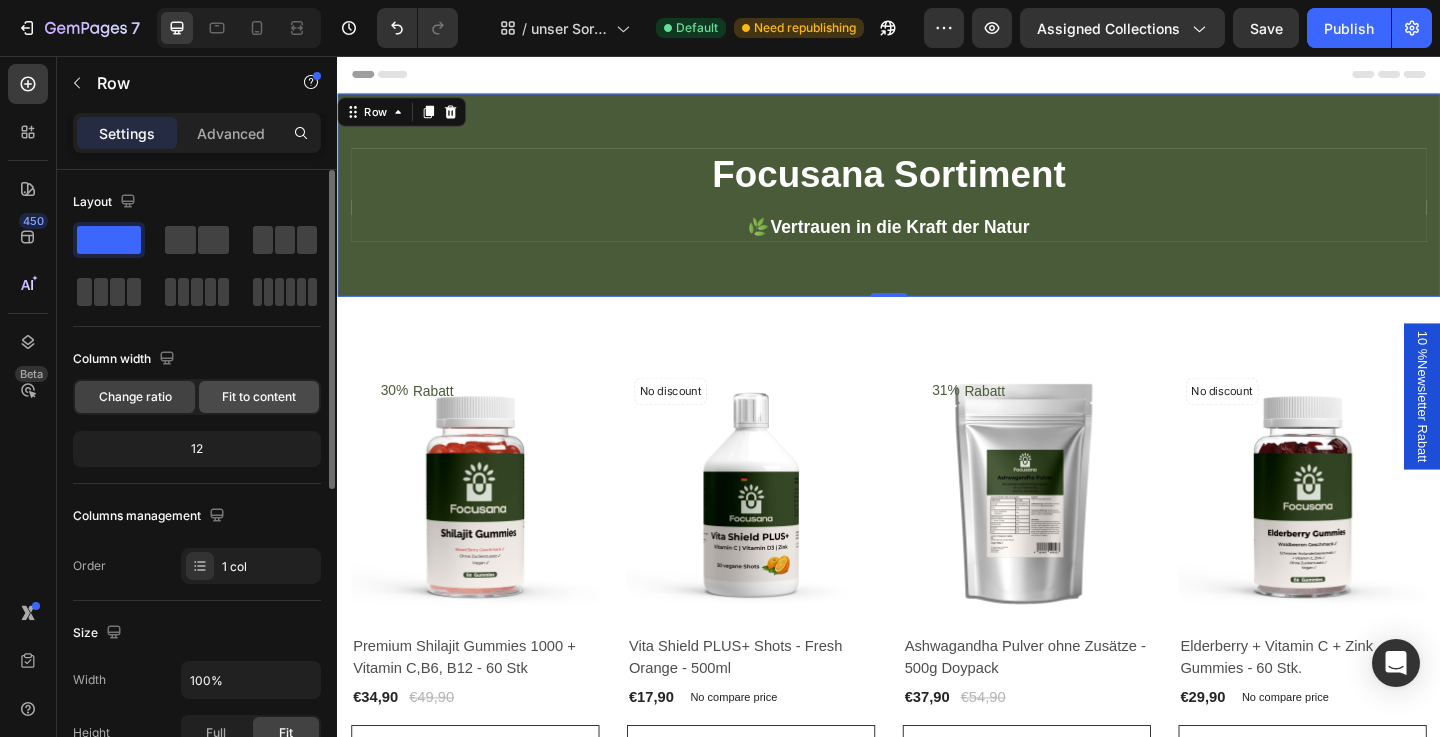 click on "Fit to content" 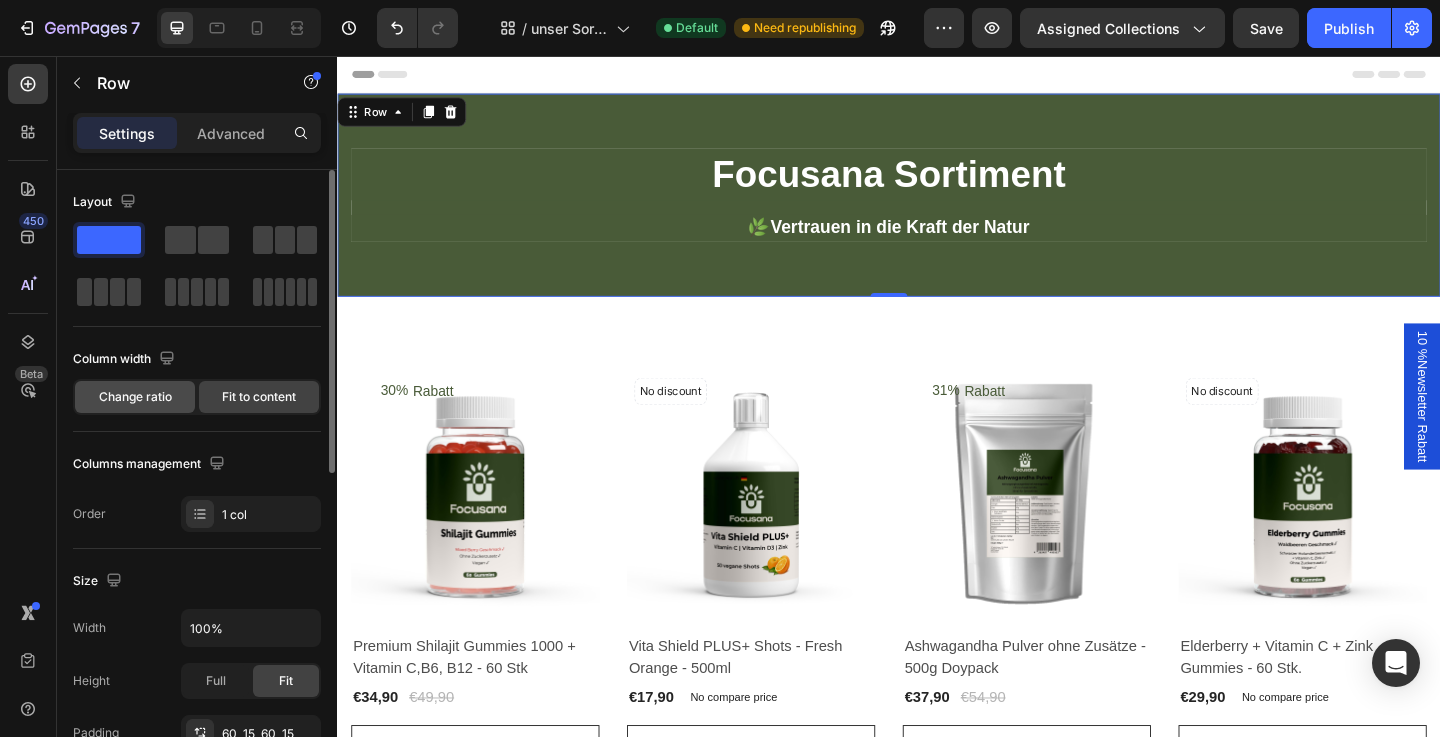 click on "Change ratio" 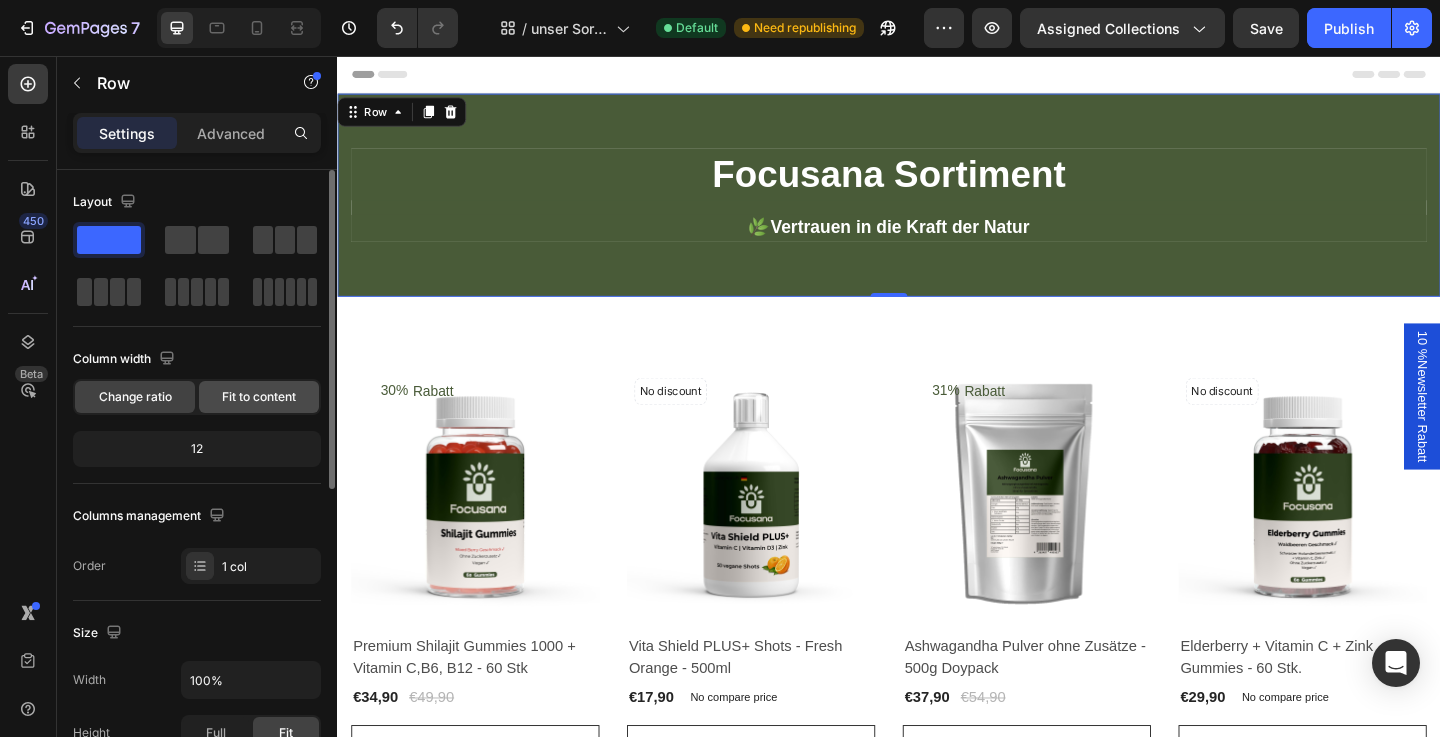 click on "Fit to content" 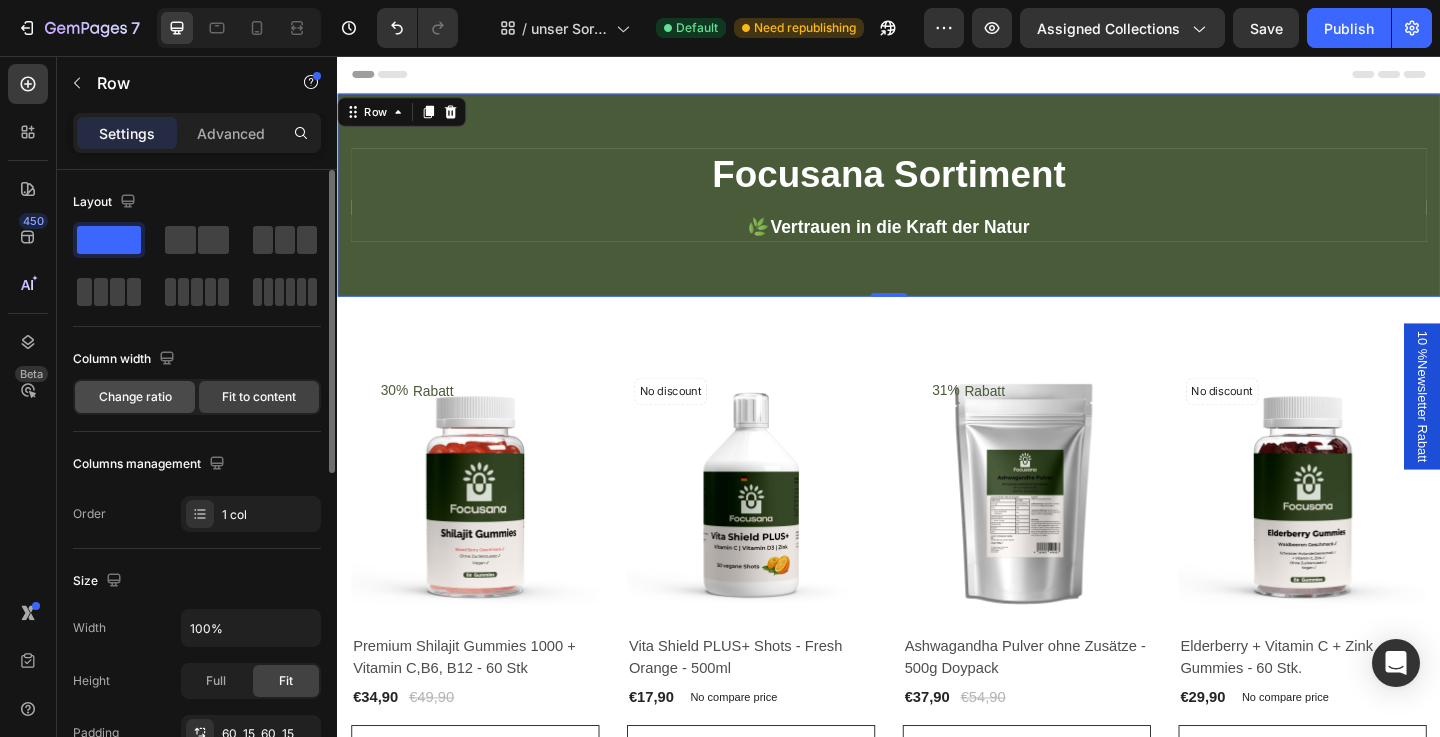 click on "Change ratio" 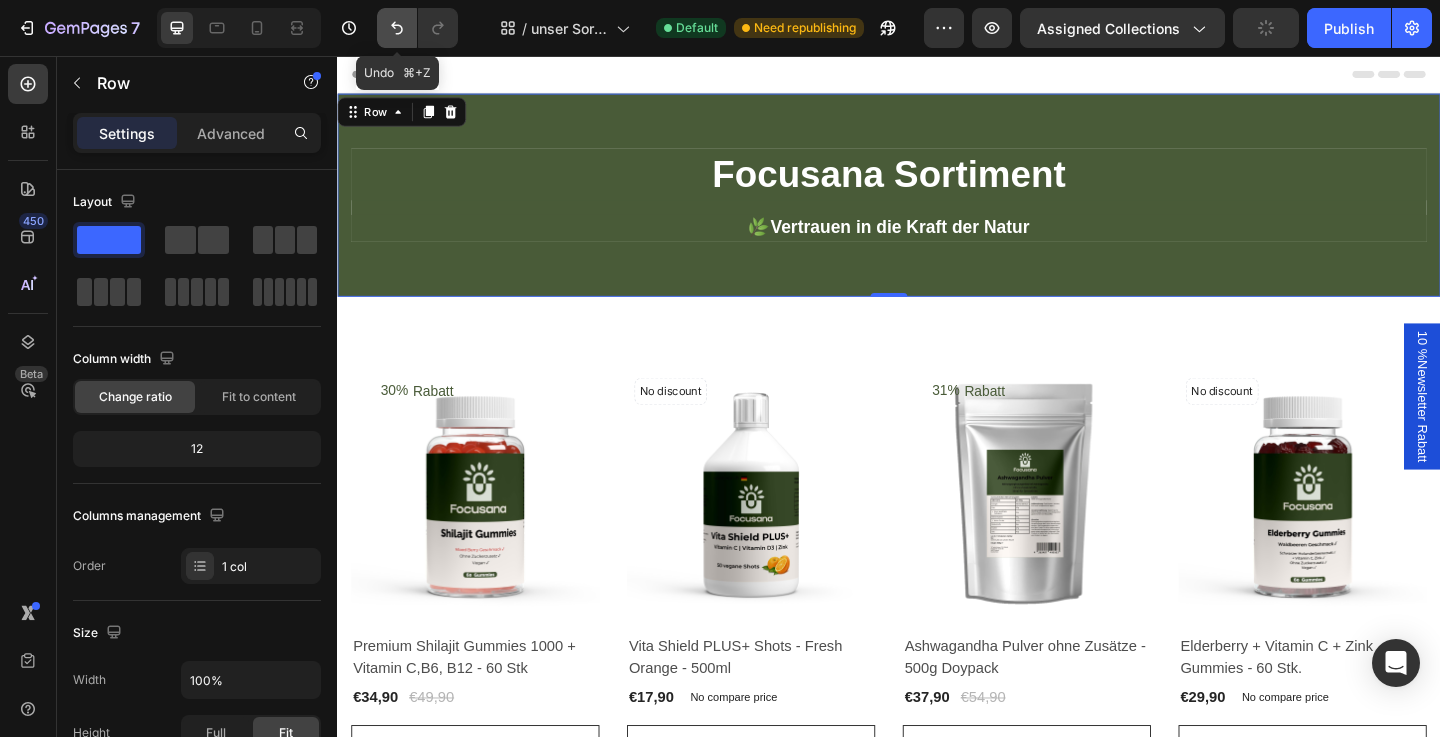 click 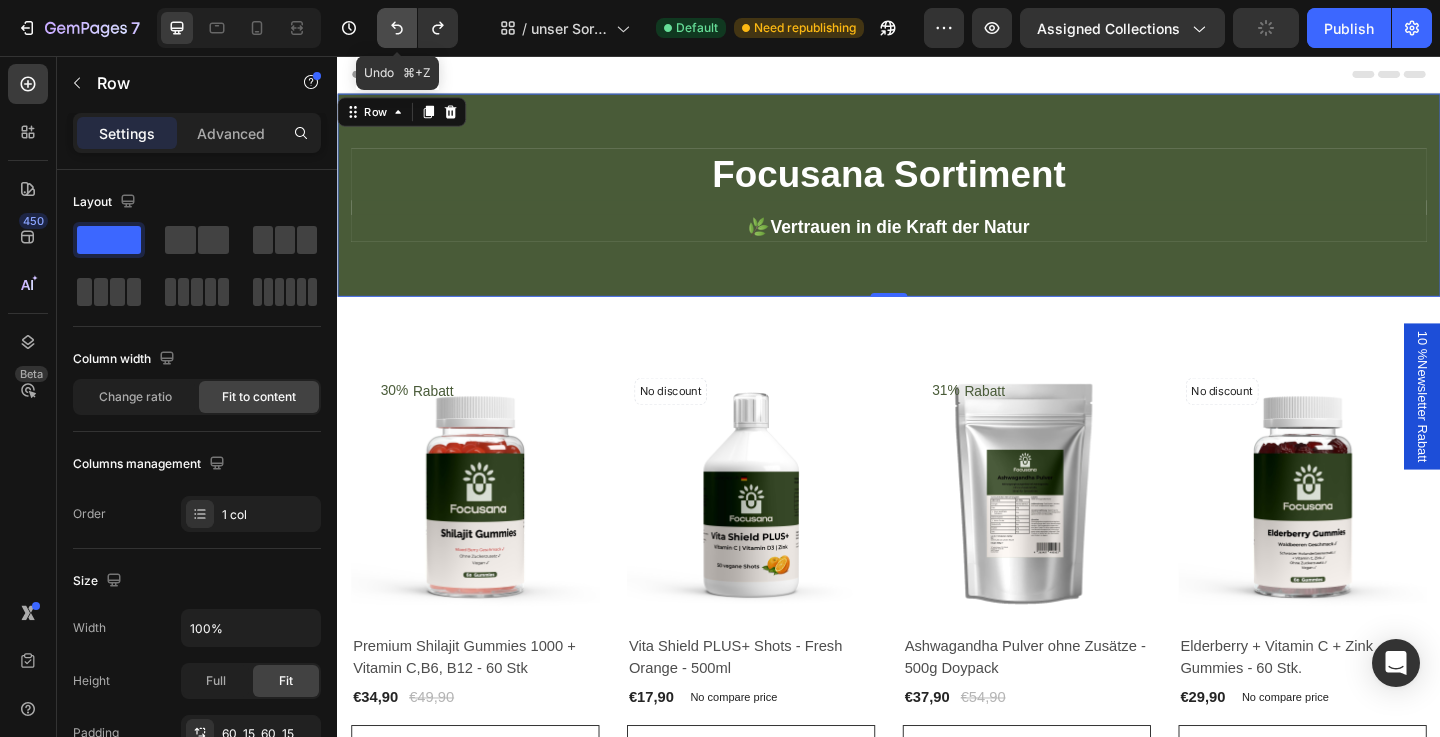click 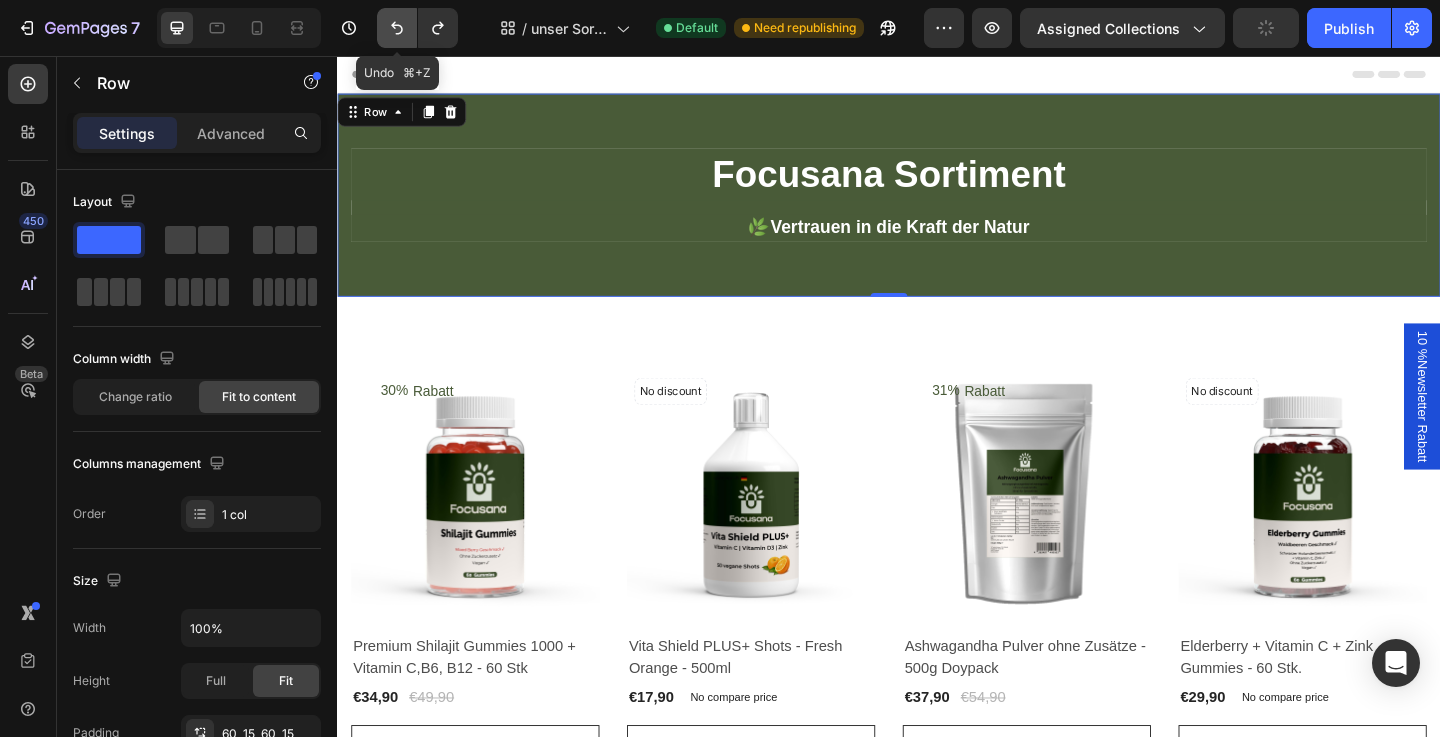 click 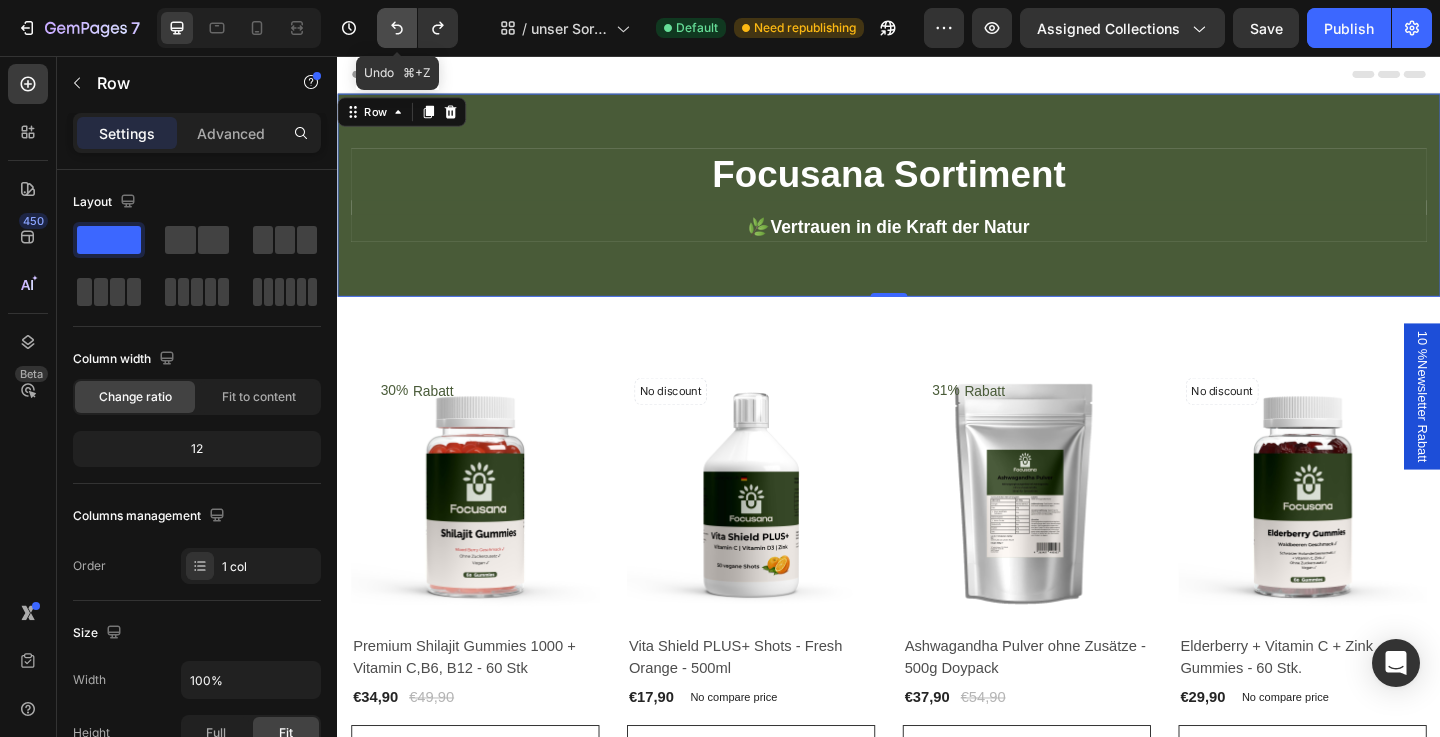 click 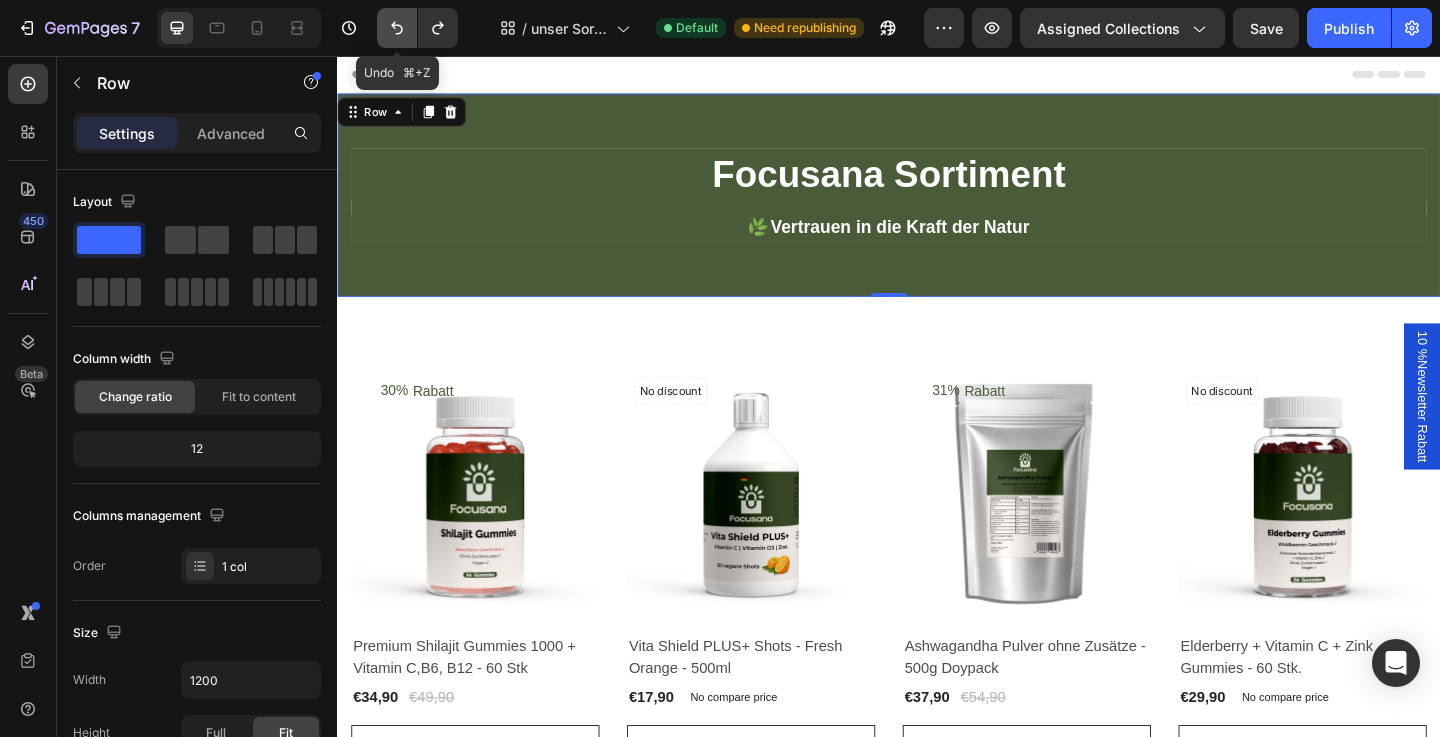 click 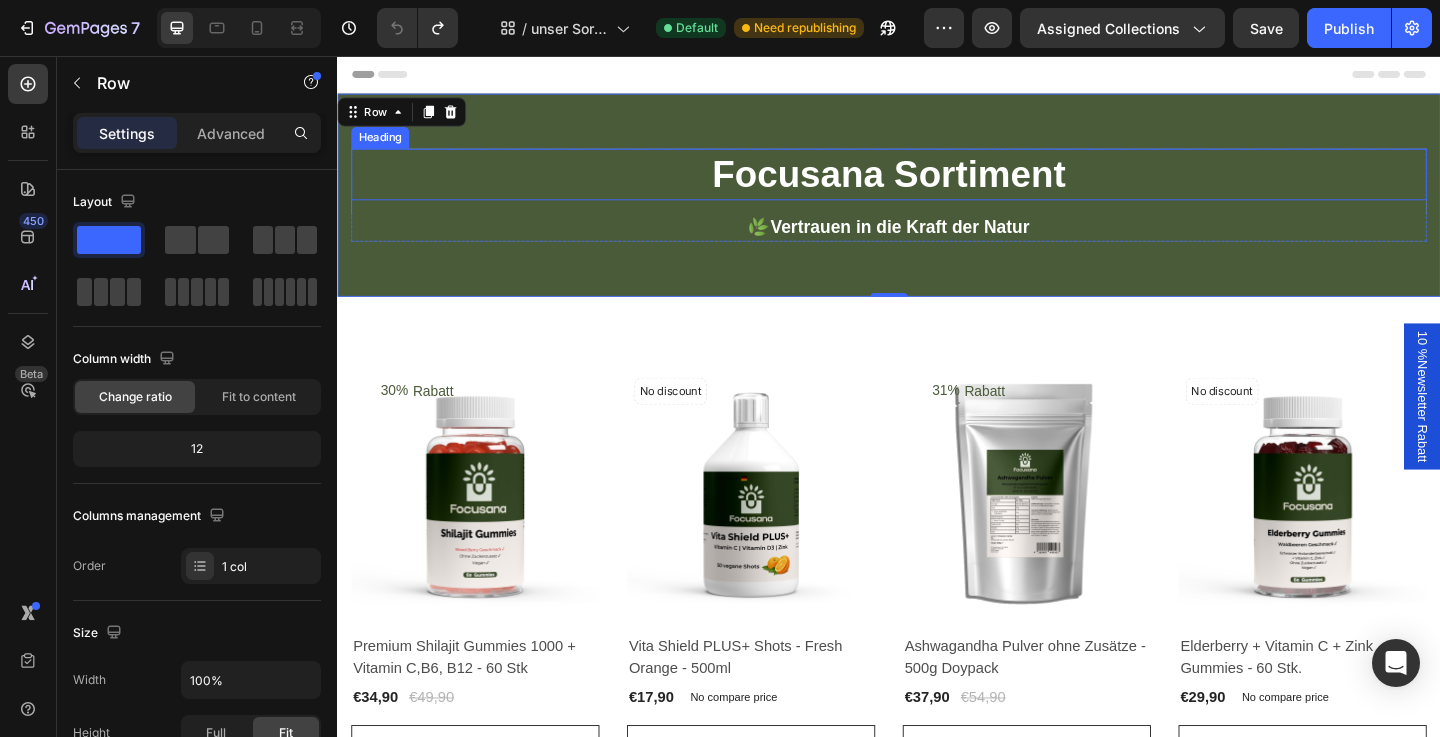 click on "Focusana Sortiment" at bounding box center (937, 185) 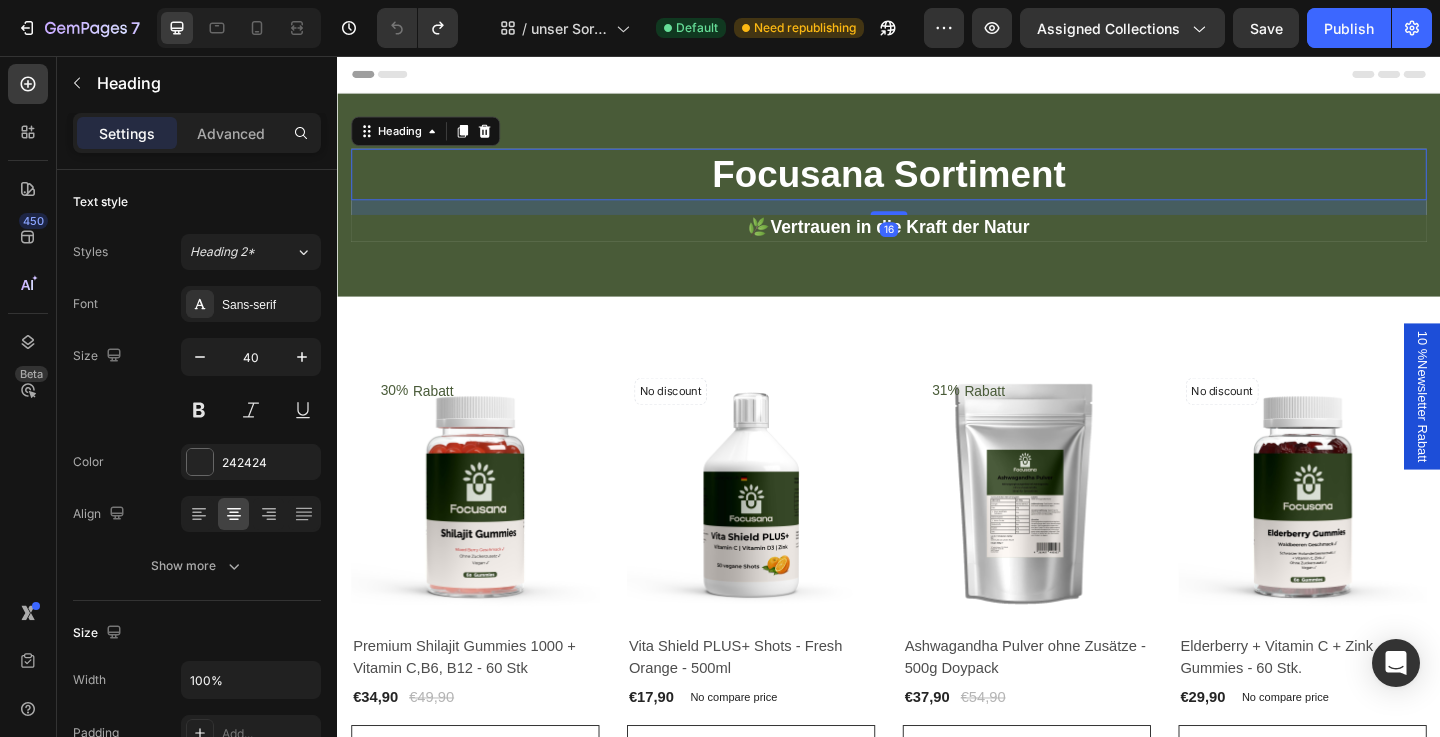 click on "16" at bounding box center (937, 221) 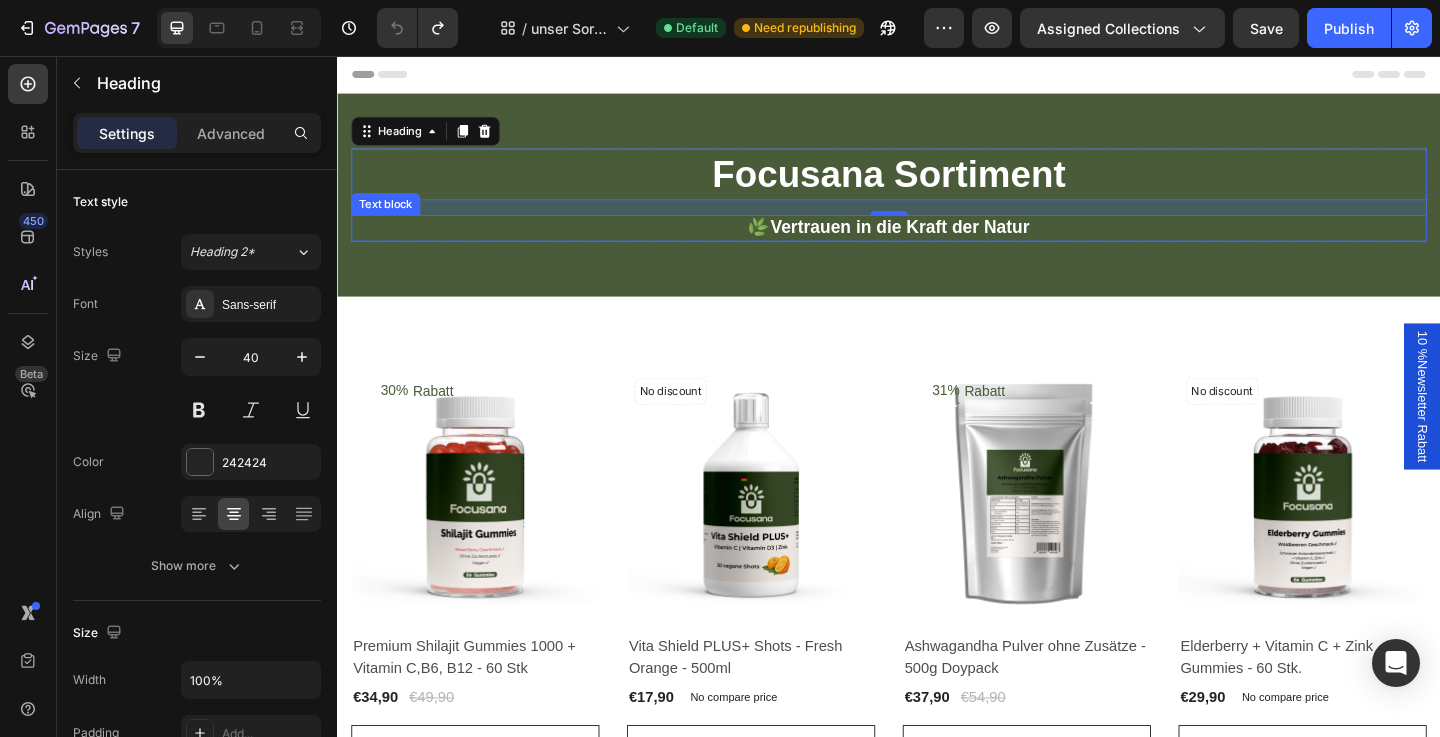 click on "Vertrauen in die Kraft der Natur" at bounding box center [949, 242] 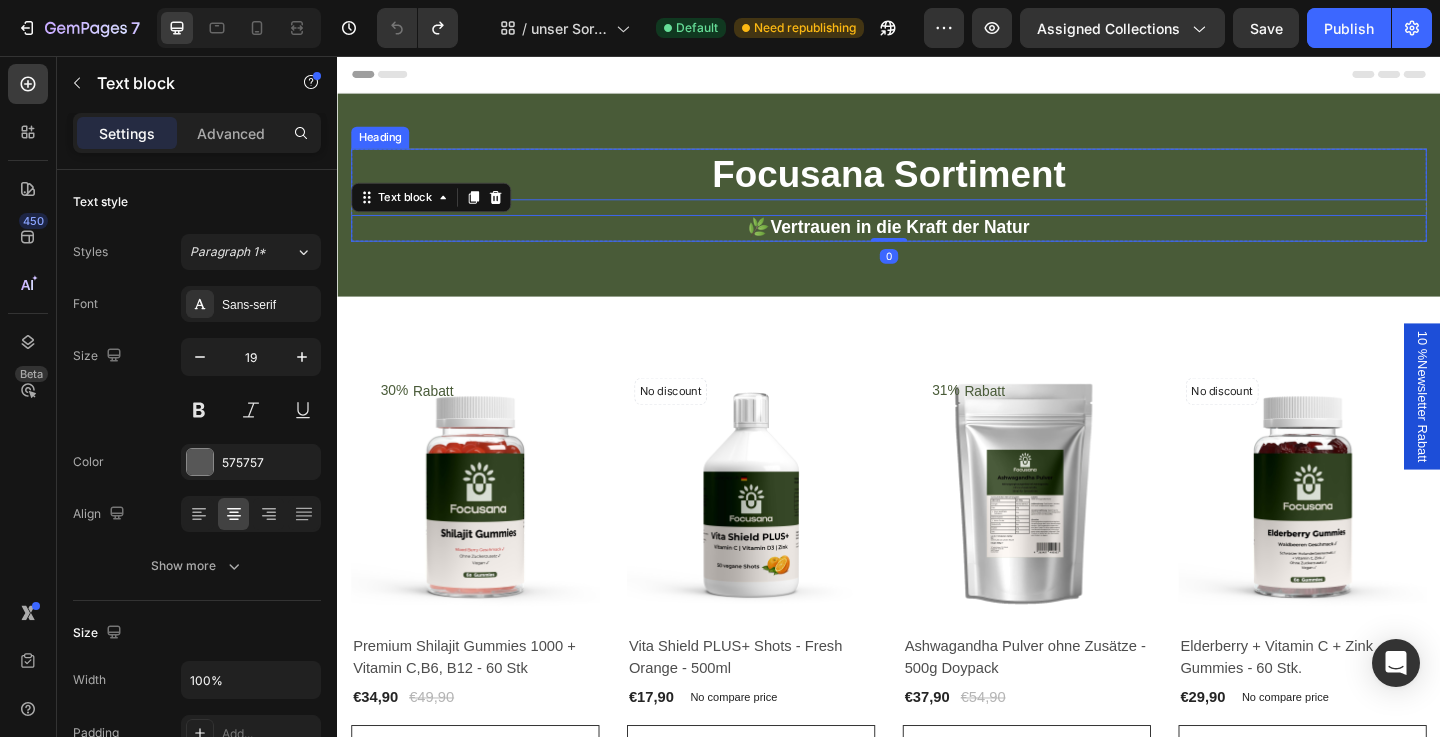 click on "Focusana Sortiment" at bounding box center [937, 185] 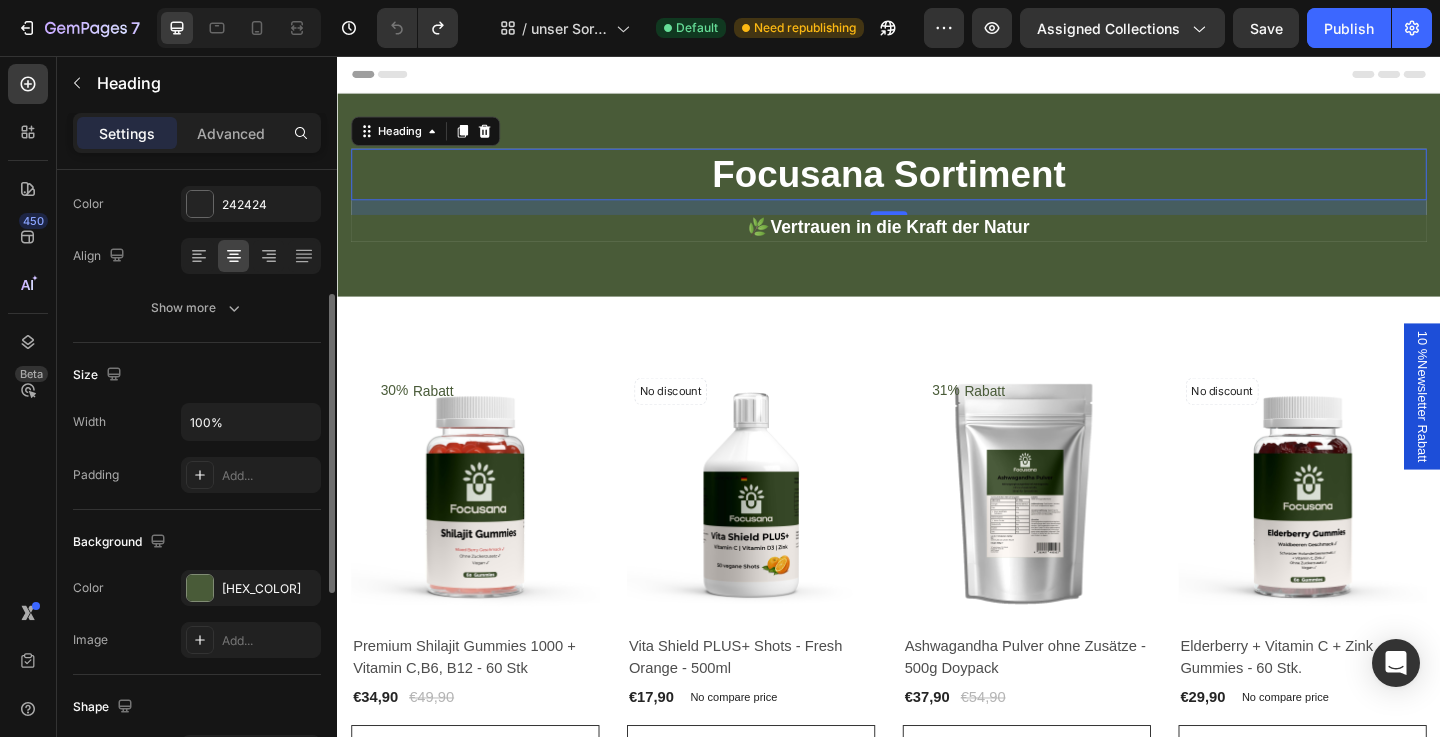 scroll, scrollTop: 364, scrollLeft: 0, axis: vertical 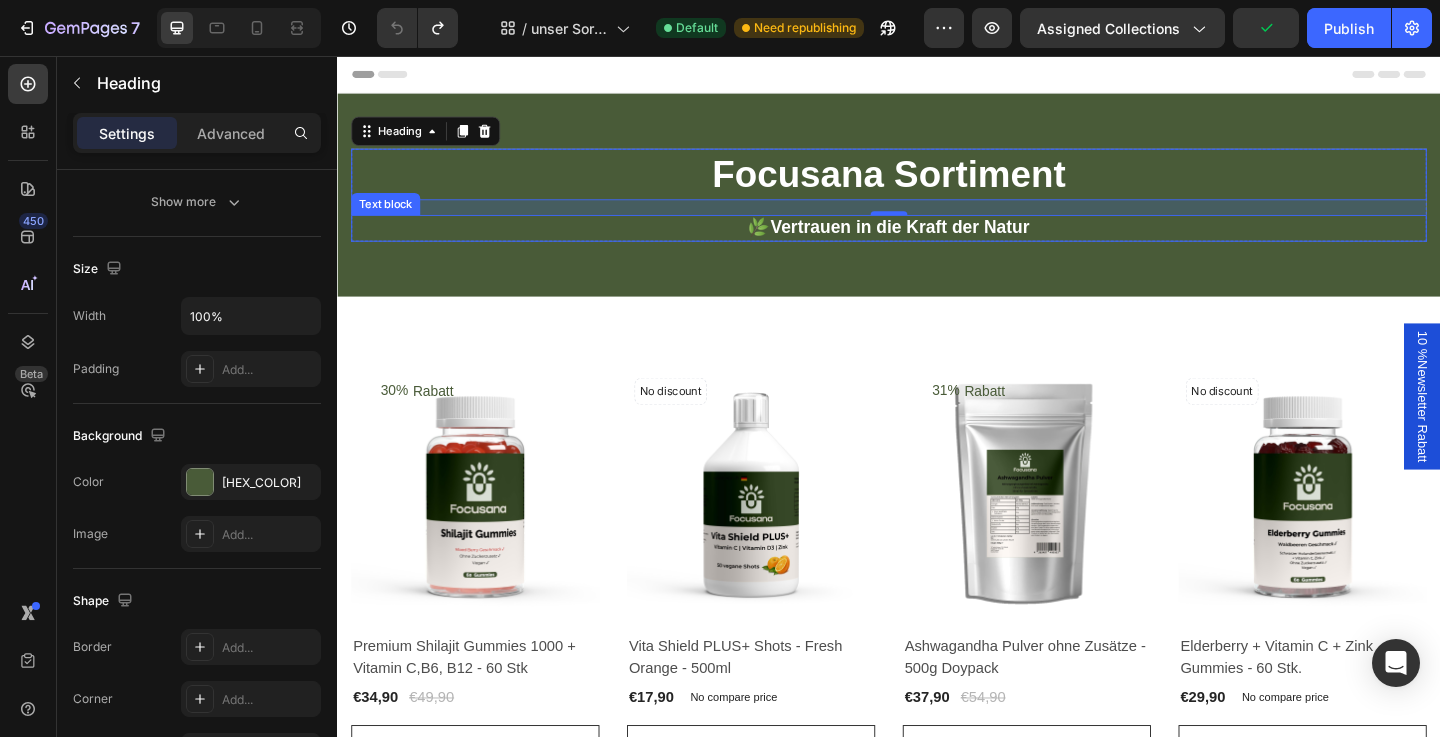 click on "🌿  Vertrauen in die Kraft der Natur" at bounding box center (937, 243) 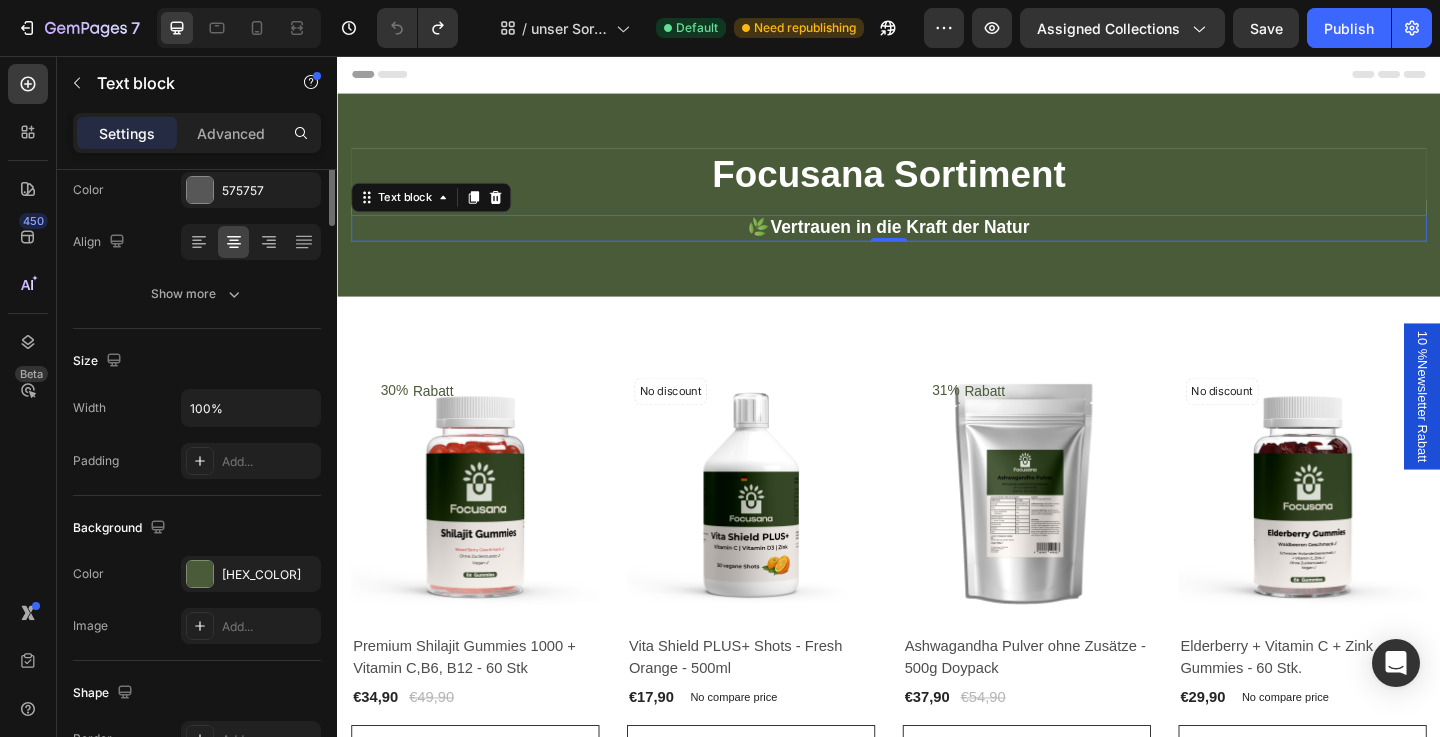 scroll, scrollTop: 0, scrollLeft: 0, axis: both 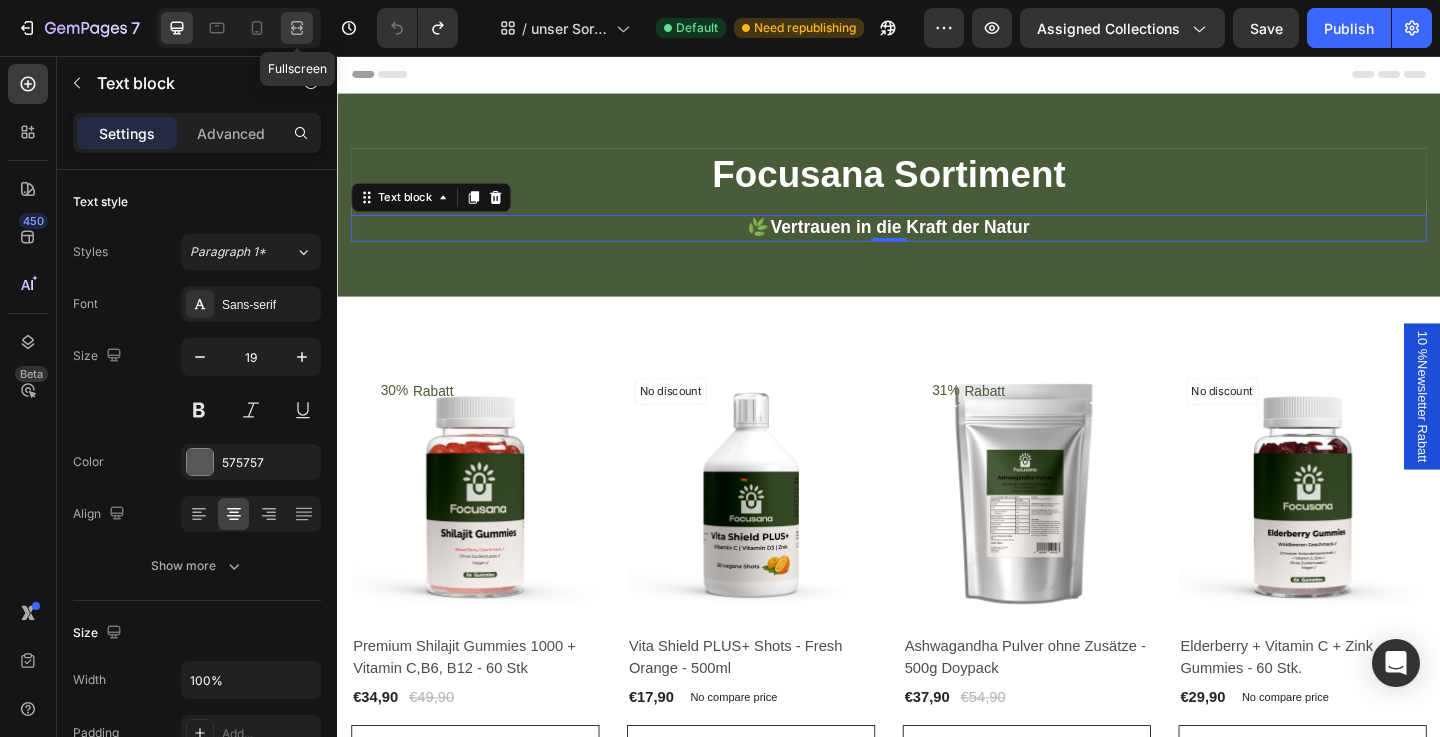 click 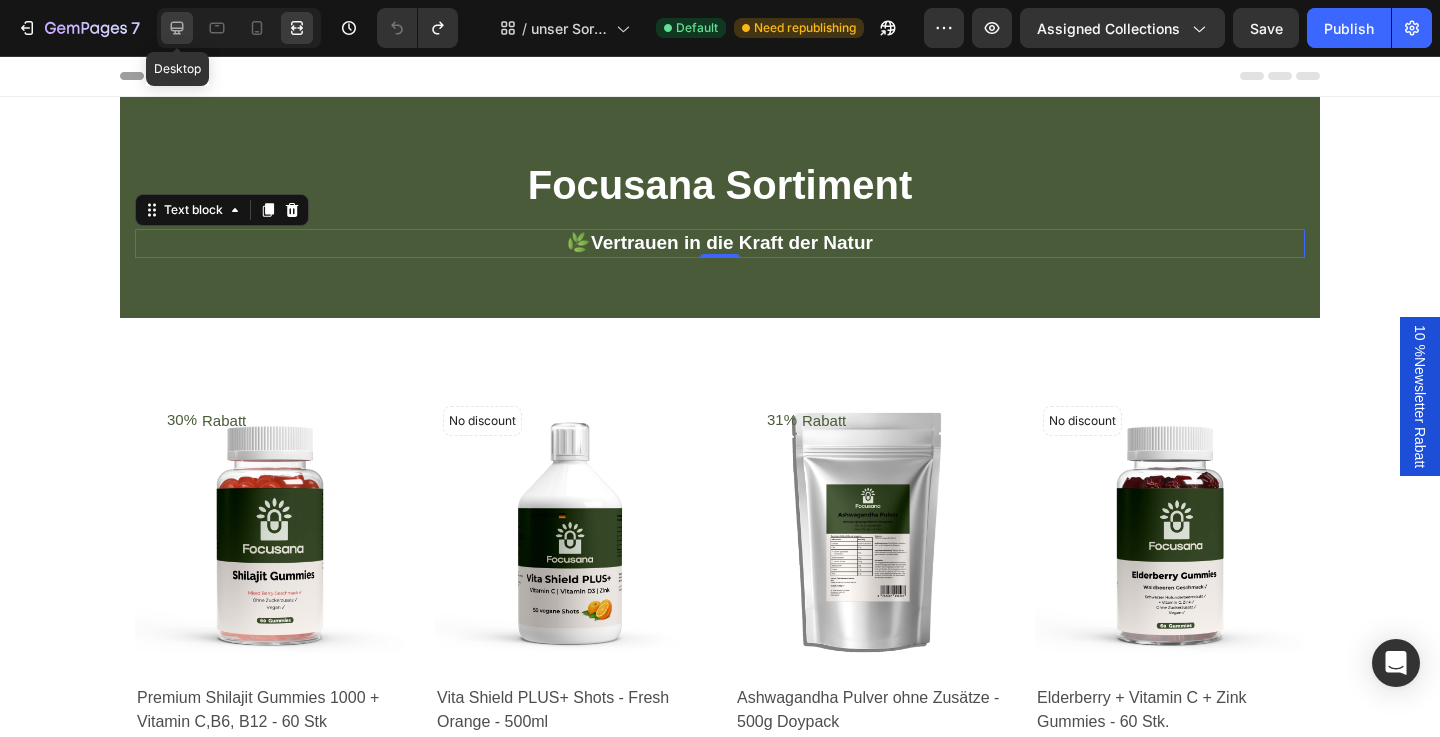 click 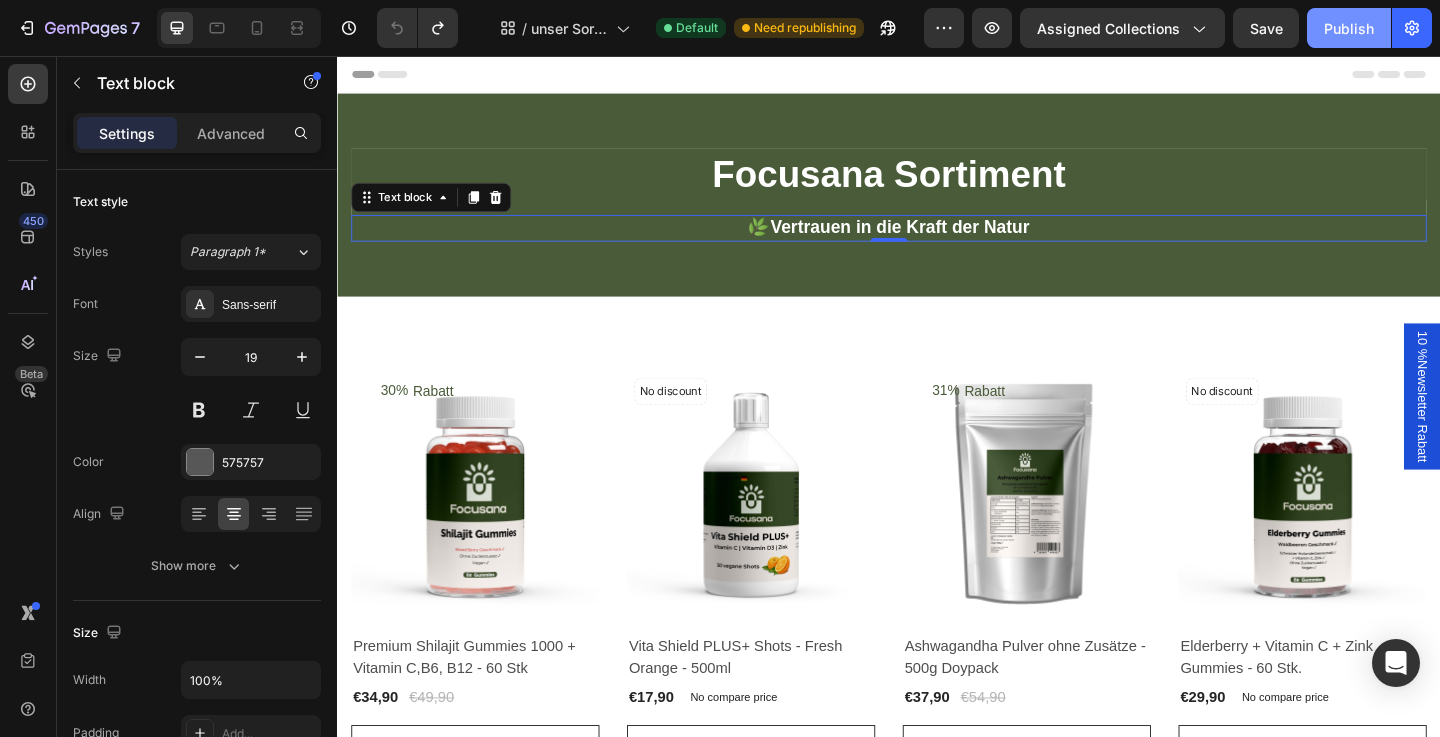 click on "Publish" at bounding box center (1349, 28) 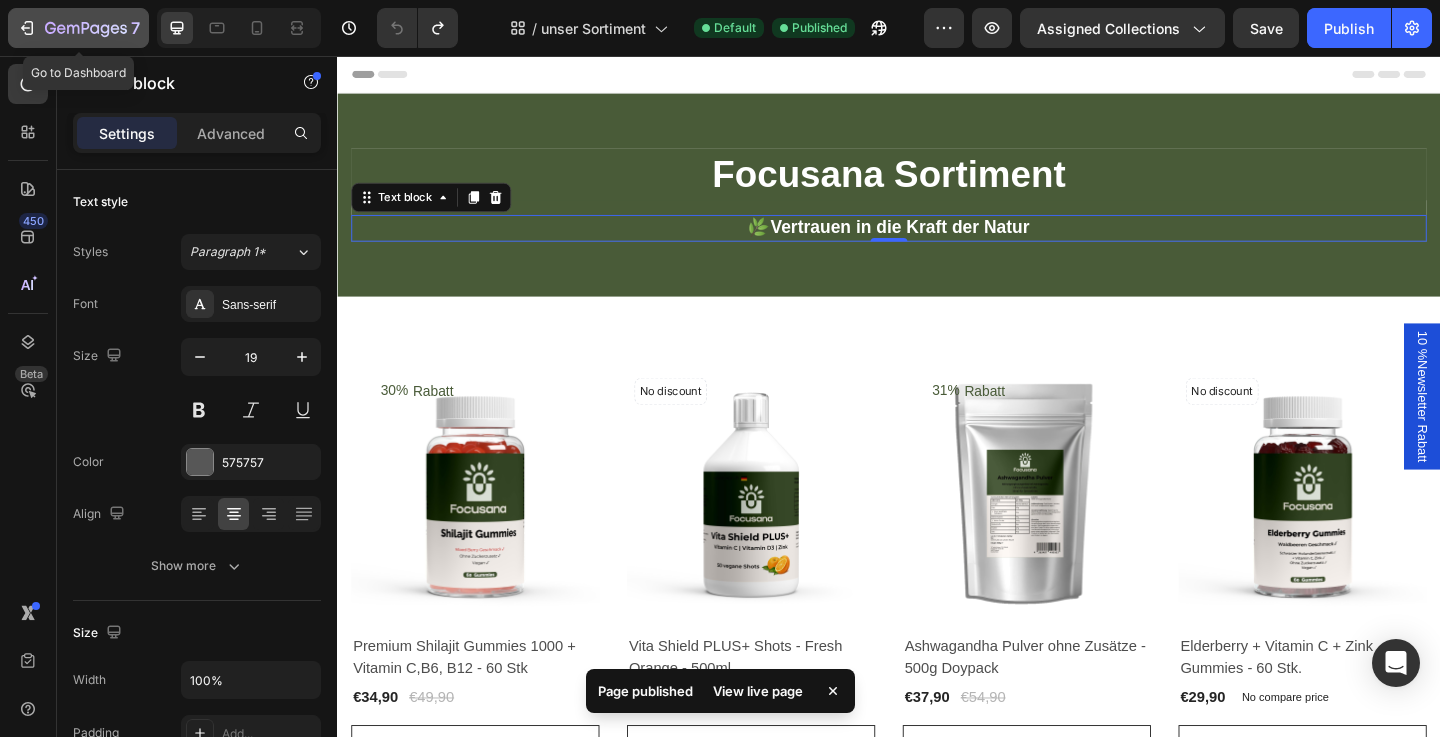 click on "7" 